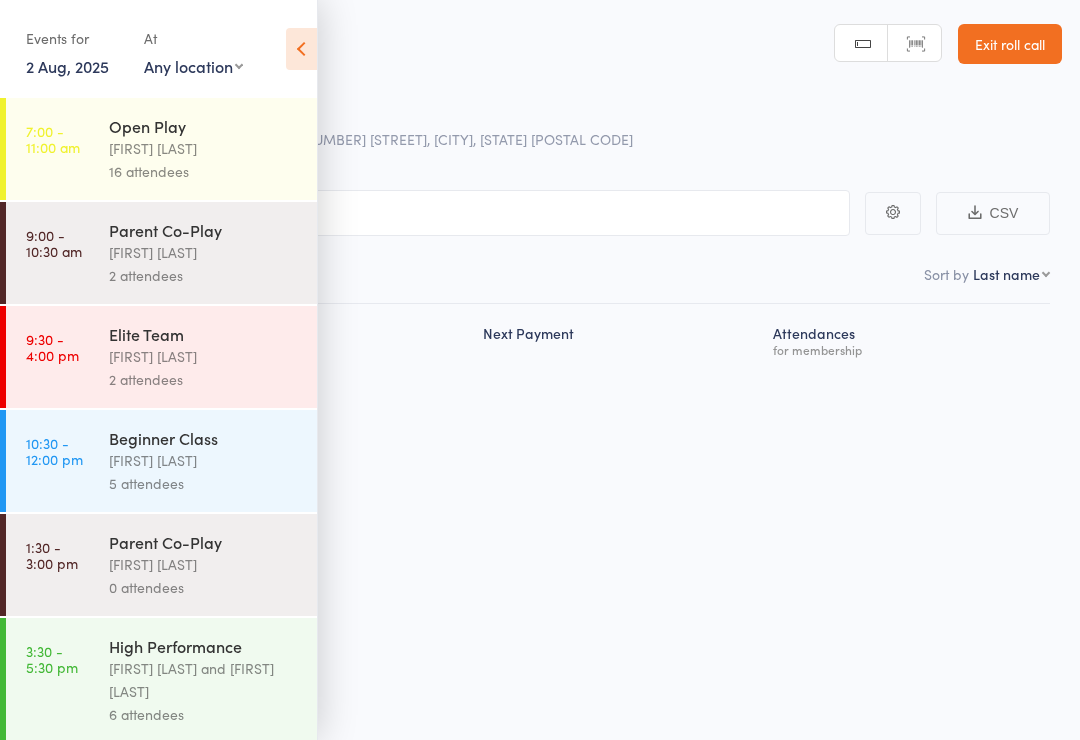 scroll, scrollTop: 0, scrollLeft: 0, axis: both 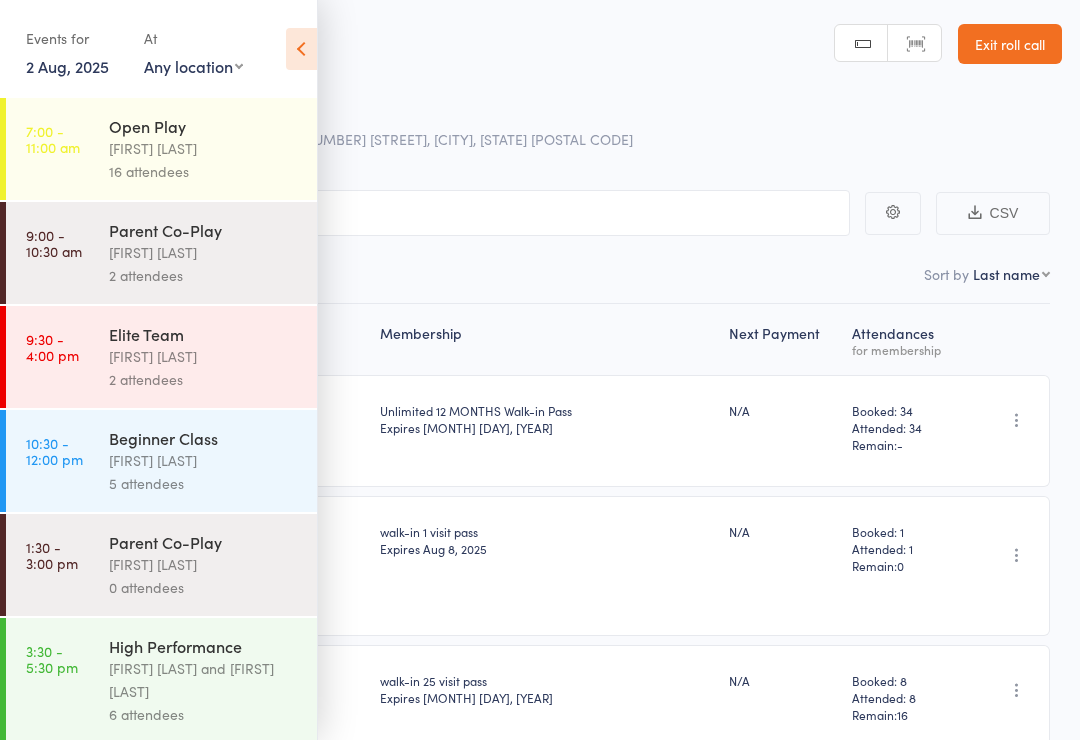 click at bounding box center (301, 49) 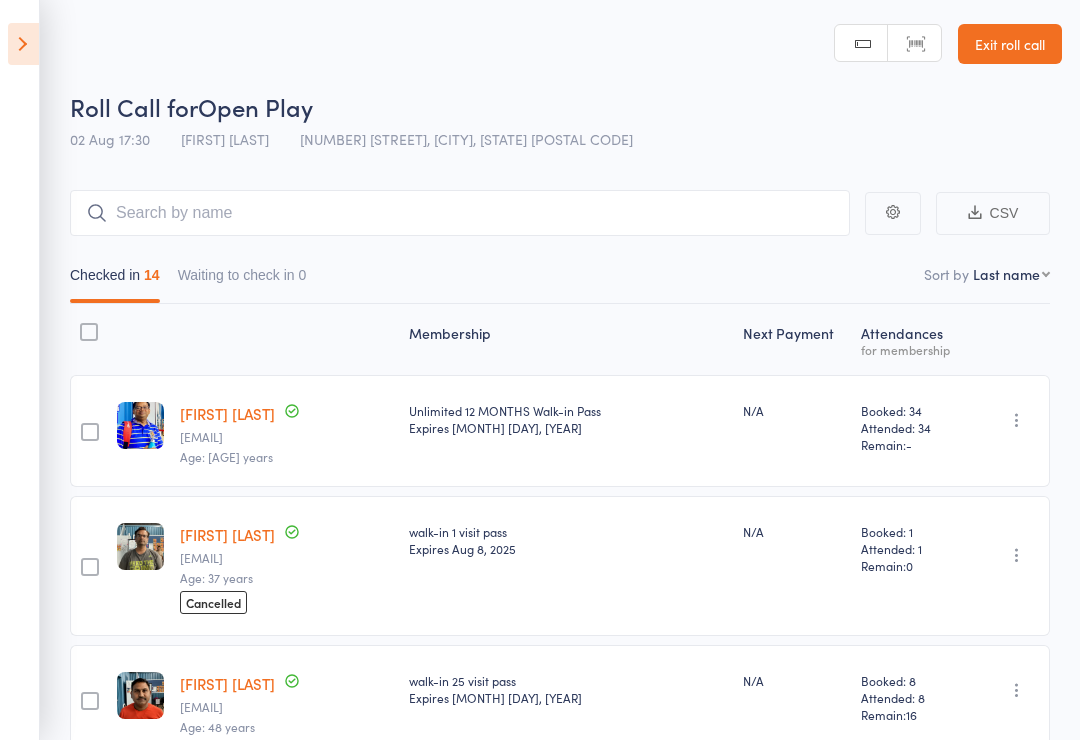 click at bounding box center (23, 44) 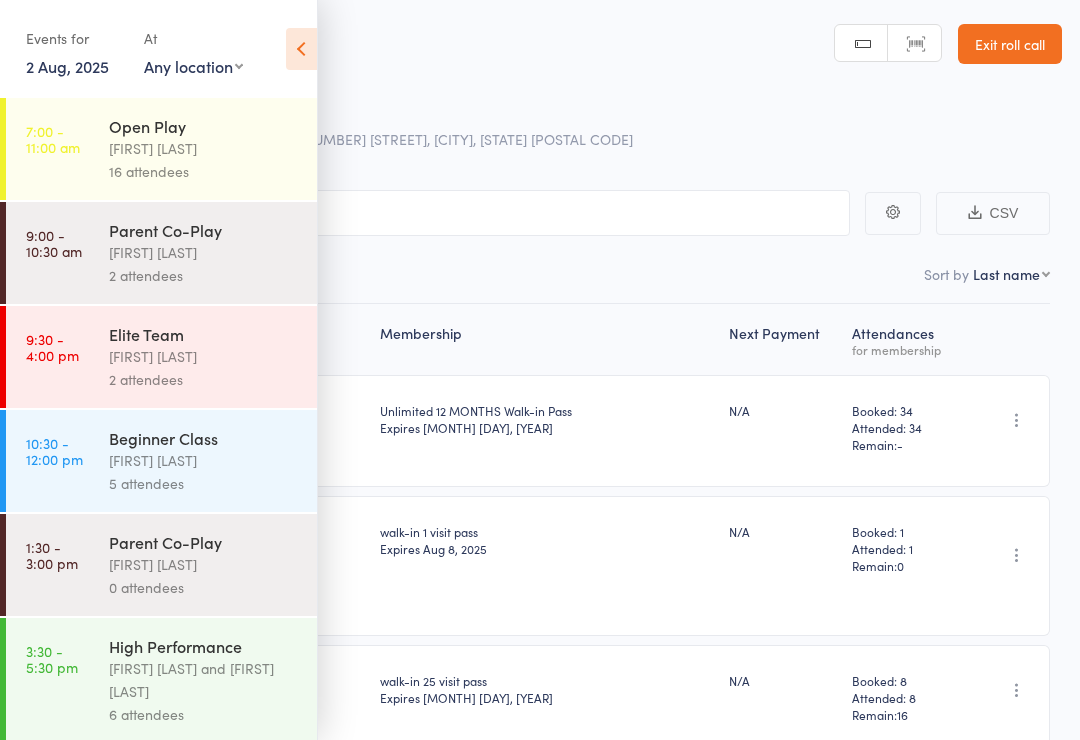 click on "2 Aug, 2025" at bounding box center (67, 66) 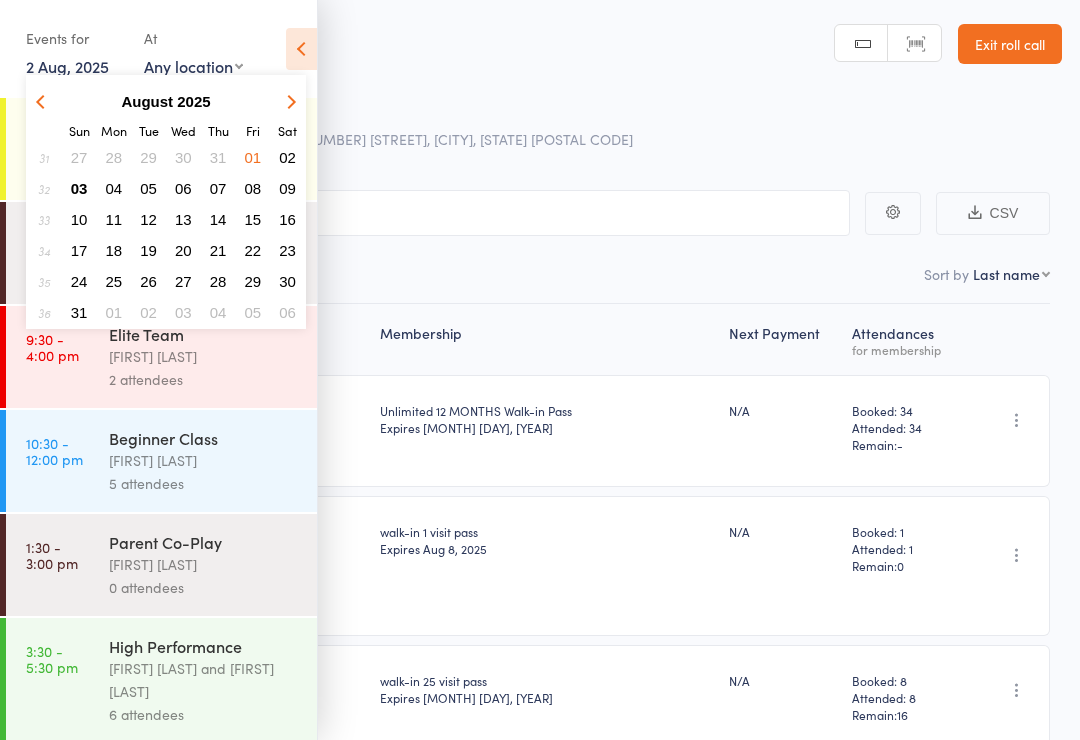 click on "03" at bounding box center (79, 188) 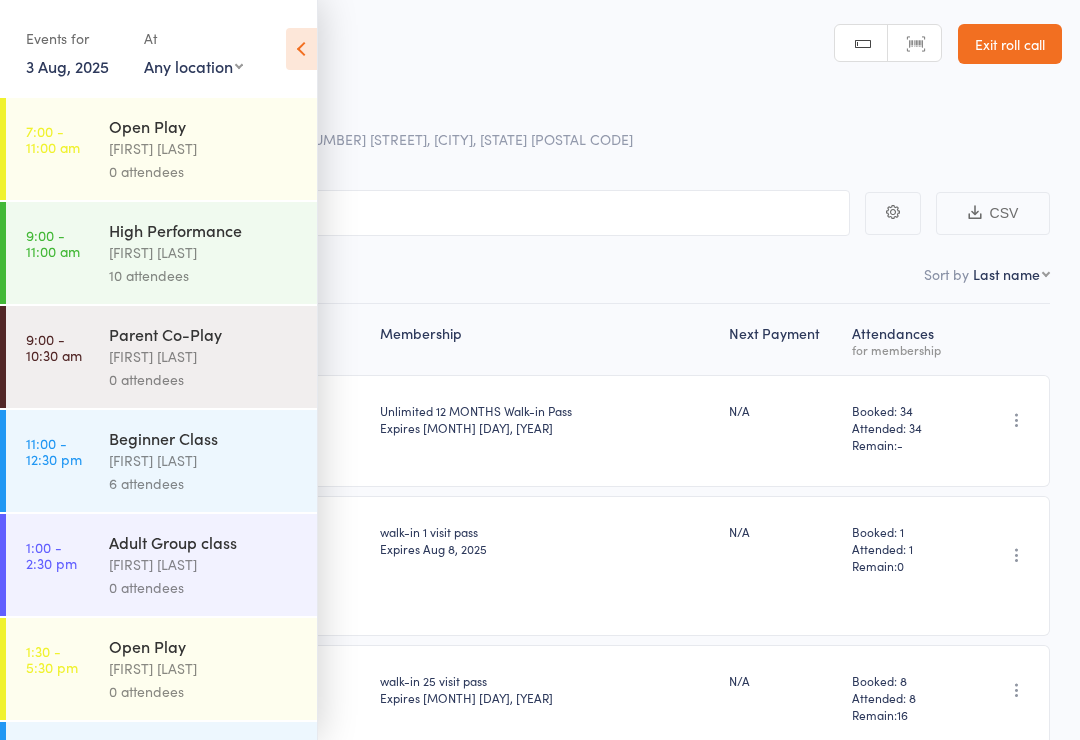 click on "Open Play" at bounding box center (204, 126) 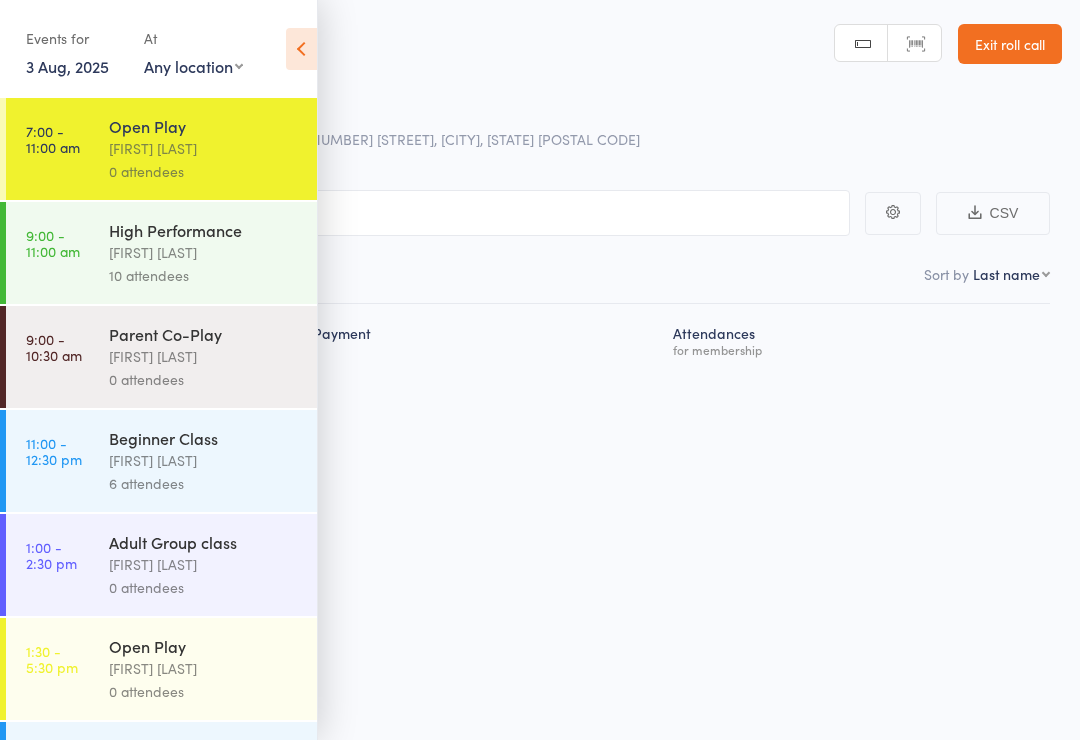 click at bounding box center [301, 49] 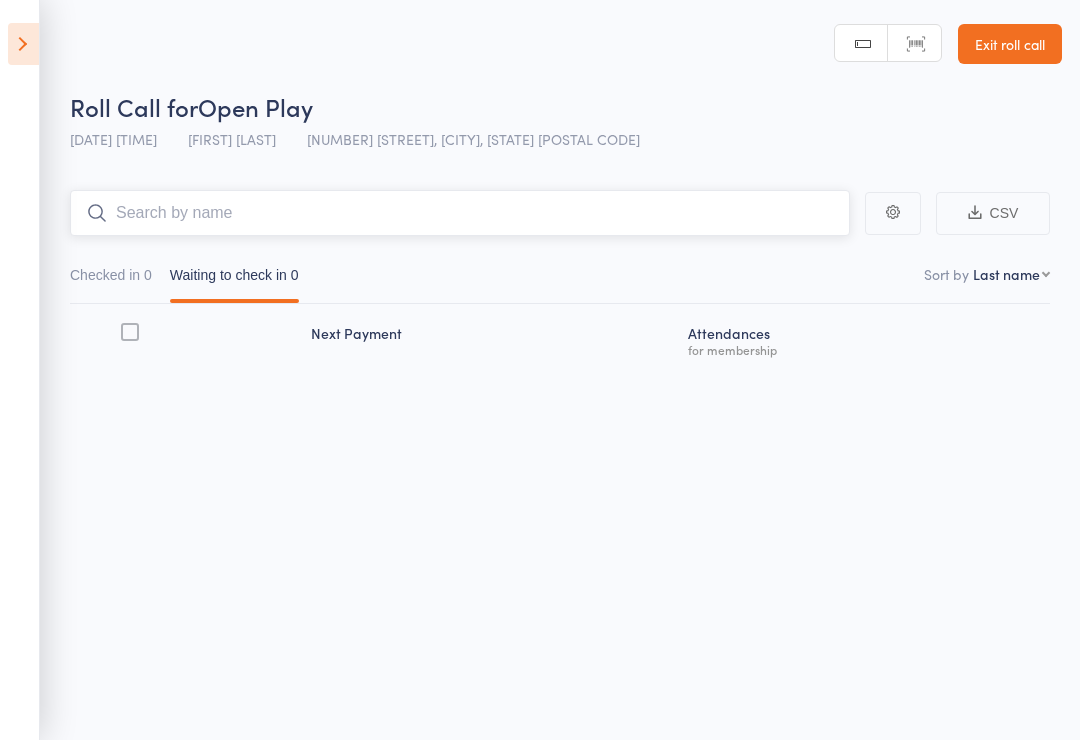click at bounding box center (460, 213) 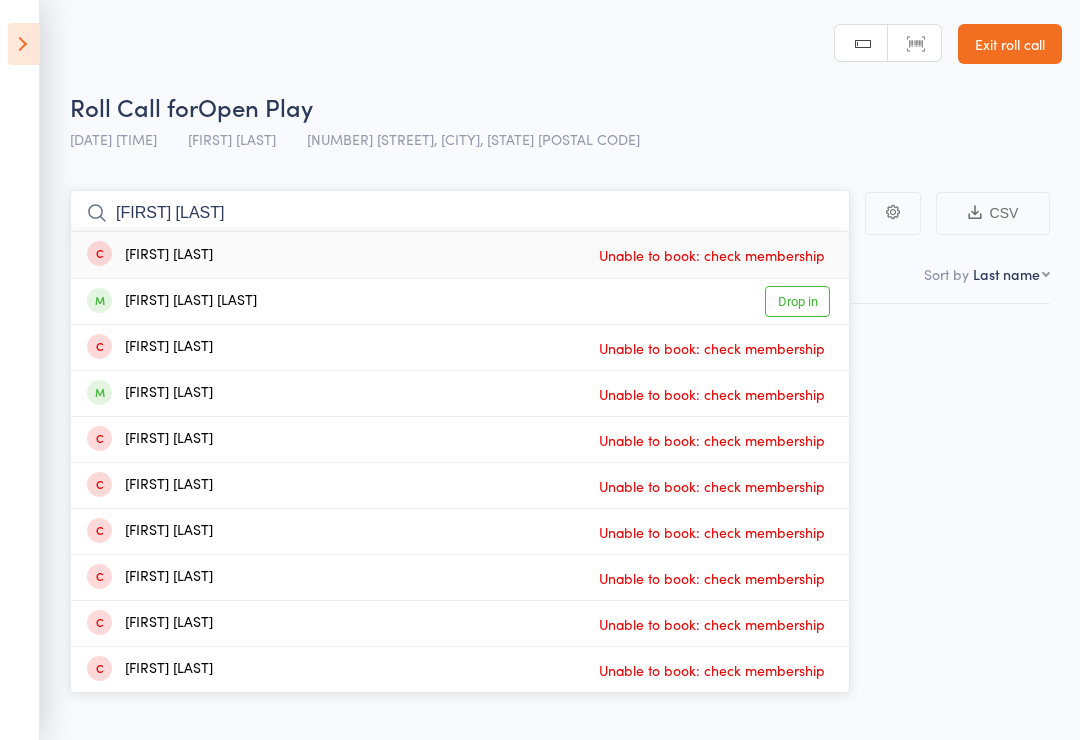 type on "Anil k" 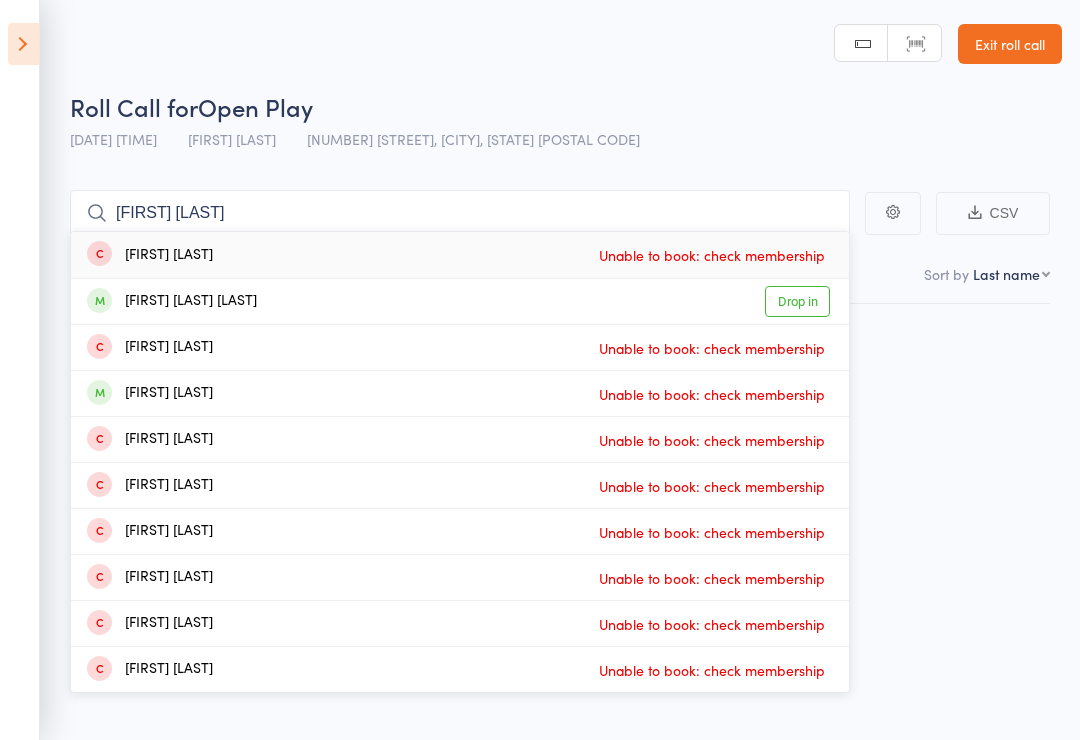 click on "Drop in" at bounding box center (797, 301) 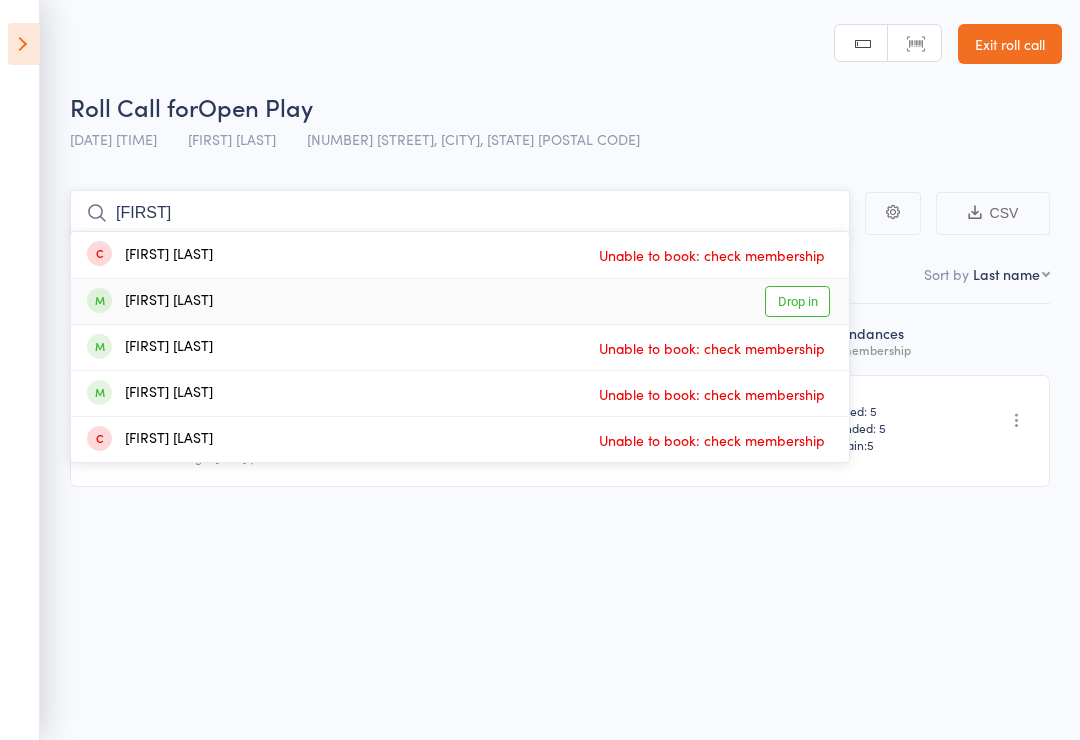 type on "Nevula" 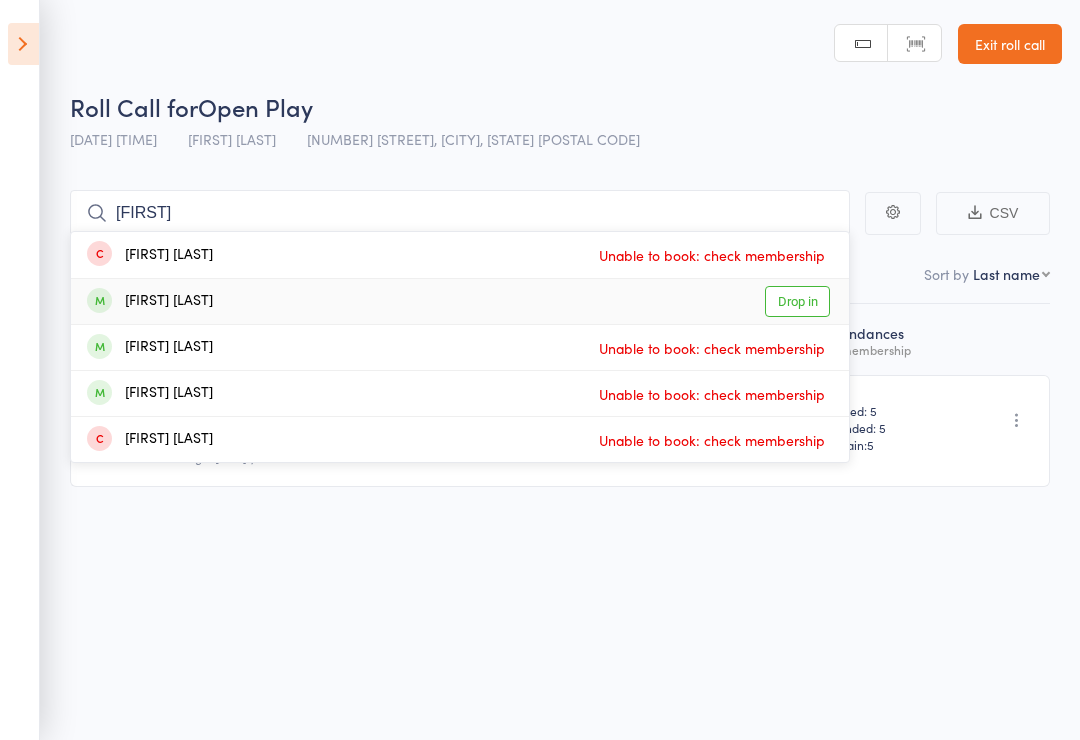 click on "Drop in" at bounding box center (797, 301) 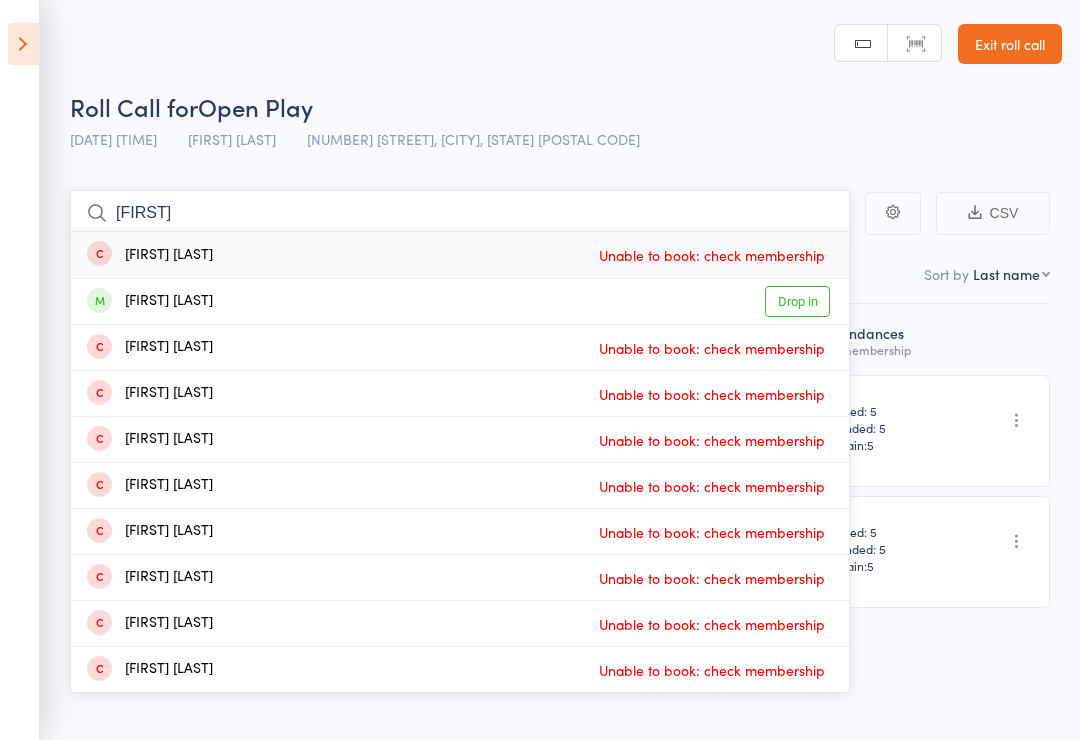 type on "Anit" 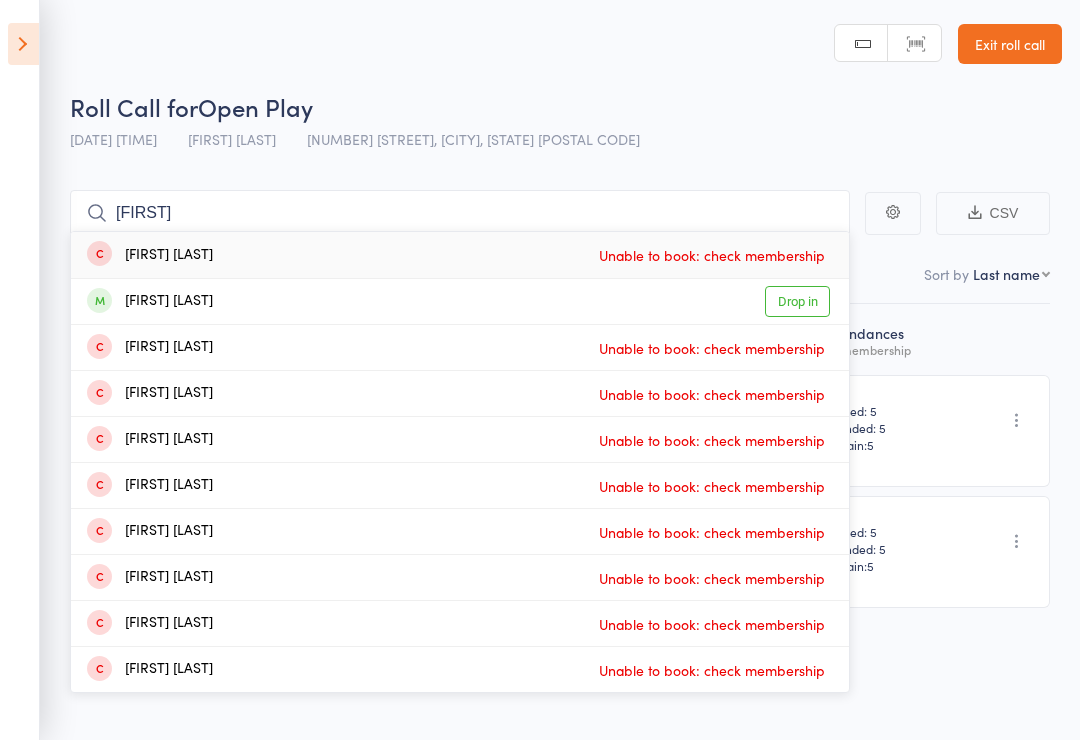 click on "Drop in" at bounding box center [797, 301] 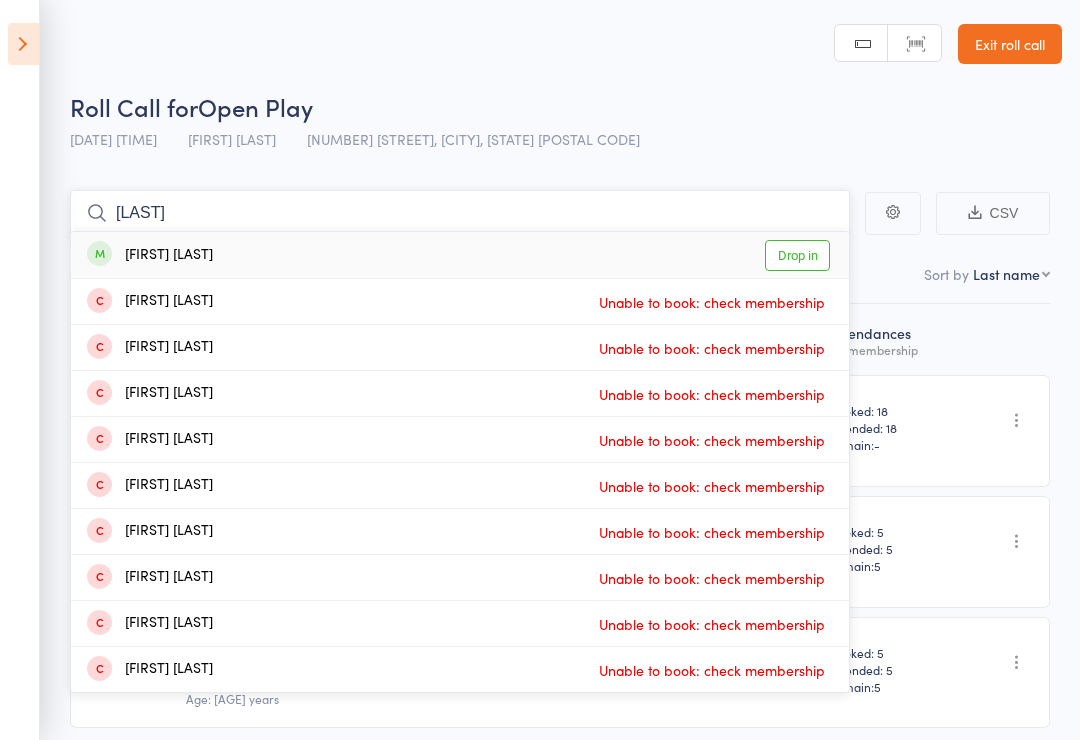 type on "Nadar" 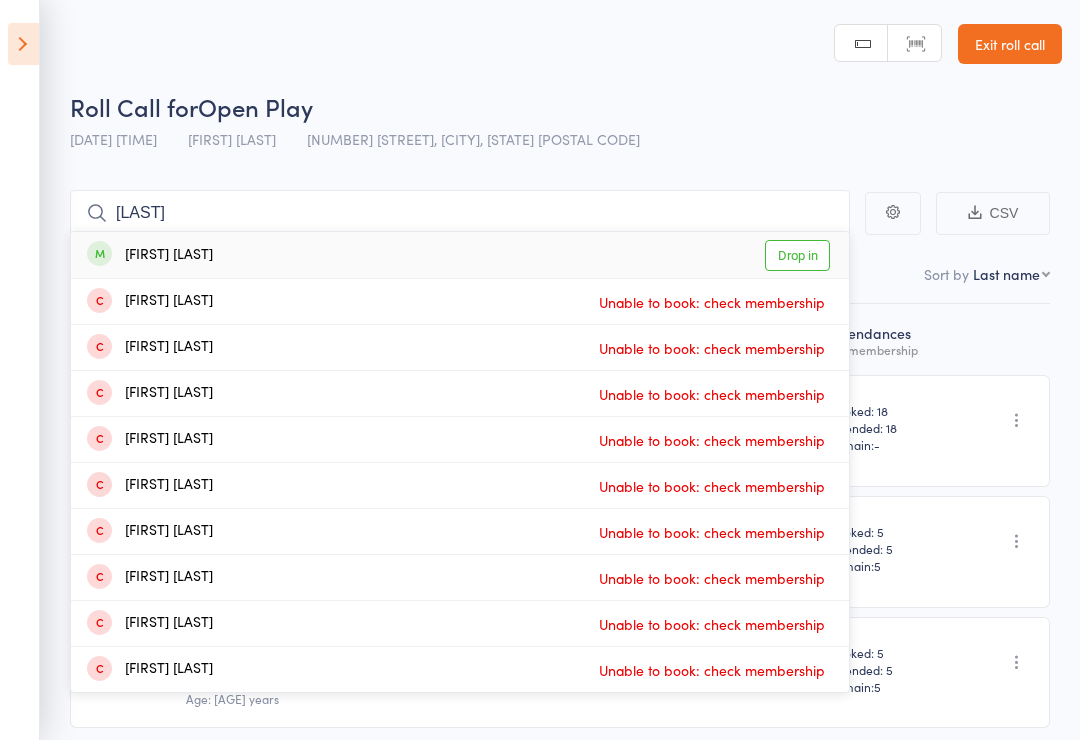 click on "Drop in" at bounding box center [797, 255] 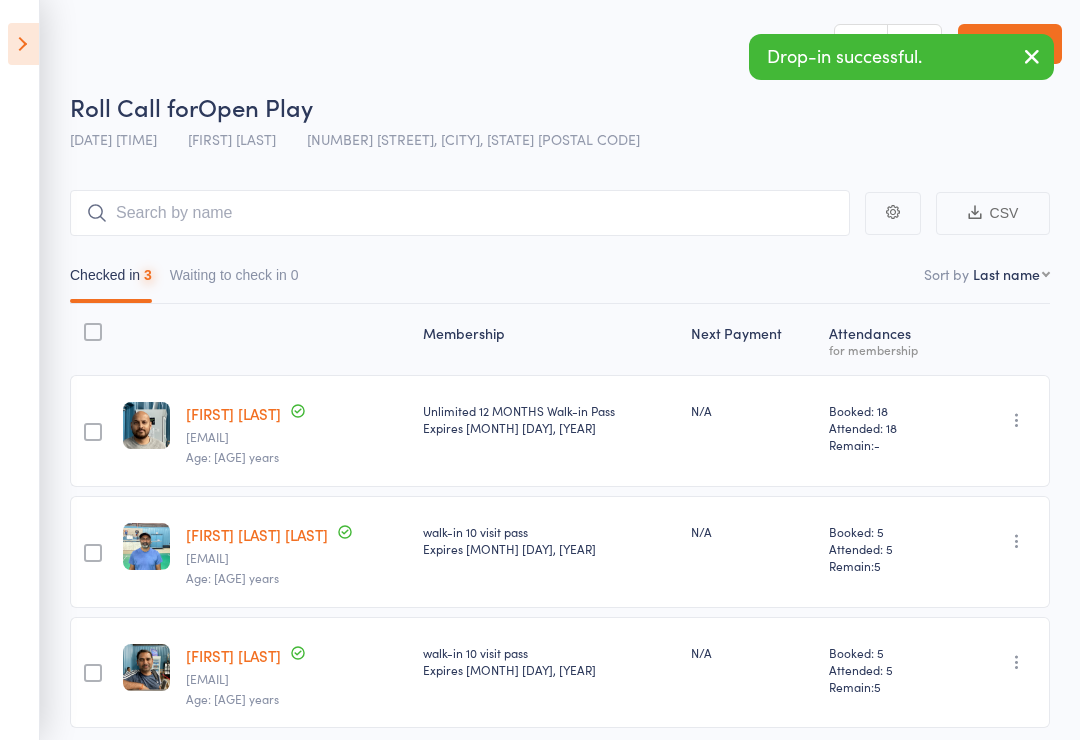 click on "First name Last name Birthday today? Behind on payments? Check in time Next payment date Next payment amount Membership name Membership expires Classes booked Classes attended Classes remaining" at bounding box center [1011, 274] 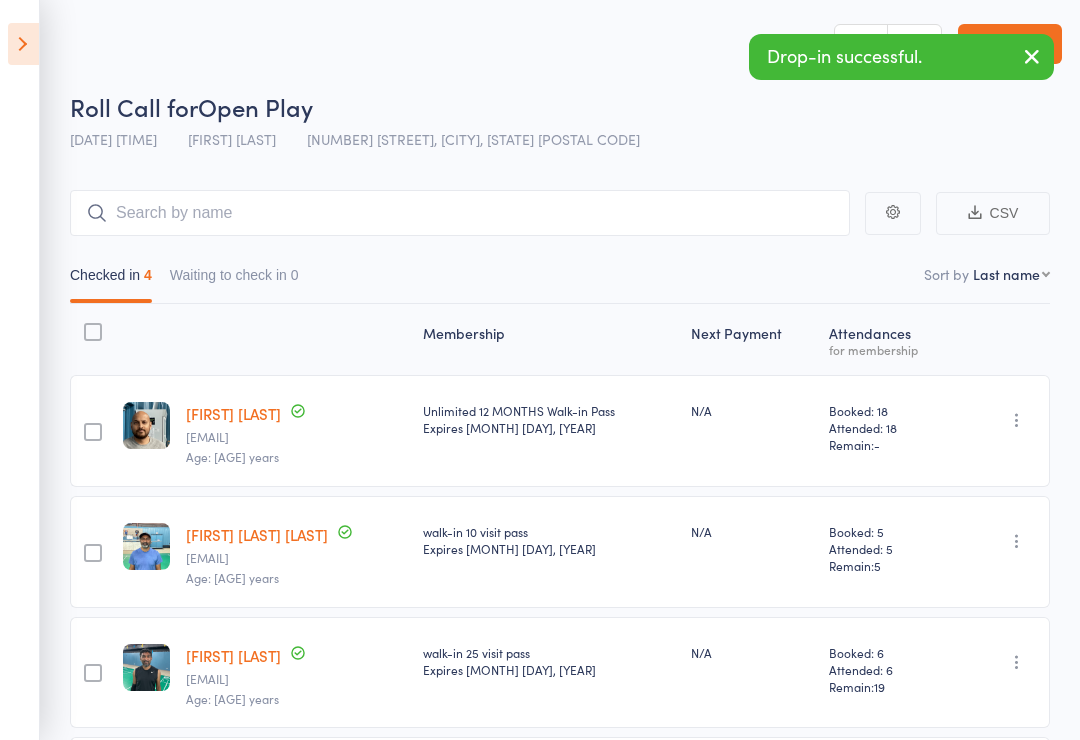 select on "4" 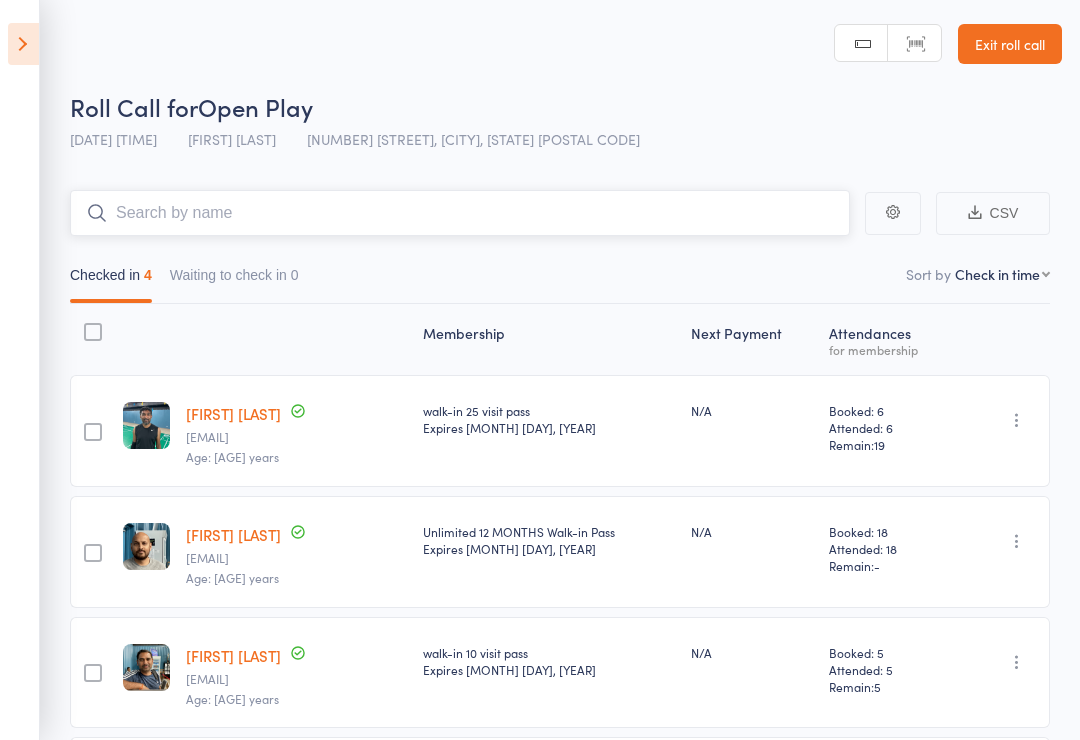 click at bounding box center (460, 213) 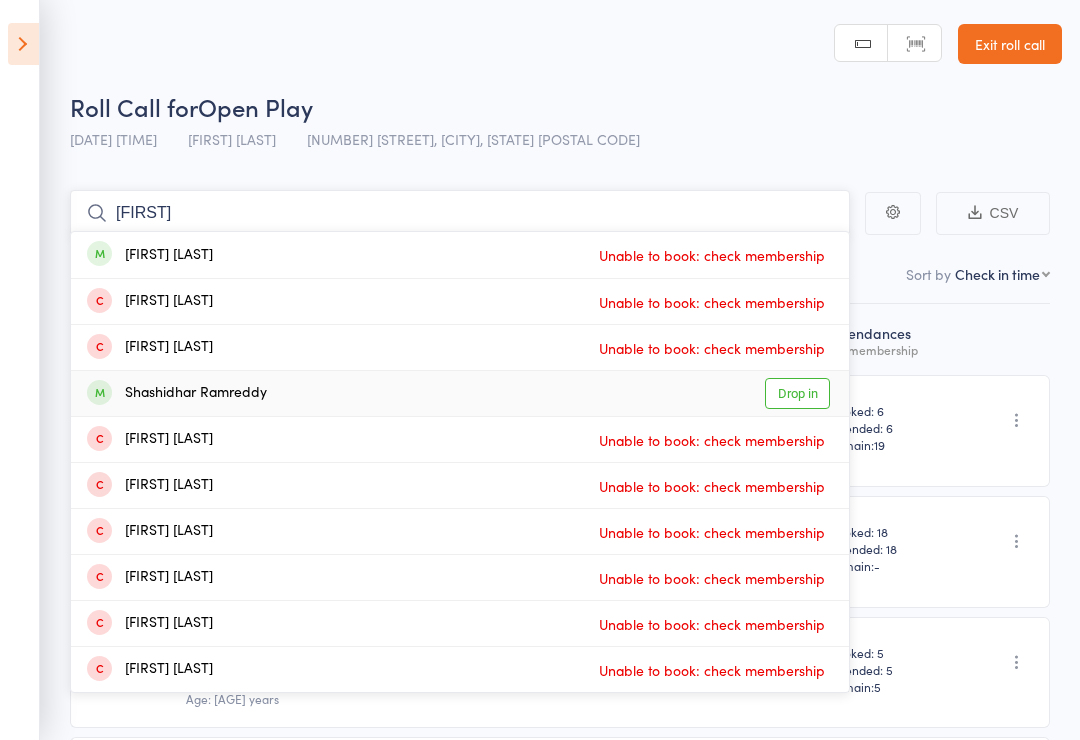 type on "Sashreddy" 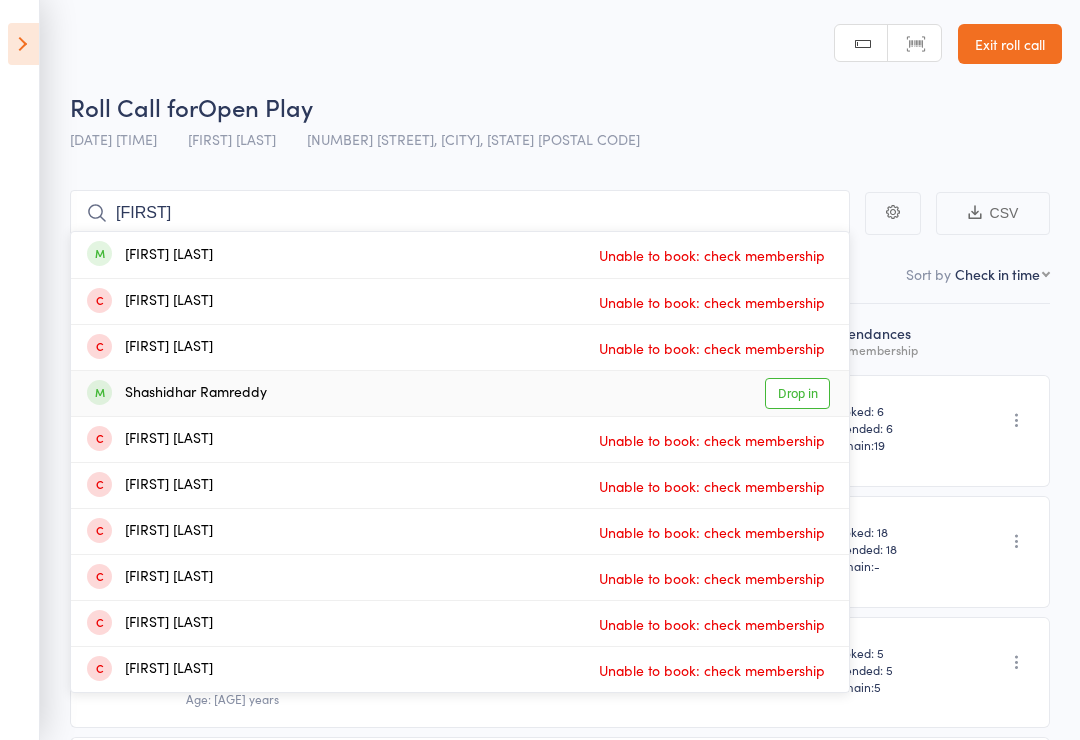click on "Drop in" at bounding box center [797, 393] 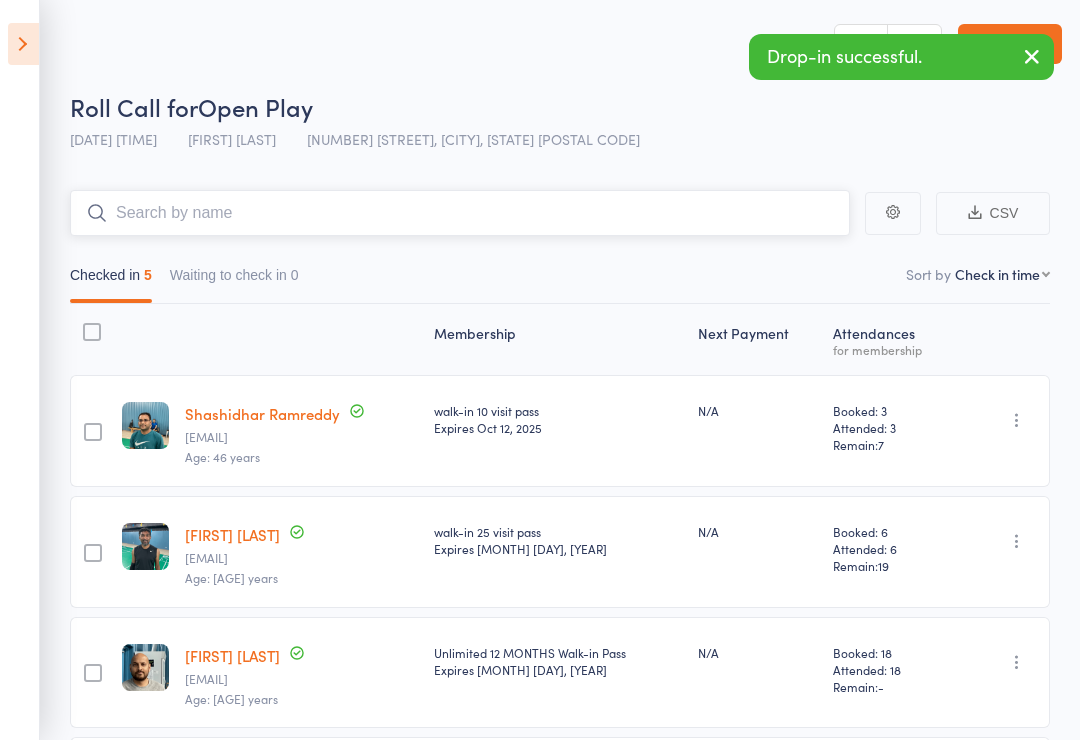 click at bounding box center (460, 213) 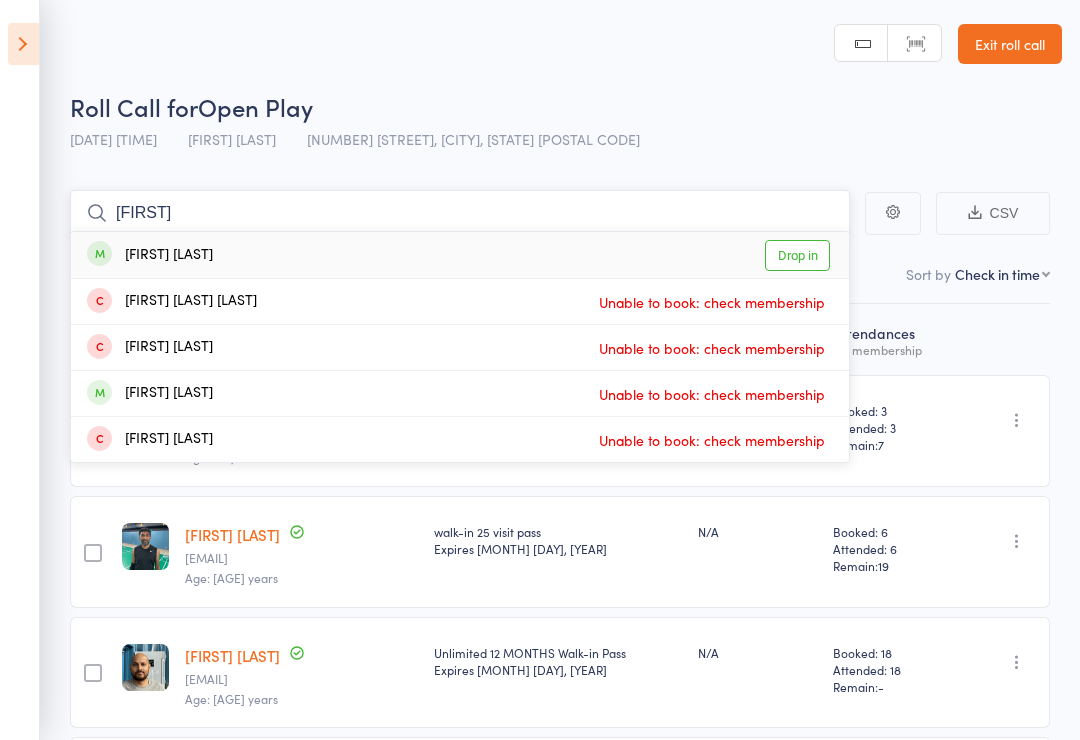 type on "Seekhar" 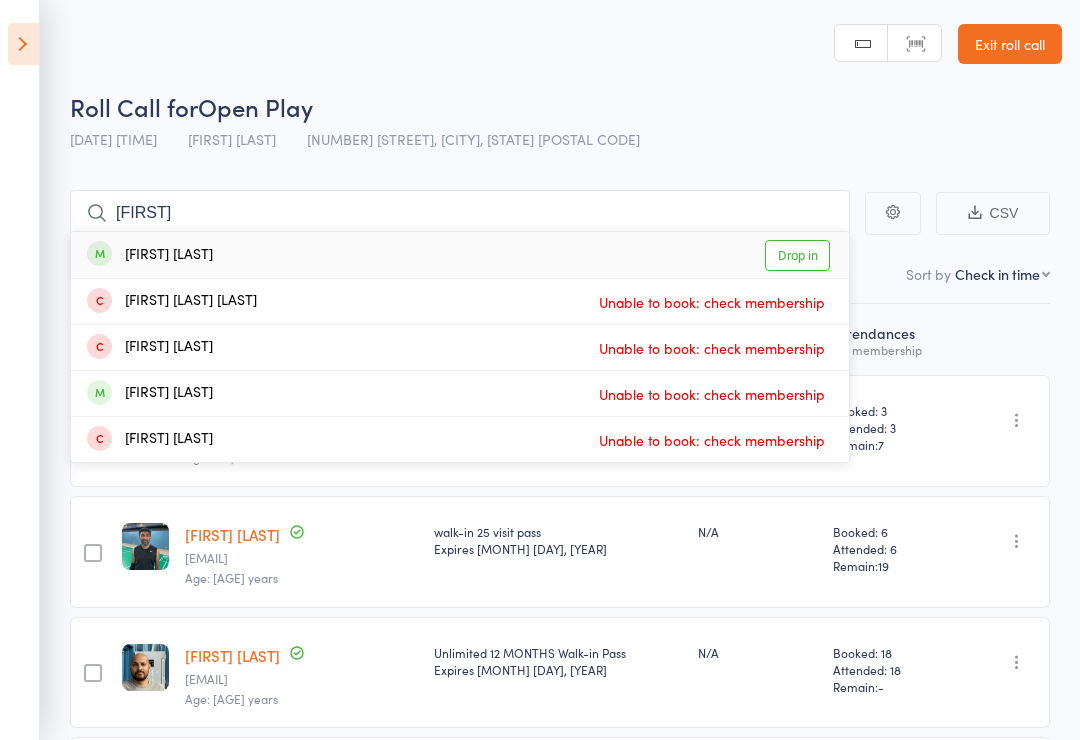 click on "Drop in" at bounding box center (797, 255) 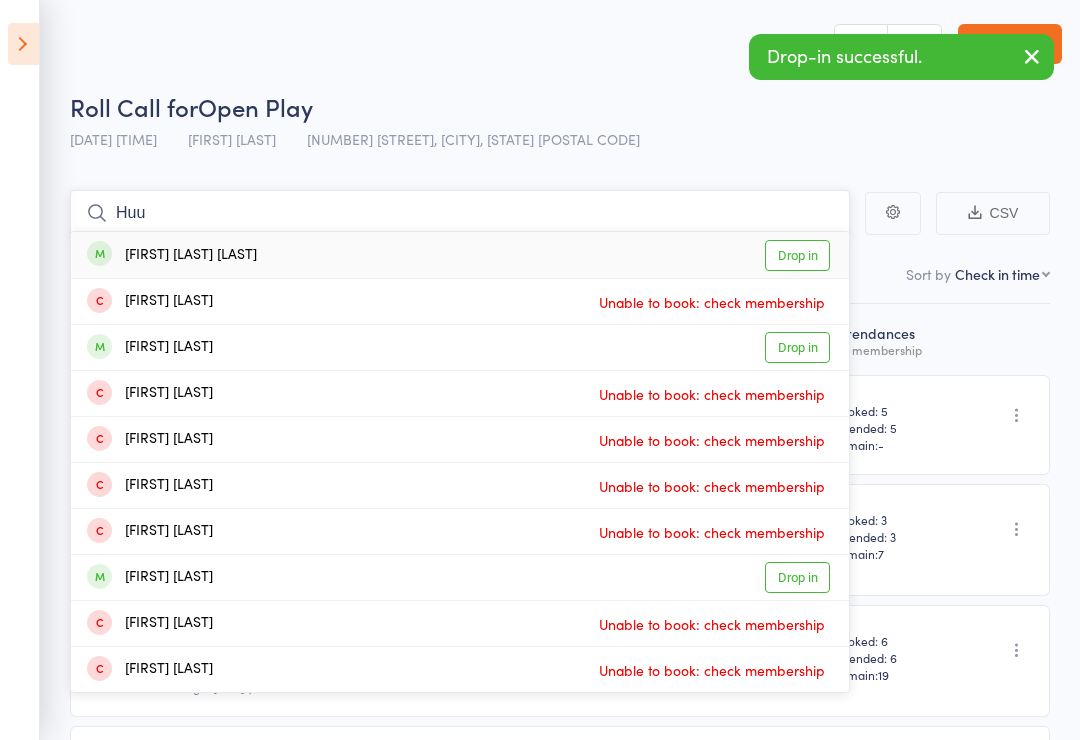 type on "Huu" 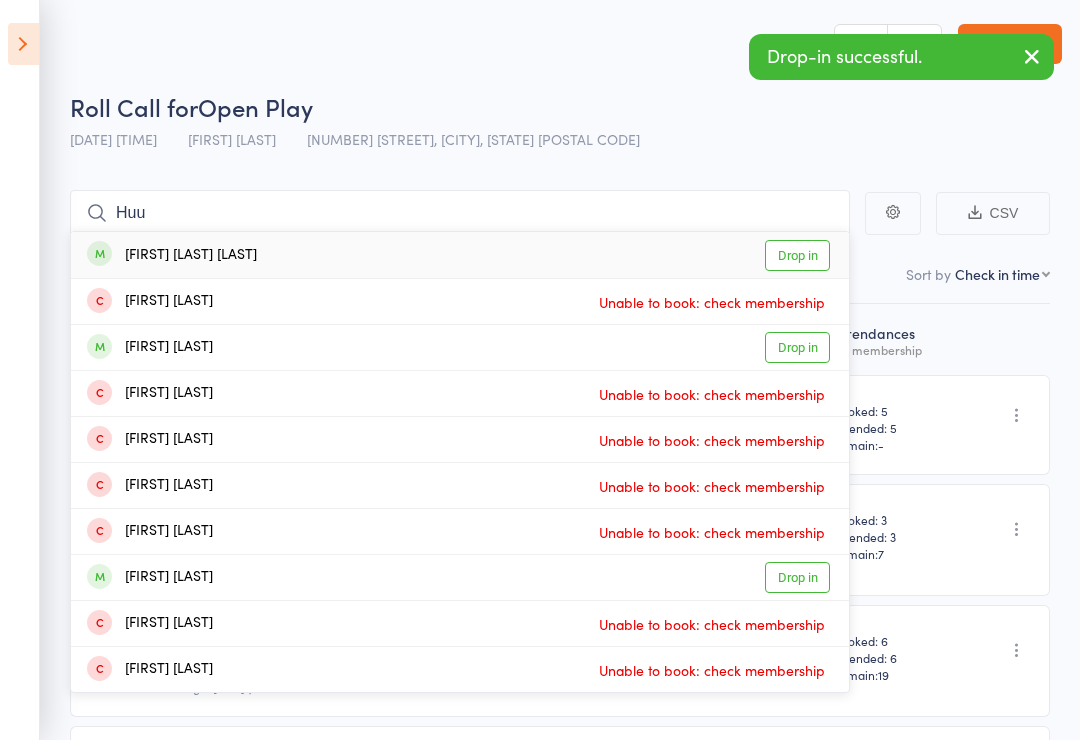 click on "Drop in" at bounding box center (797, 255) 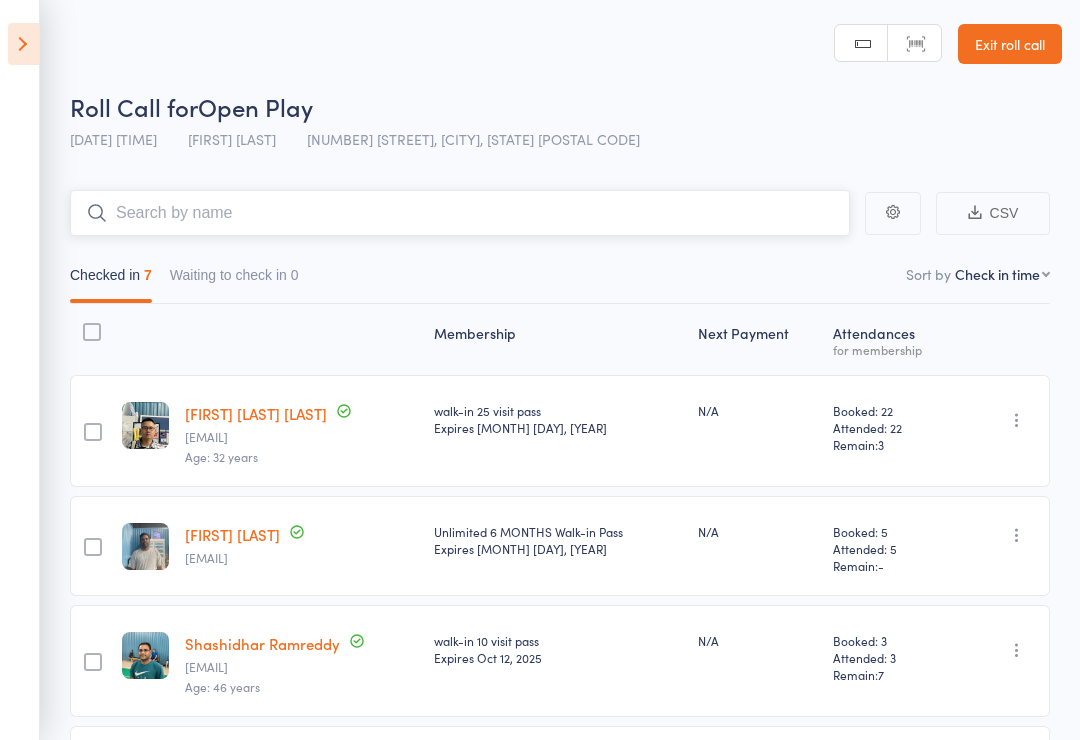 click at bounding box center (460, 213) 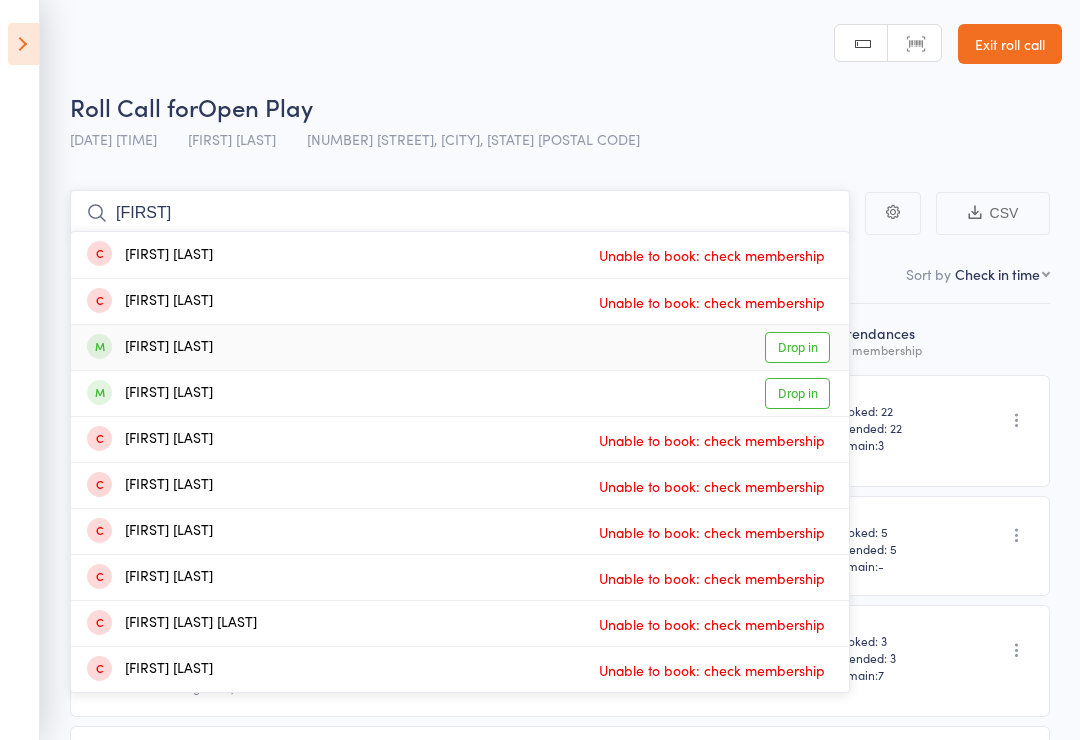 type on "Tien" 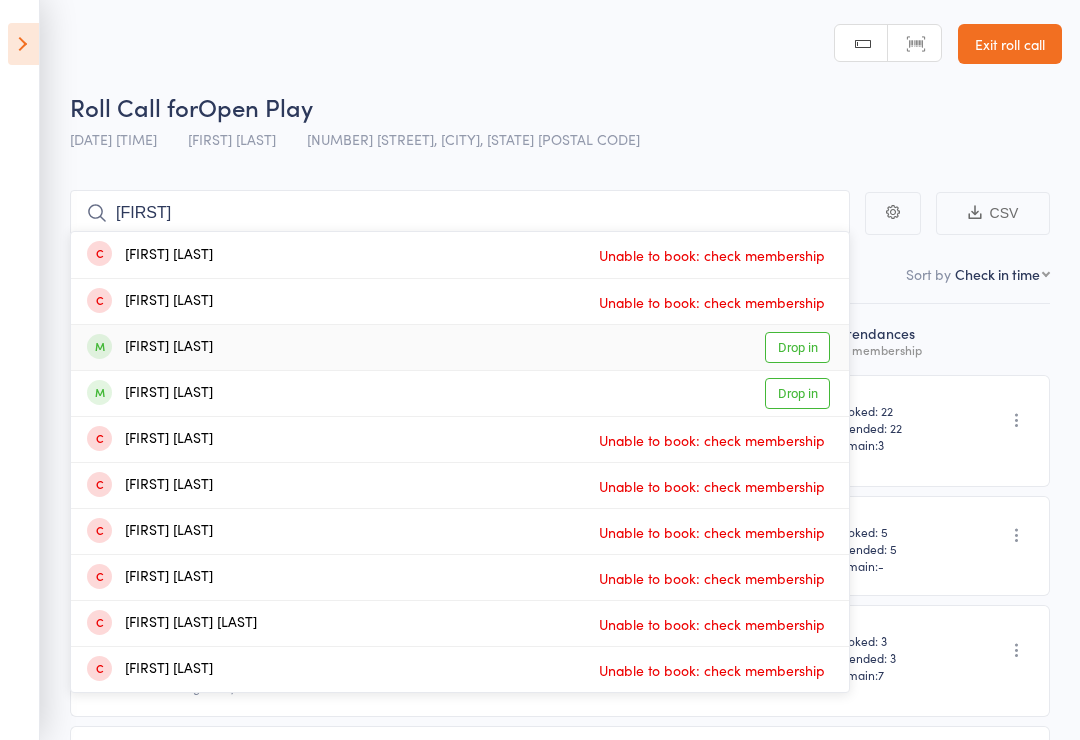 click on "Drop in" at bounding box center [797, 347] 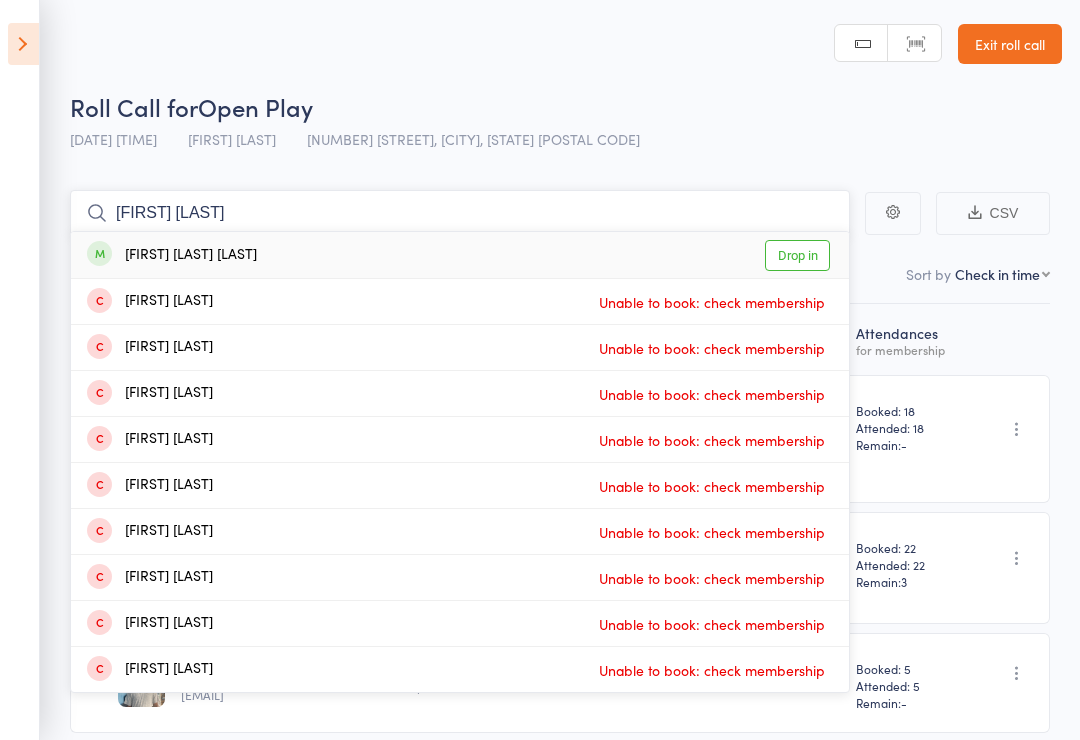 type on "Anh duy" 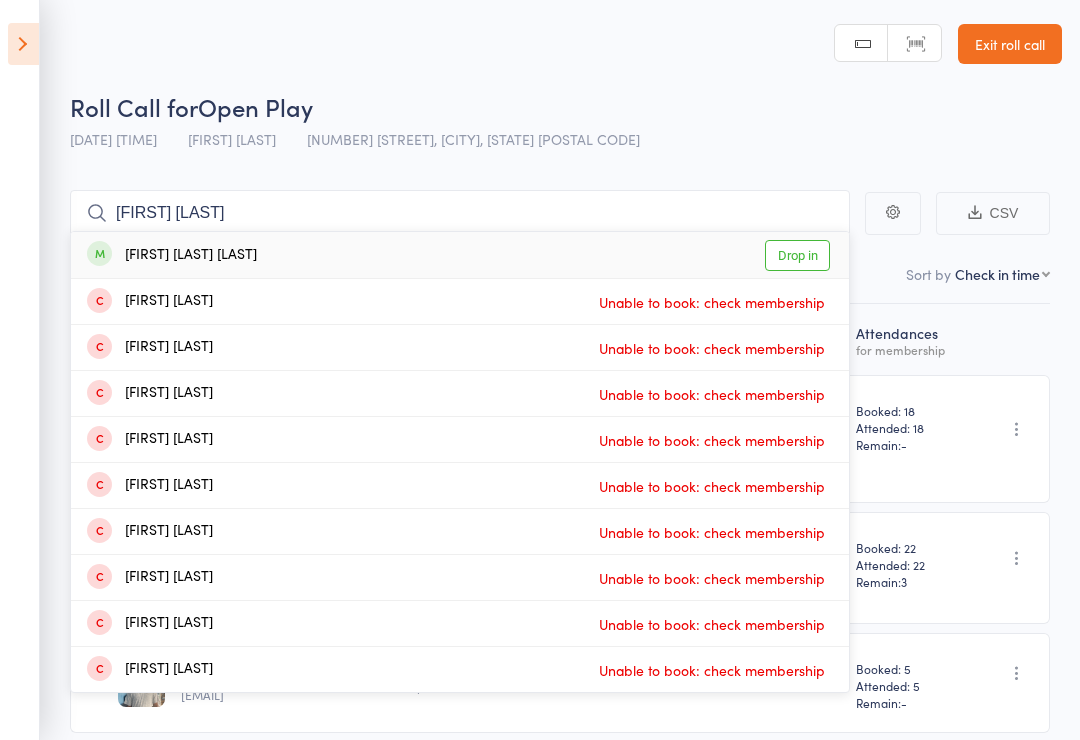 click on "Drop in" at bounding box center [797, 255] 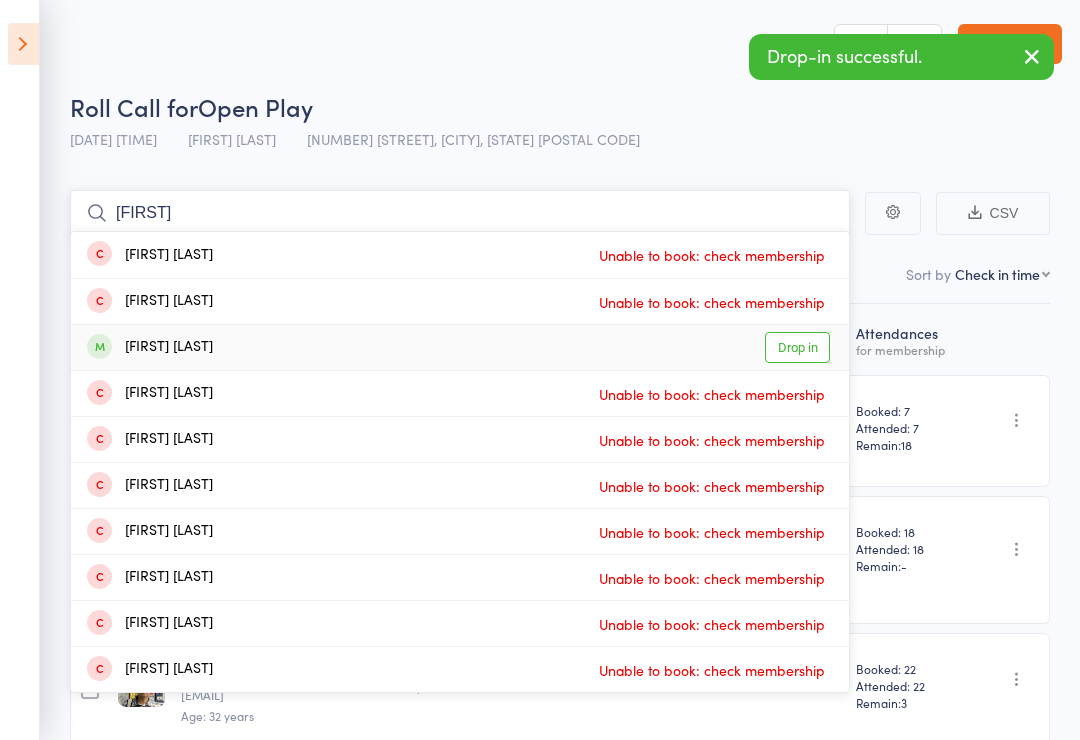 type on "Sudan" 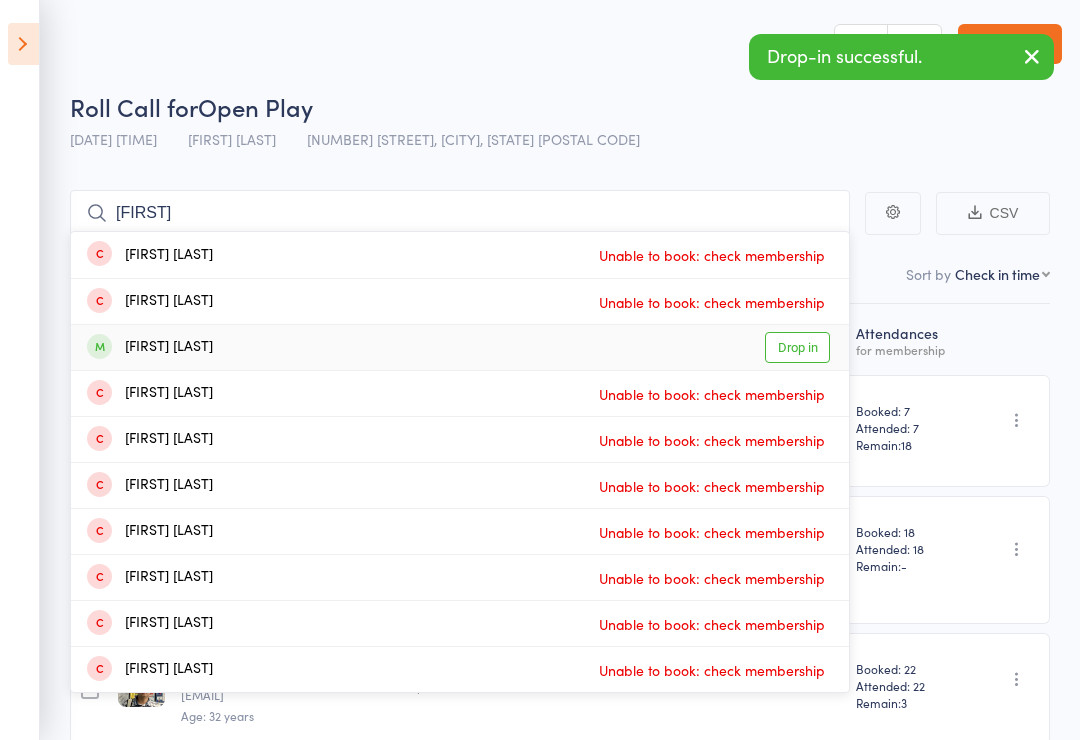 click on "Drop in" at bounding box center (797, 347) 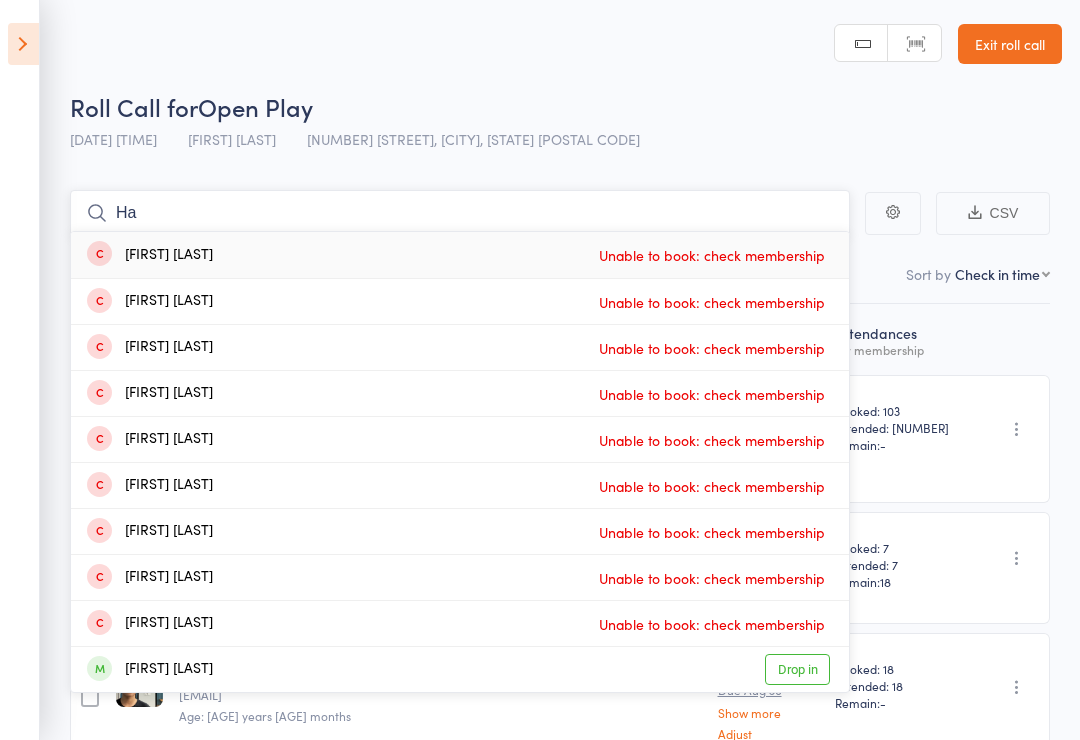 type on "H" 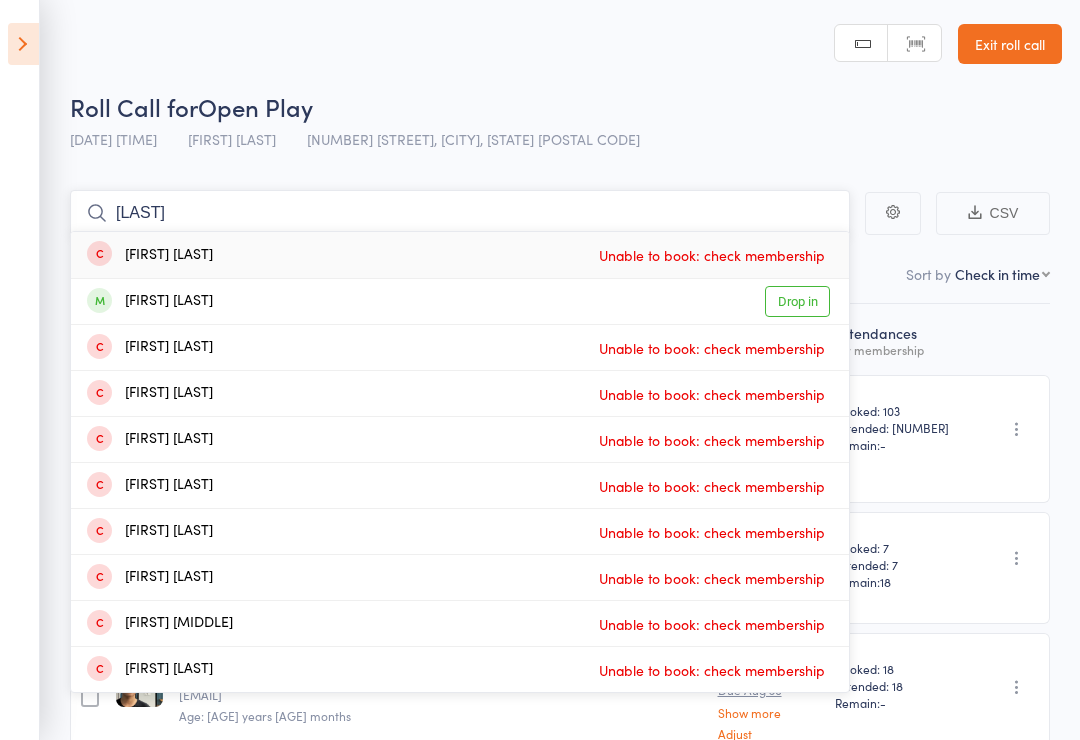 type on "Joshi" 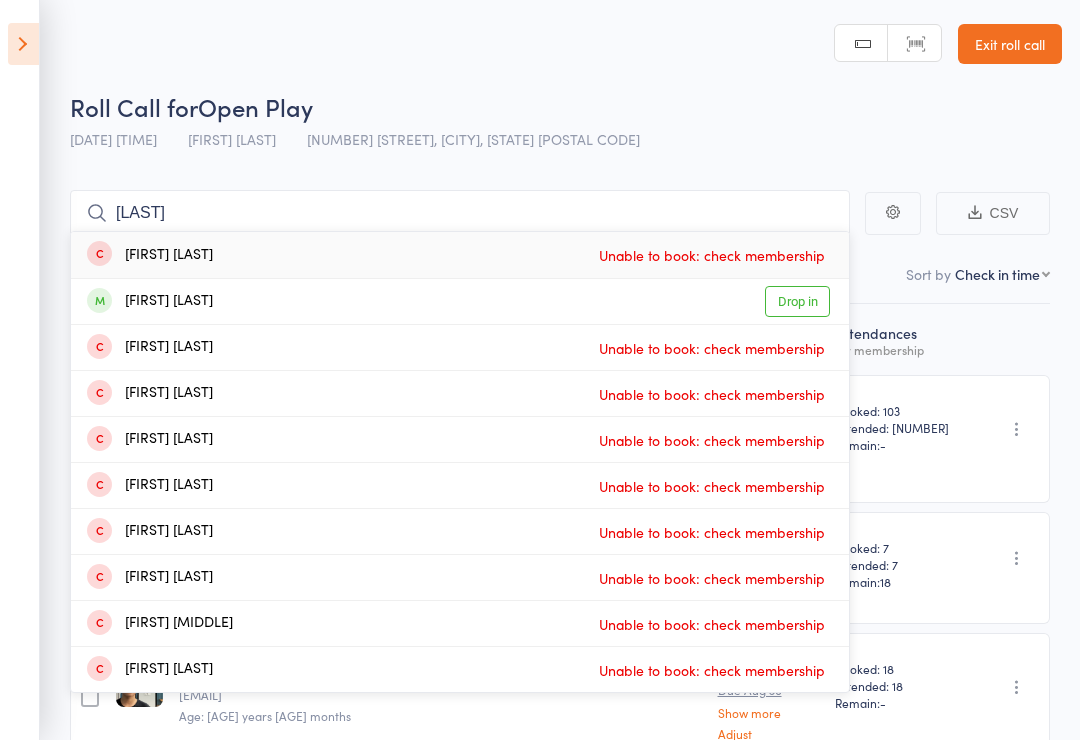 click on "Drop in" at bounding box center (797, 301) 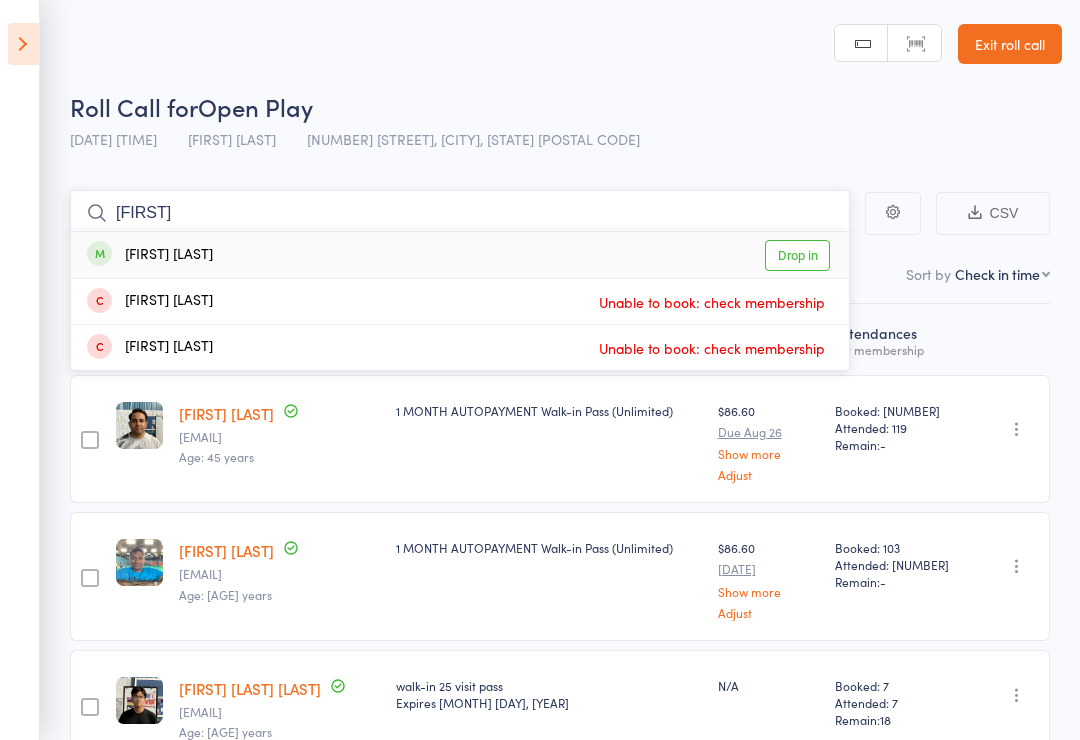 type on "Uday" 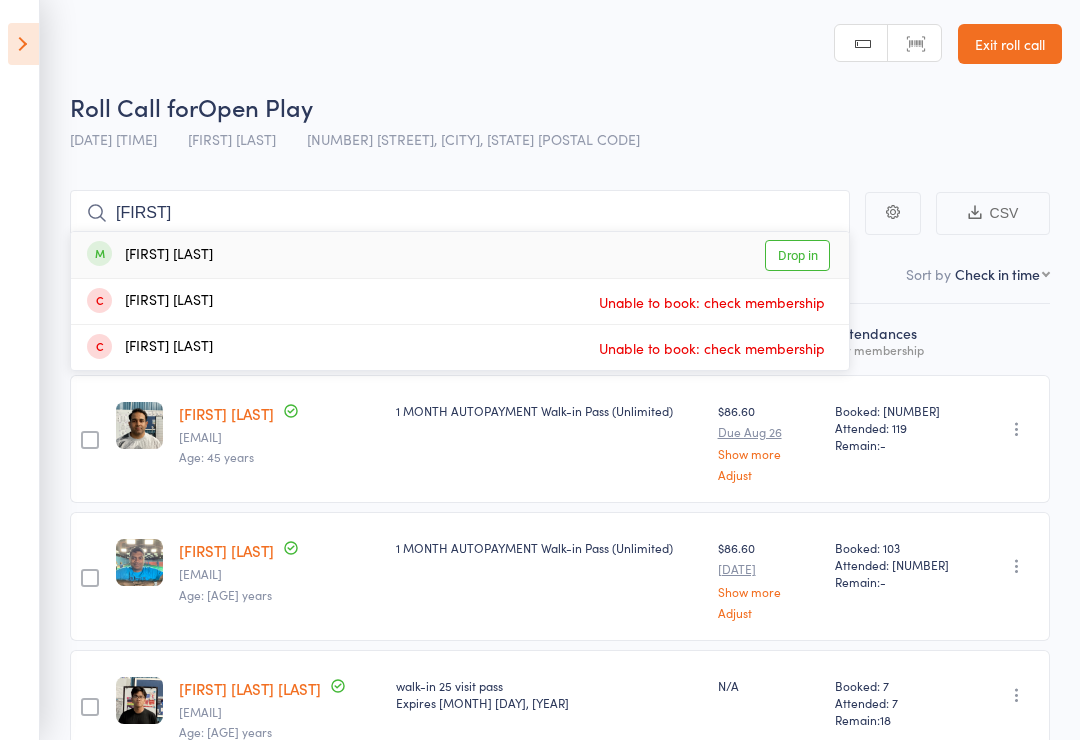 click on "Drop in" at bounding box center [797, 255] 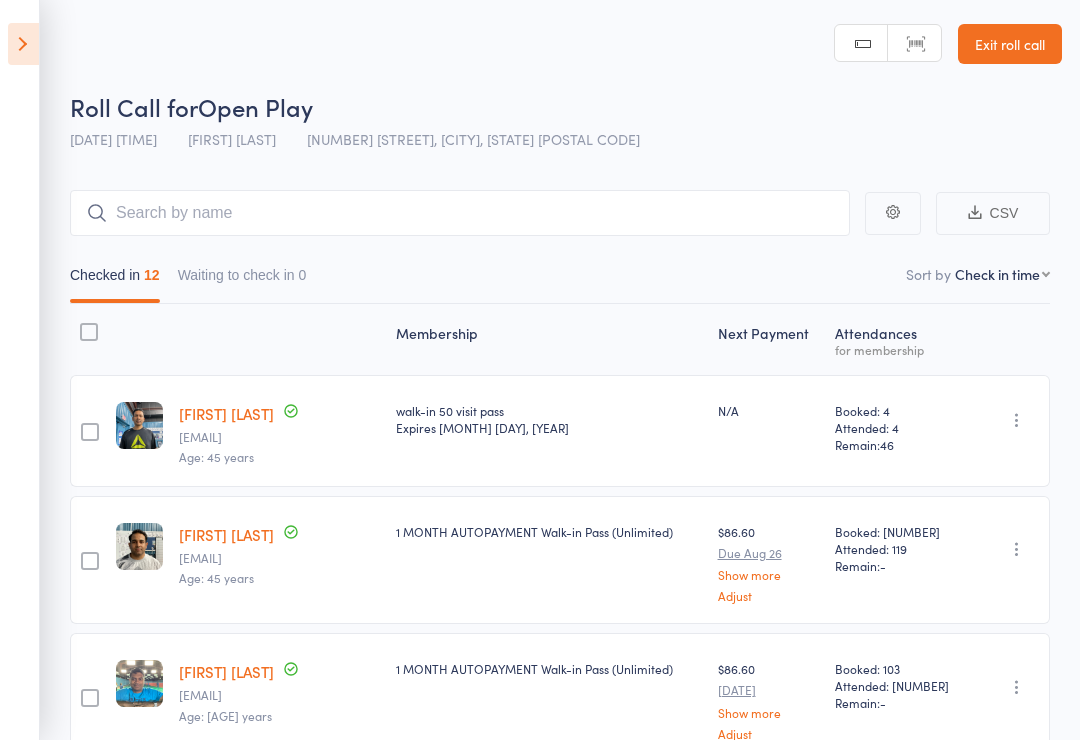 click on "Exit roll call" at bounding box center (1010, 44) 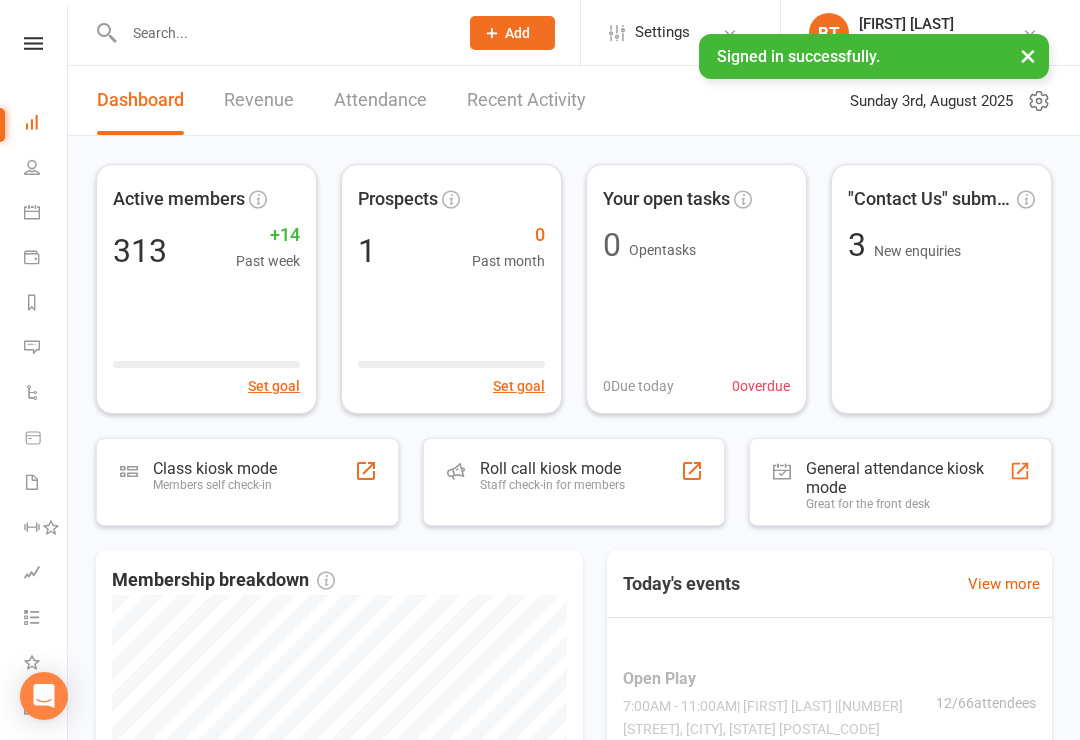 scroll, scrollTop: 0, scrollLeft: 0, axis: both 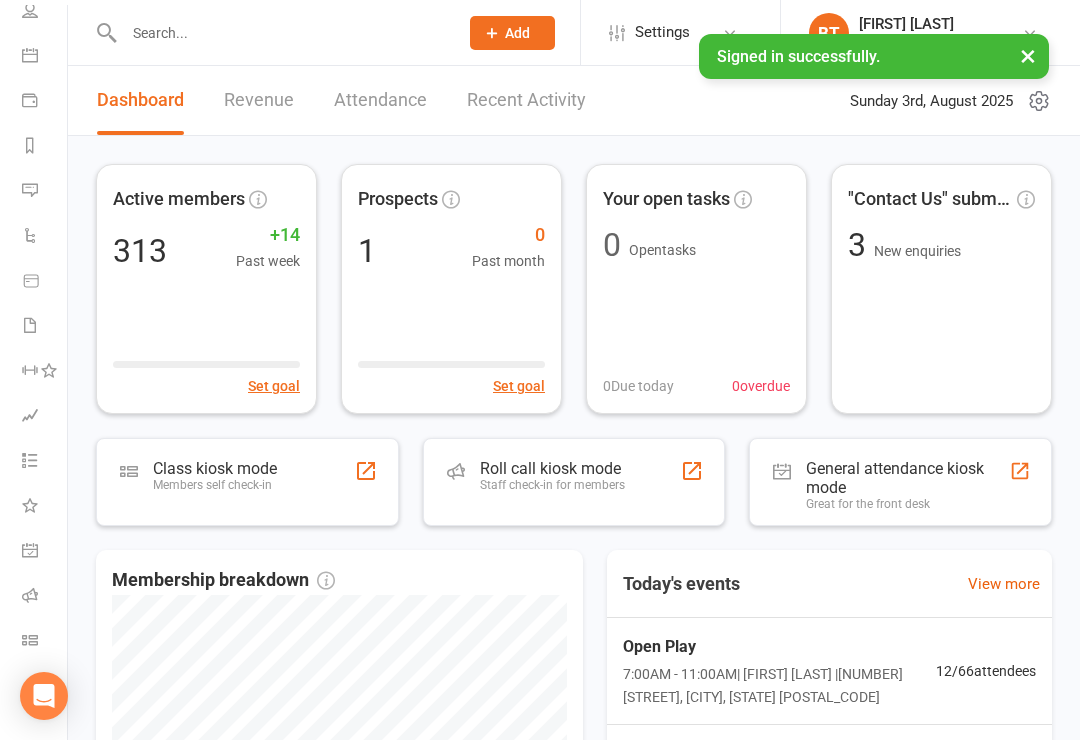 click at bounding box center [30, 640] 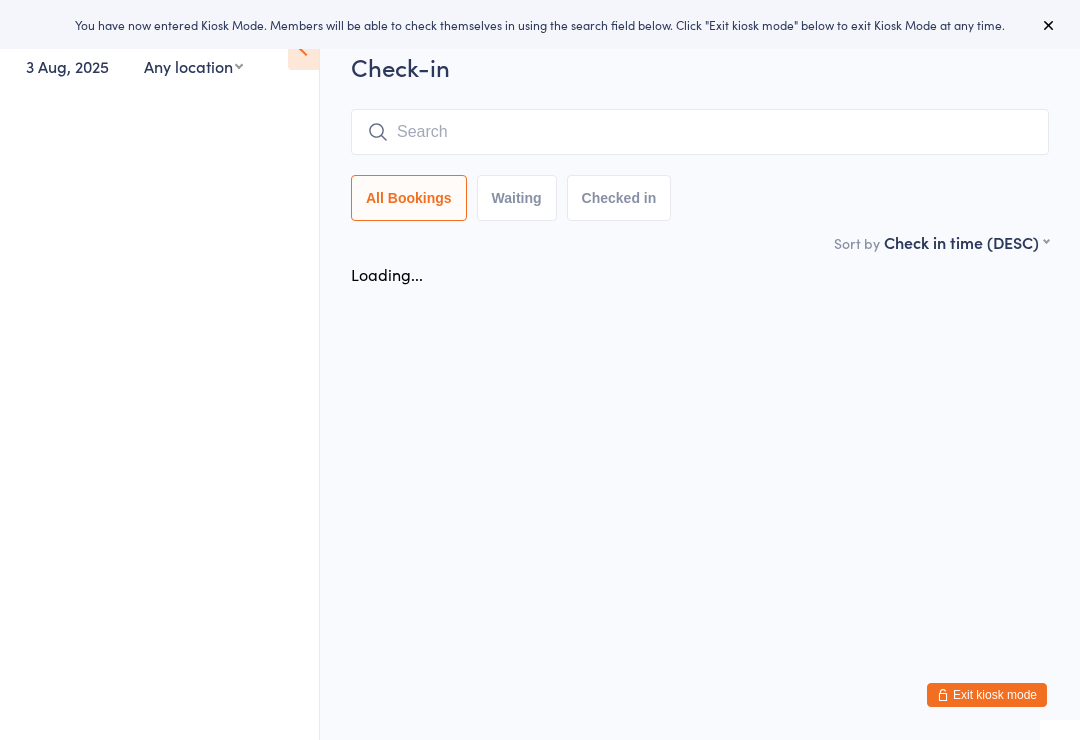 scroll, scrollTop: 0, scrollLeft: 0, axis: both 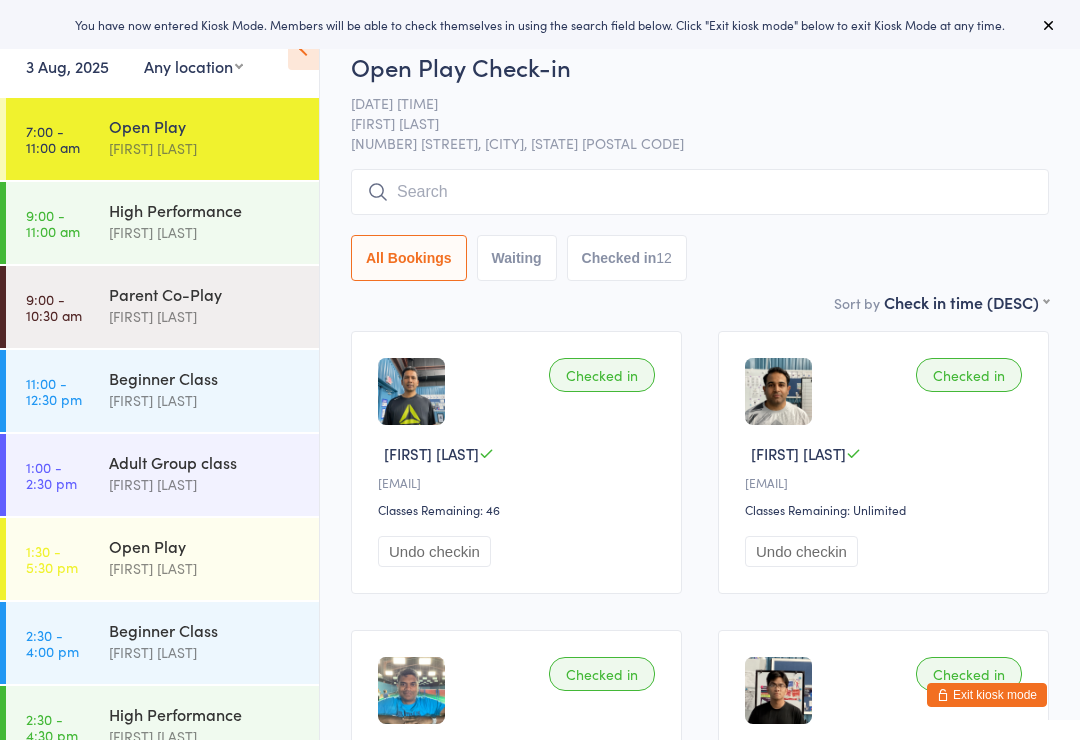 click at bounding box center [700, 192] 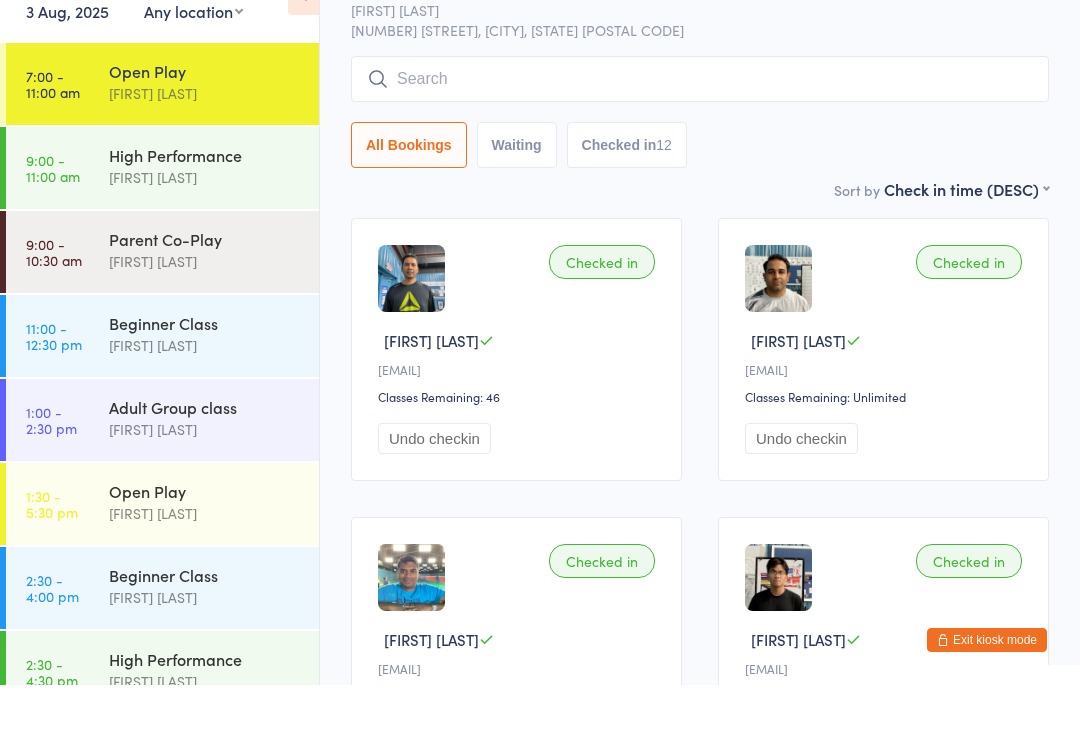 scroll, scrollTop: 116, scrollLeft: 0, axis: vertical 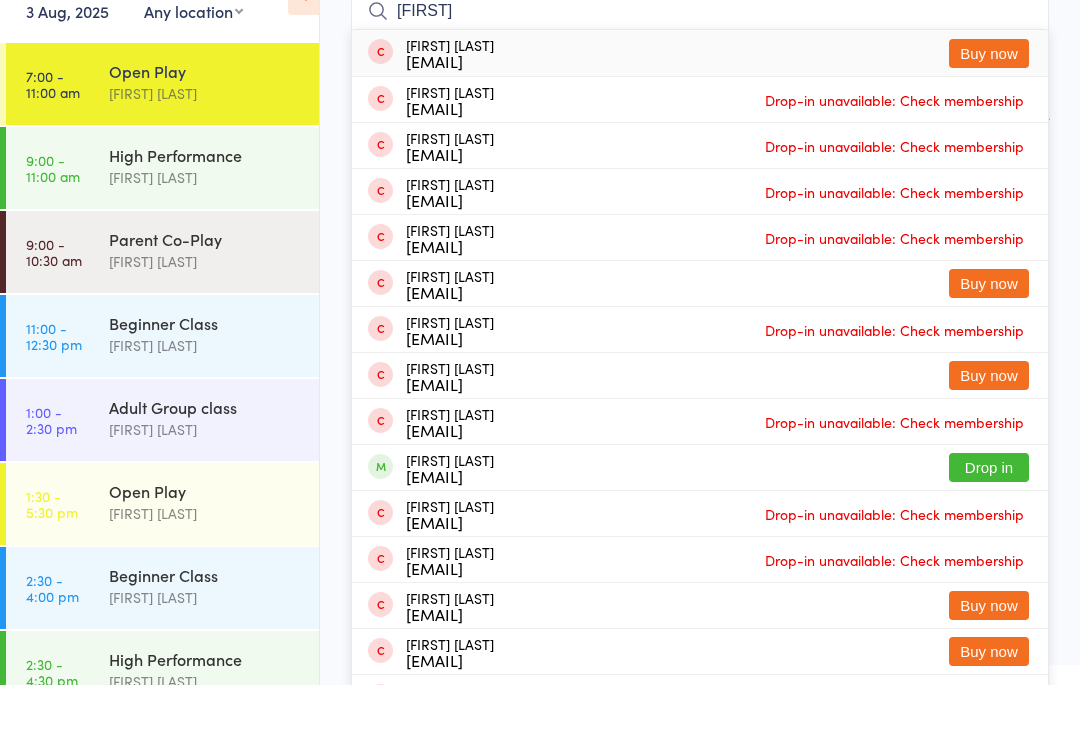 type on "Hari" 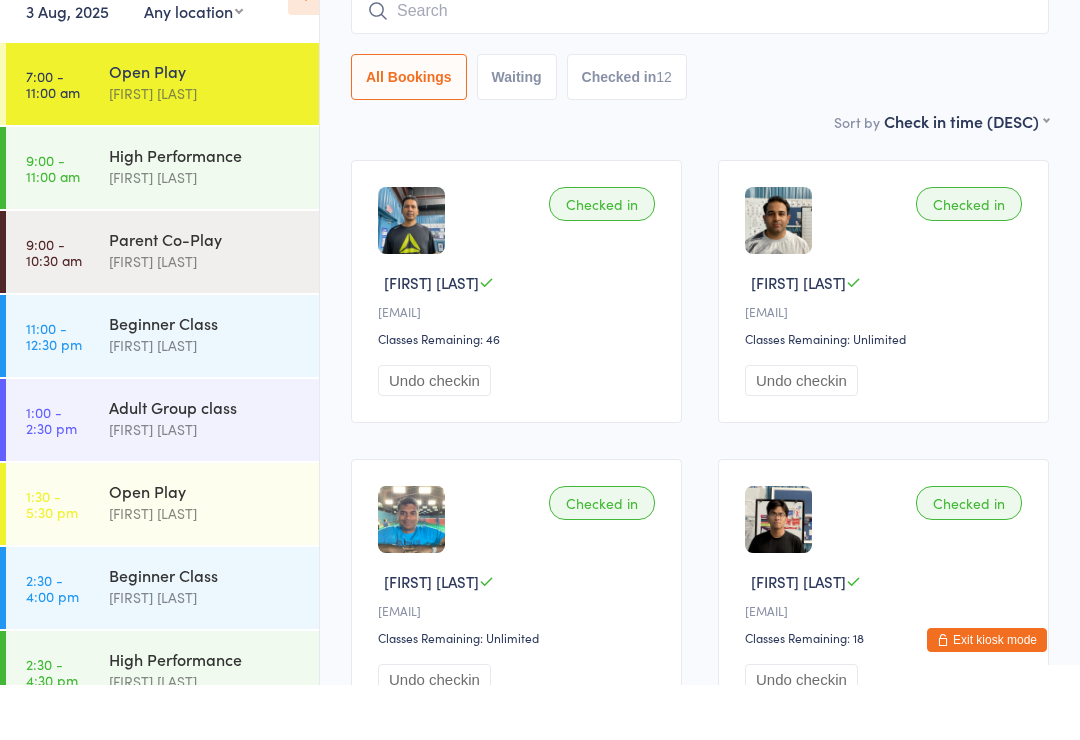 scroll, scrollTop: 0, scrollLeft: 0, axis: both 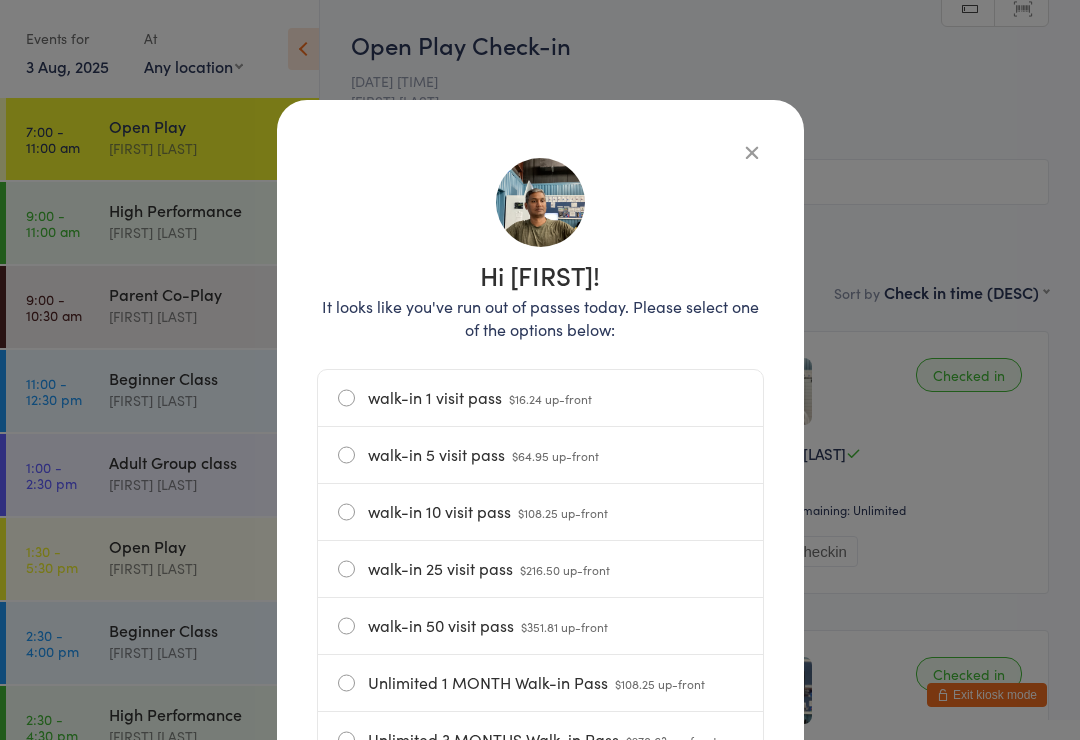 click on "walk-in 1 visit pass  $16.24 up-front" at bounding box center (540, 398) 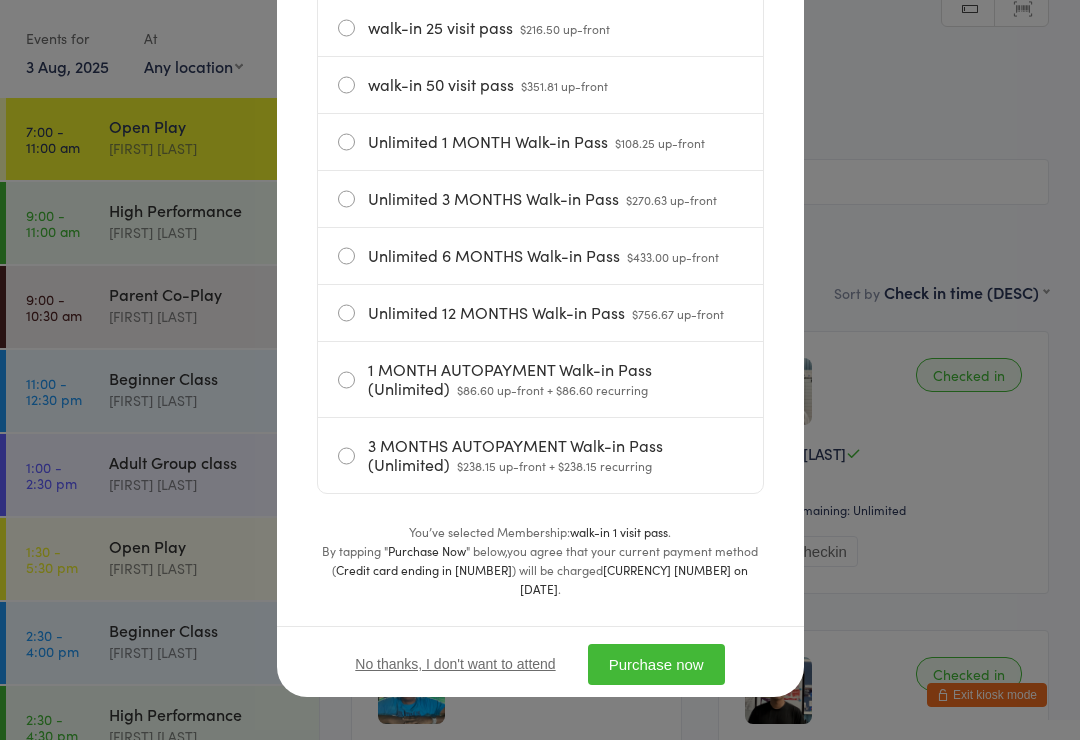 scroll, scrollTop: 540, scrollLeft: 0, axis: vertical 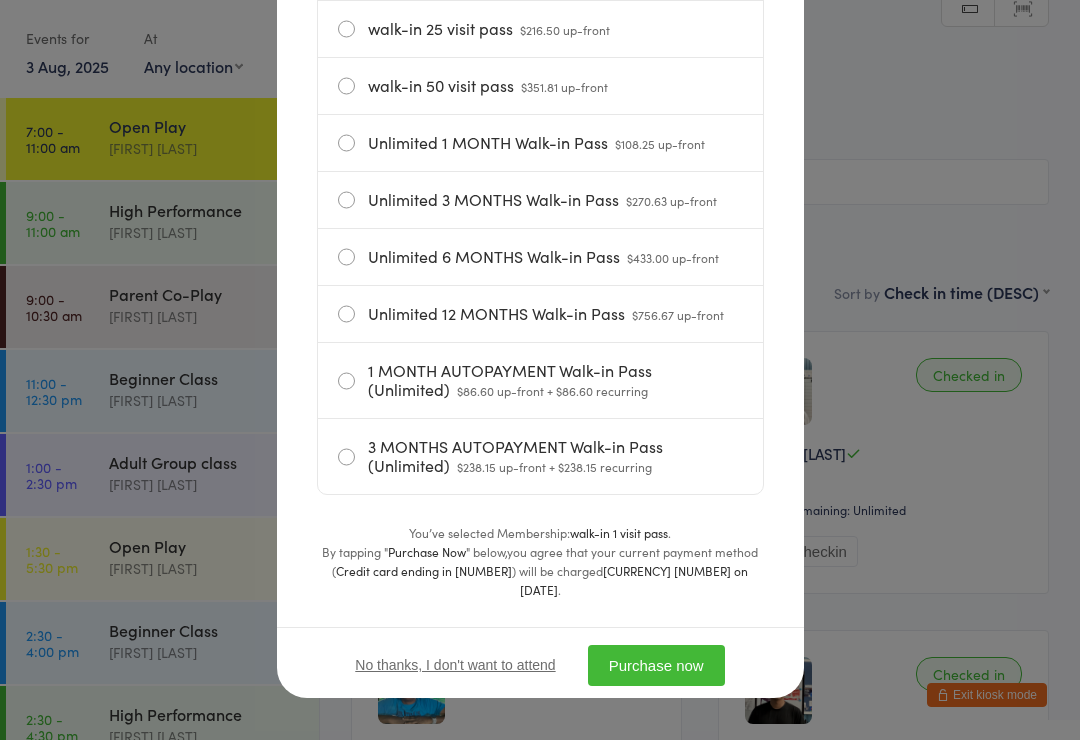 click on "Purchase now" at bounding box center (656, 665) 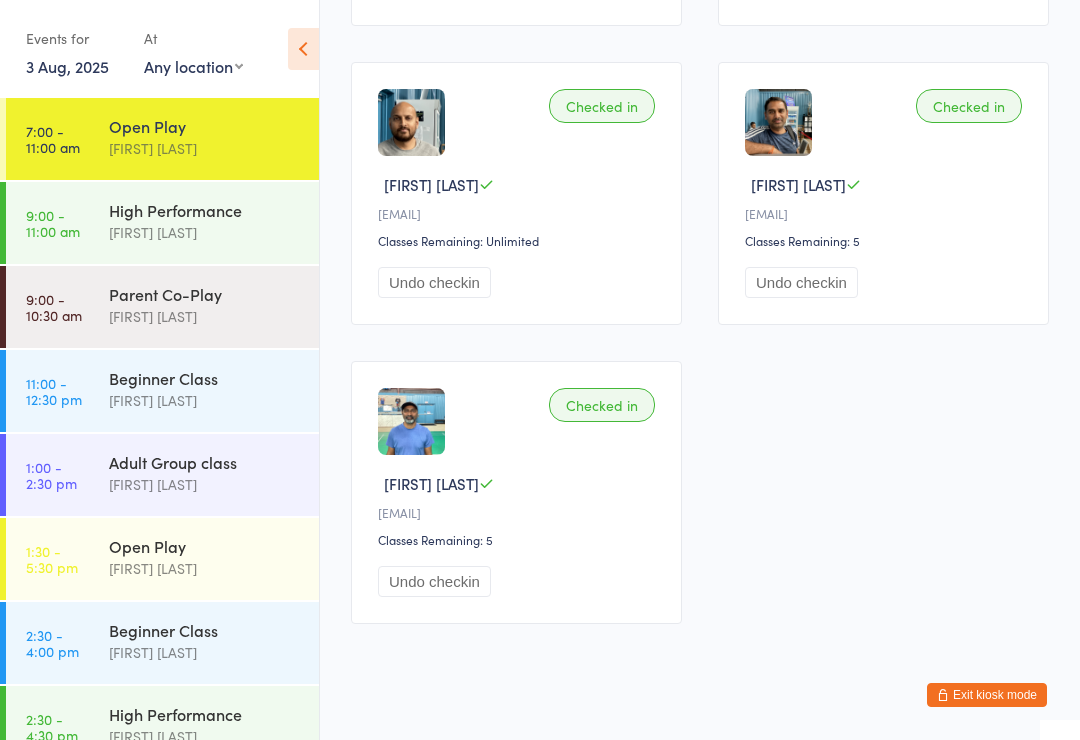 scroll, scrollTop: 1817, scrollLeft: 0, axis: vertical 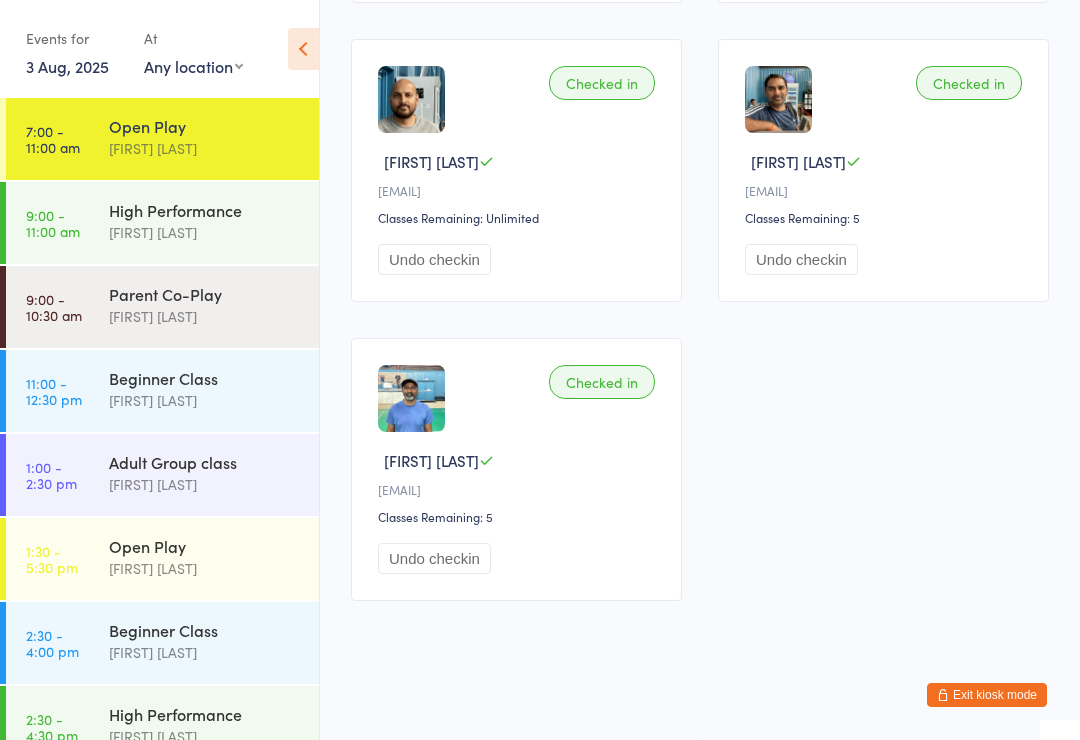 click on "[FIRST] [LAST]" at bounding box center [205, 232] 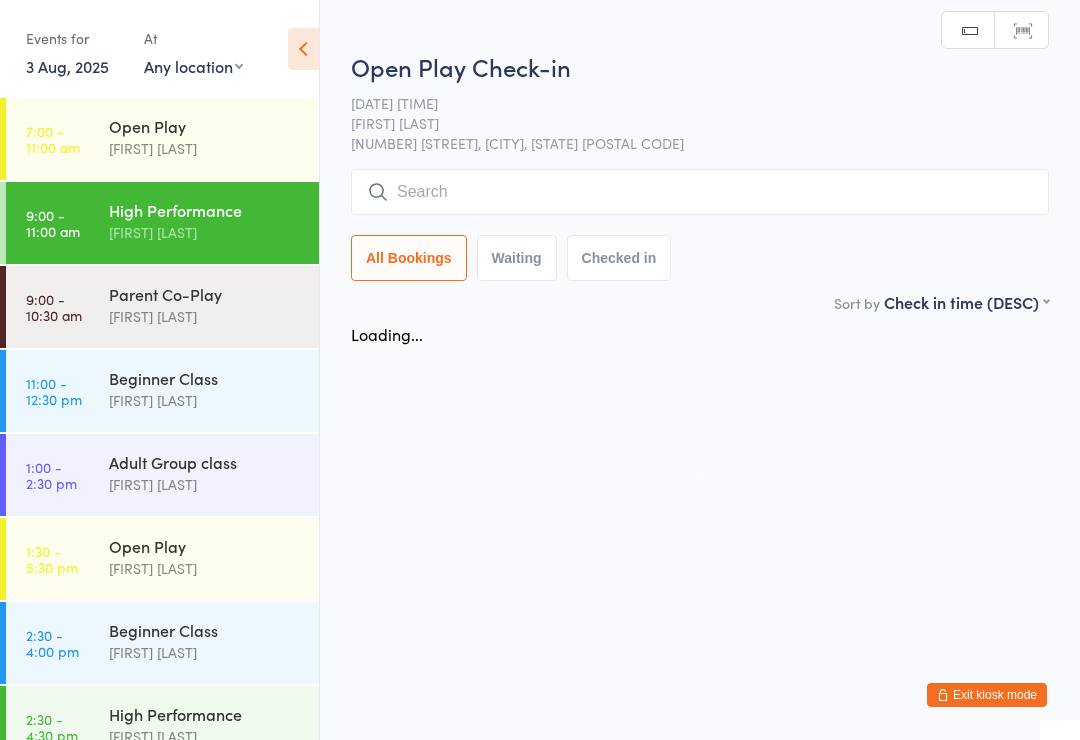 scroll, scrollTop: 0, scrollLeft: 0, axis: both 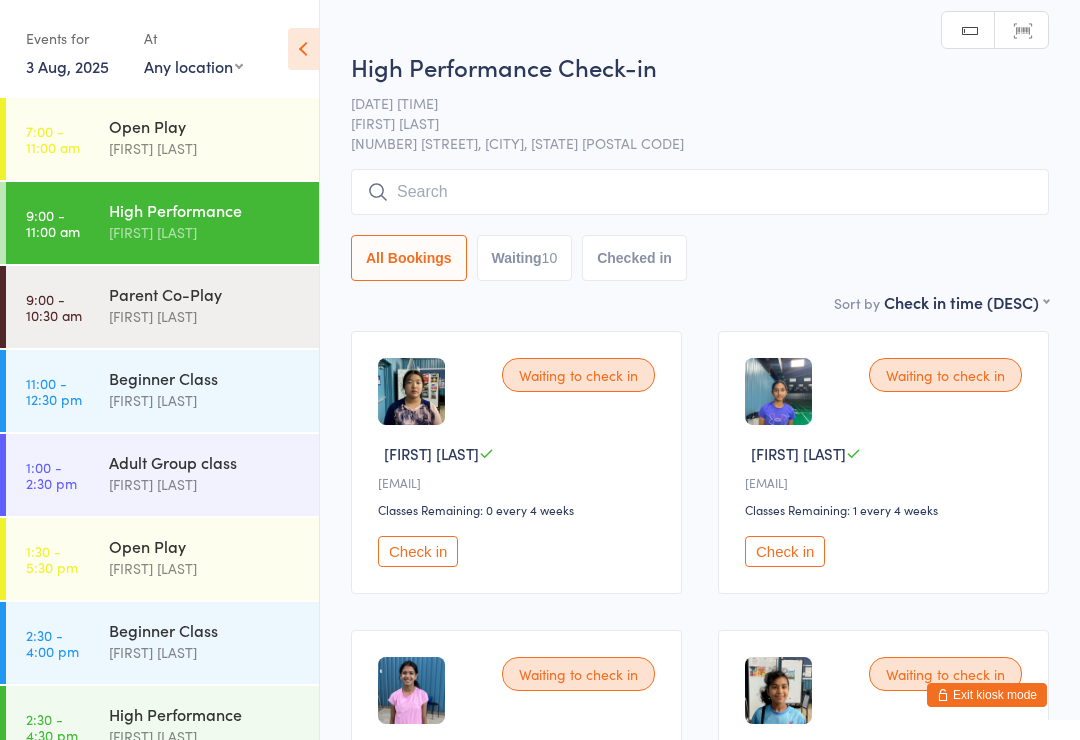 click on "[FIRST] [LAST]" at bounding box center (205, 148) 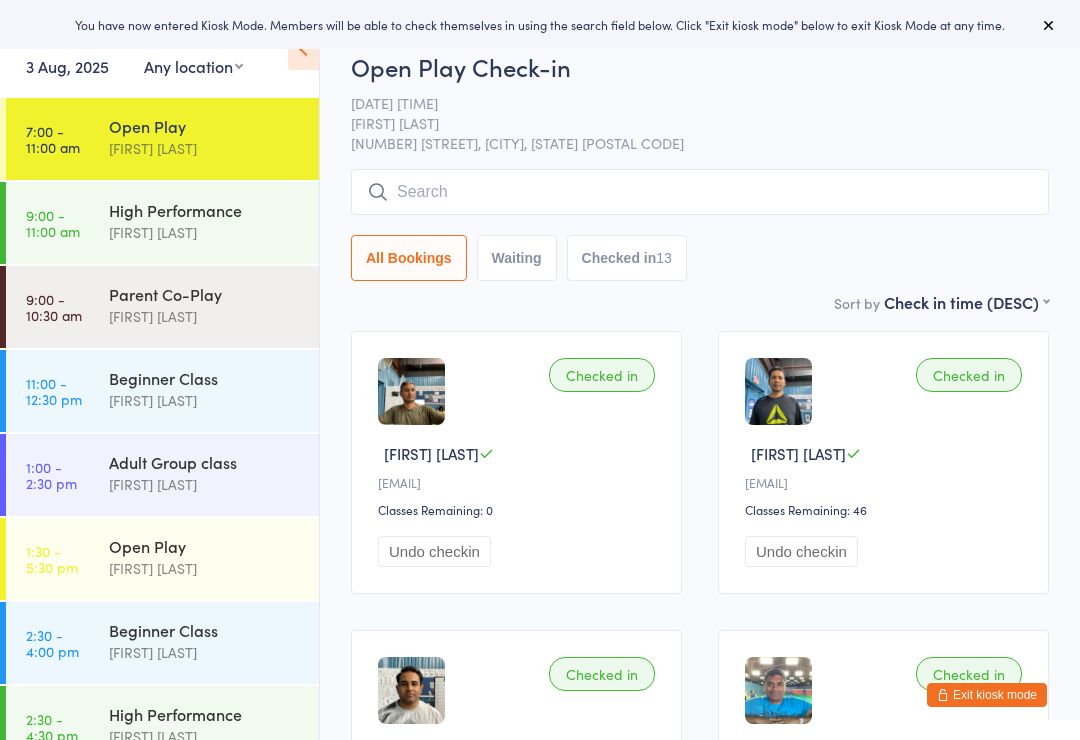 scroll, scrollTop: 0, scrollLeft: 0, axis: both 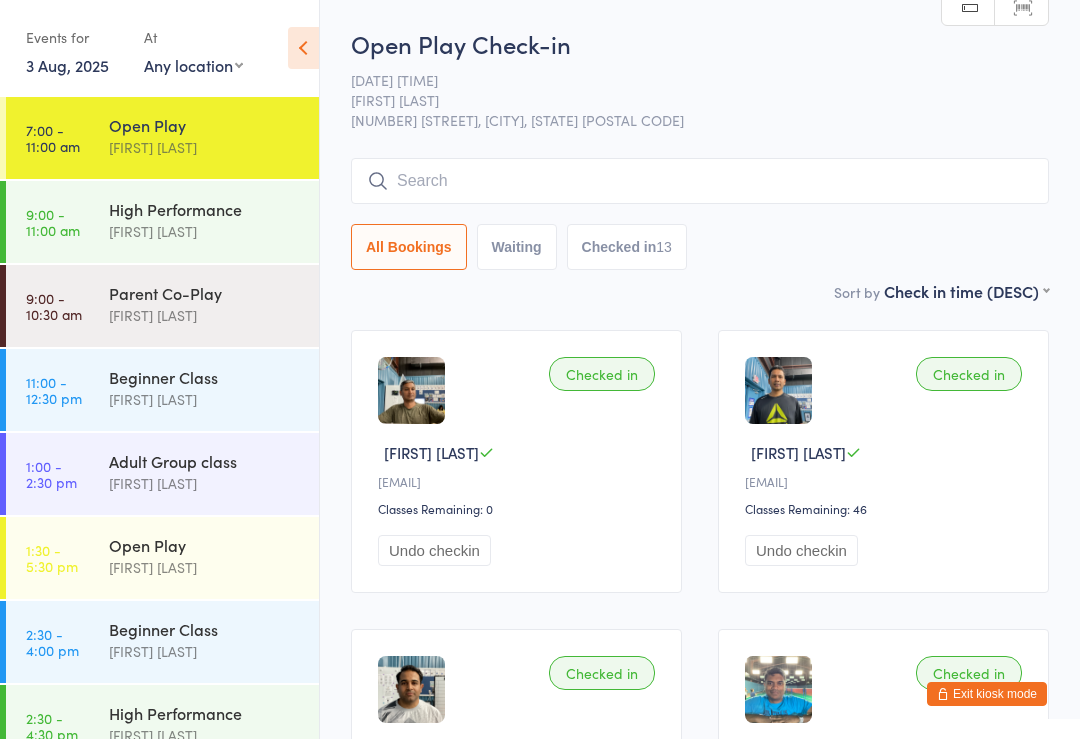 click on "3 Aug, 2025" at bounding box center [67, 66] 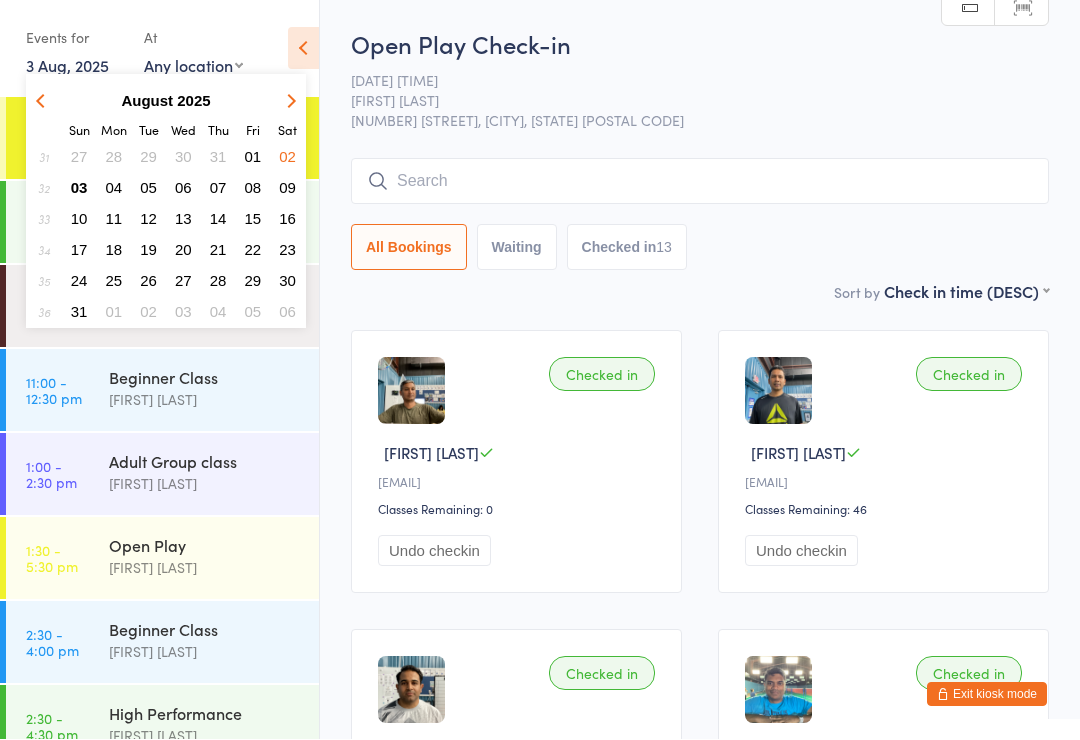 scroll, scrollTop: 1, scrollLeft: 0, axis: vertical 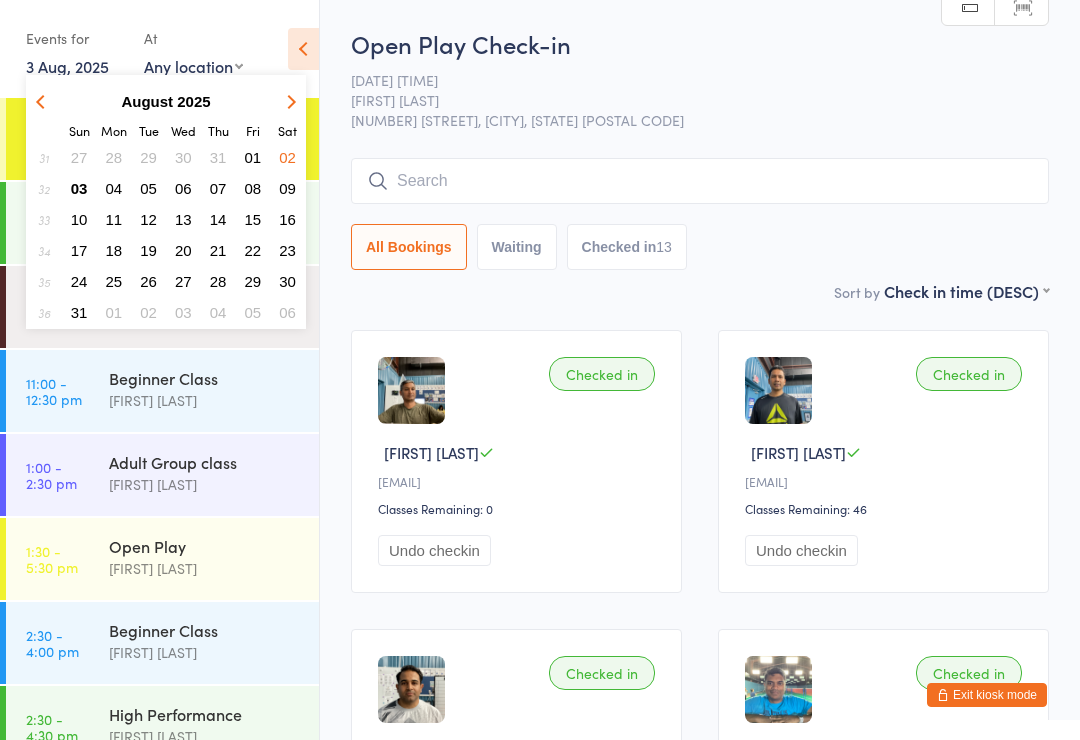 click on "3 Aug, 2025" at bounding box center (67, 66) 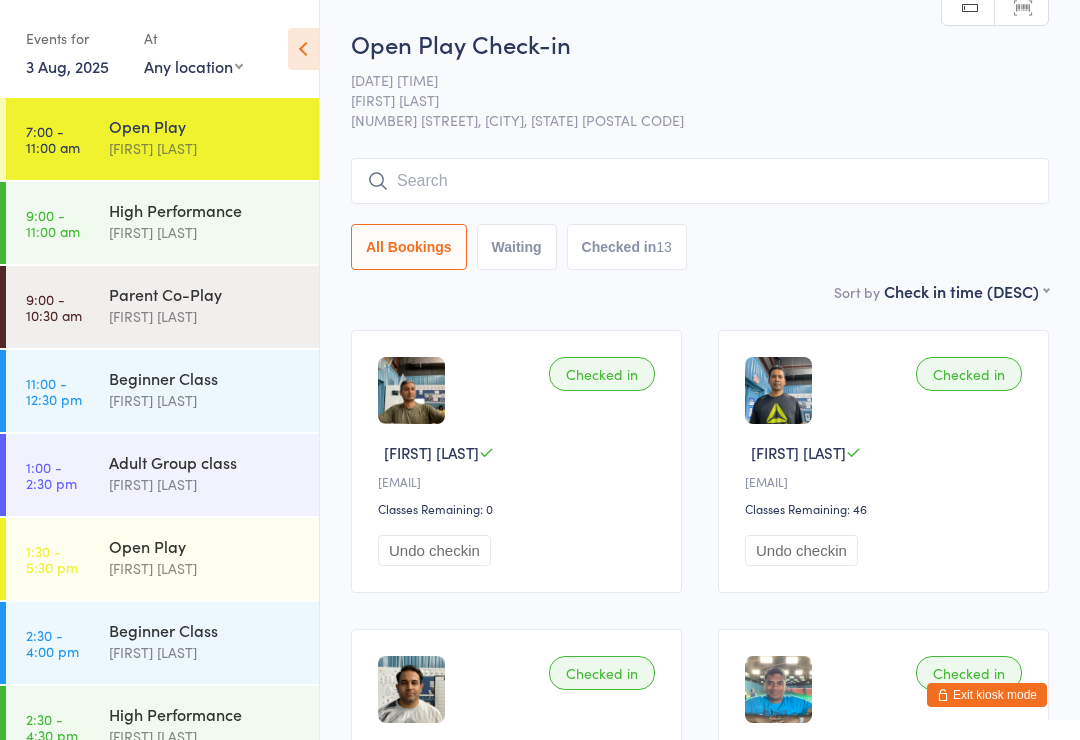 click on "3 Aug, 2025" at bounding box center [67, 66] 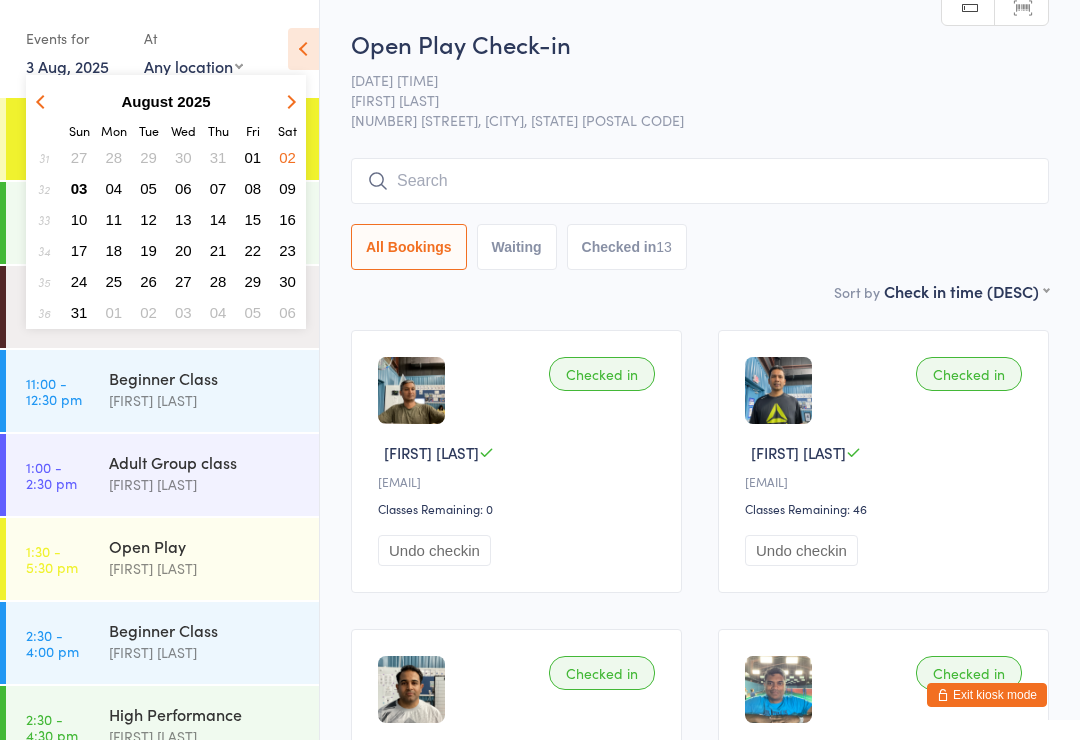 click on "Open Play Check-in 3 Aug 7:00am  Calvin Kristanto  17518 South Dr, Cypress, TX 77433  Manual search Scanner input All Bookings Waiting  Checked in  13 Sort by   Check in time (DESC) First name (ASC) First name (DESC) Last name (ASC) Last name (DESC) Check in time (ASC) Check in time (DESC) Checked in Hari D  h••••••u@gmail.com Classes Remaining: 0    Undo checkin Checked in Uday G  u•••••••e@gmail.com Classes Remaining: 46    Undo checkin Checked in Sharad J  s•••••••7@gmail.com Classes Remaining: Unlimited   Undo checkin Checked in Sudan K  s•••••k@yahoo.com Classes Remaining: Unlimited   Undo checkin Checked in Anh Duy N  p••••••••••••••••••8@gmail.com Classes Remaining: 18    Undo checkin Checked in Tien N  d••••••••••••••8@gmail.com Classes Remaining: Unlimited   Undo checkin Checked in Huu Thang T  t••••••••5@gmail.com Classes Remaining: 3    Undo checkin Checked in Sekhar C" at bounding box center [700, 1216] 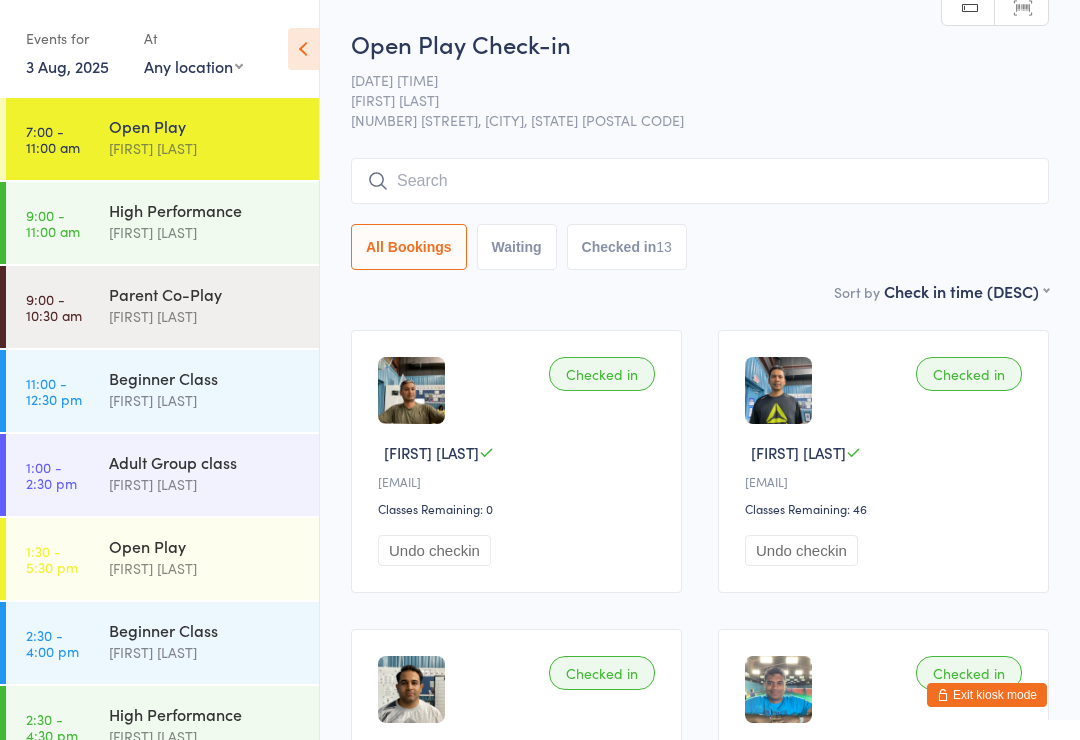 click on "3 Aug, 2025" at bounding box center [67, 66] 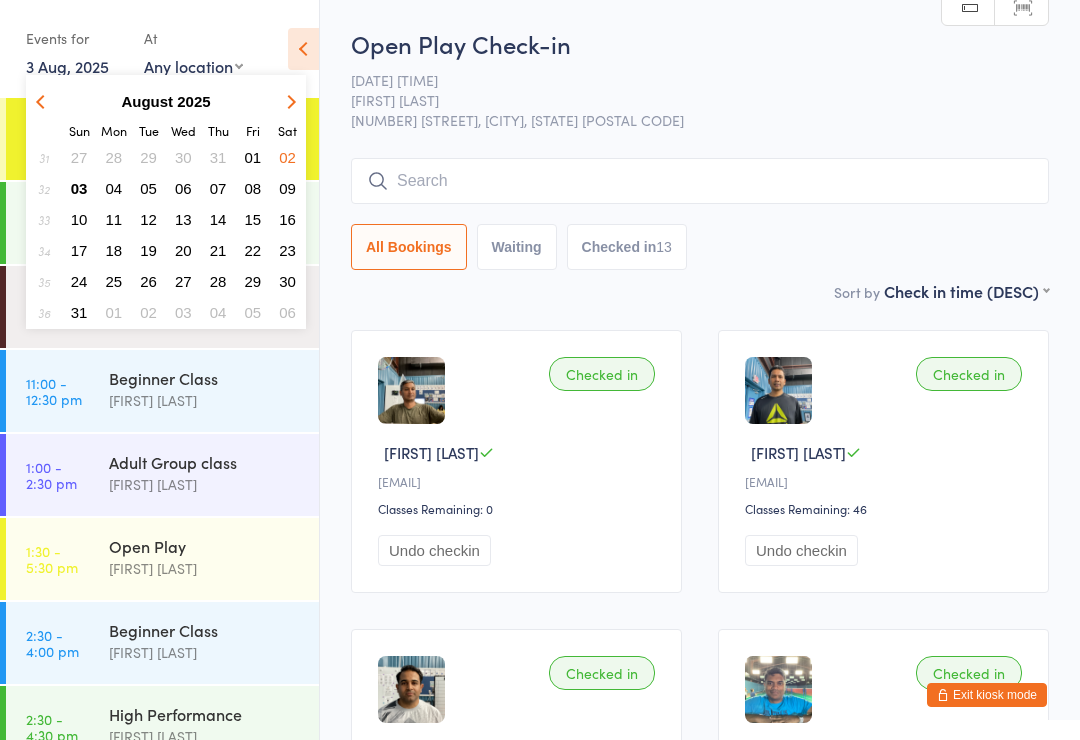 click on "01" at bounding box center [253, 157] 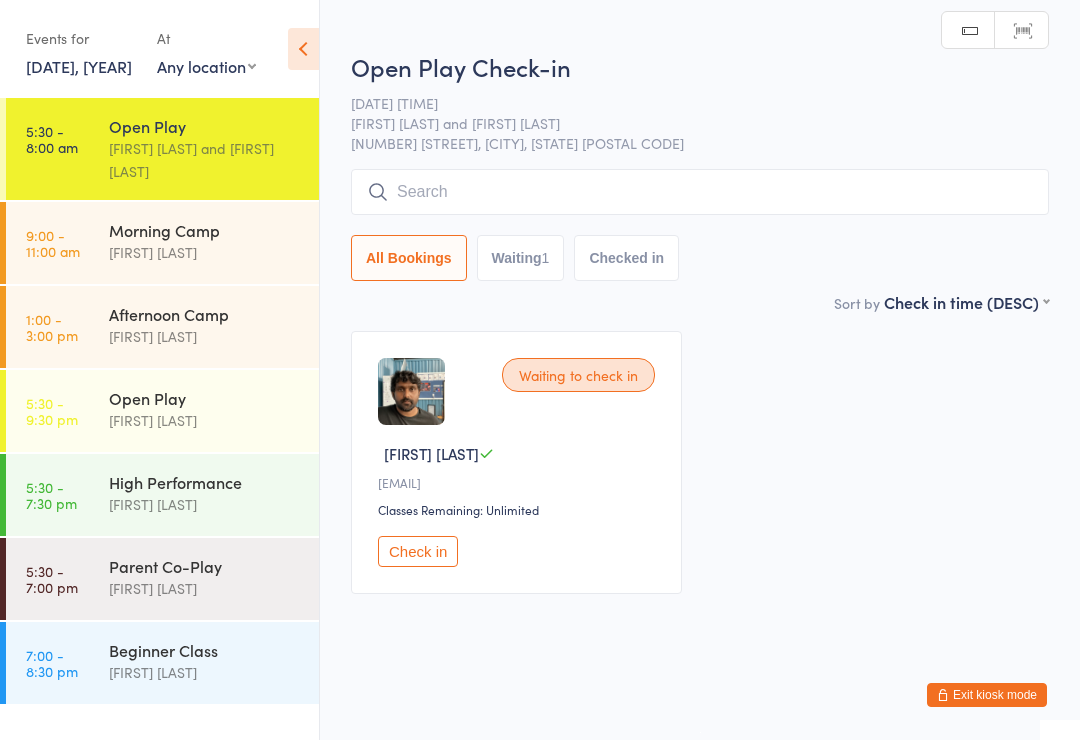 scroll, scrollTop: 0, scrollLeft: 0, axis: both 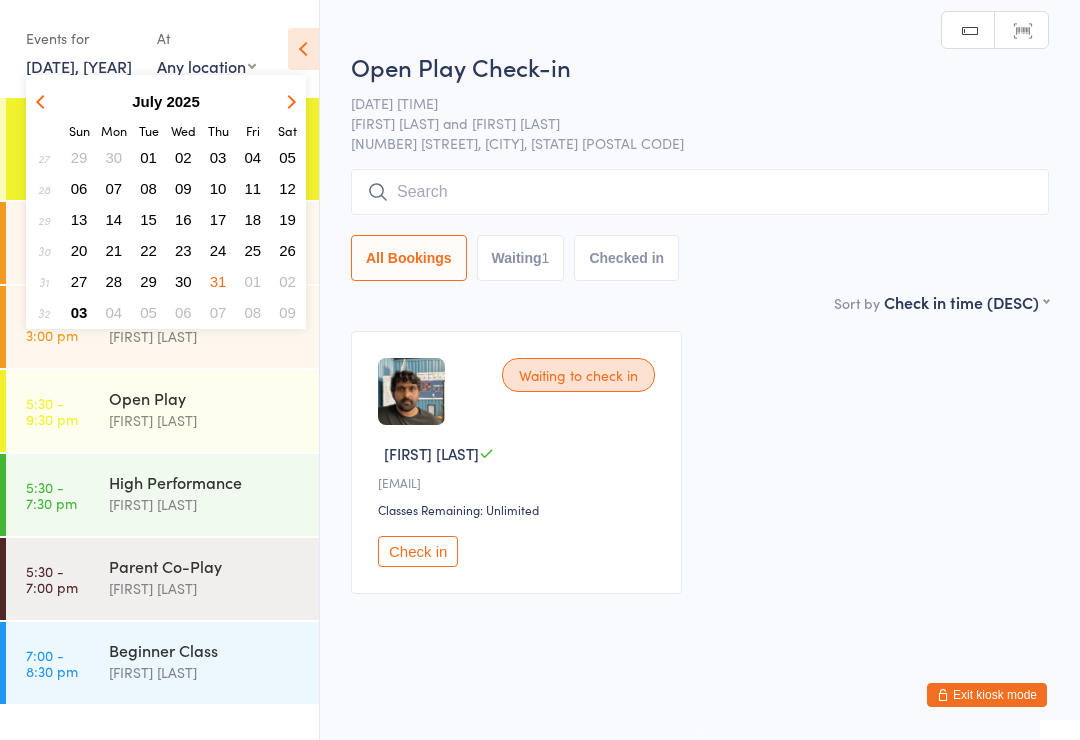 click at bounding box center (288, 101) 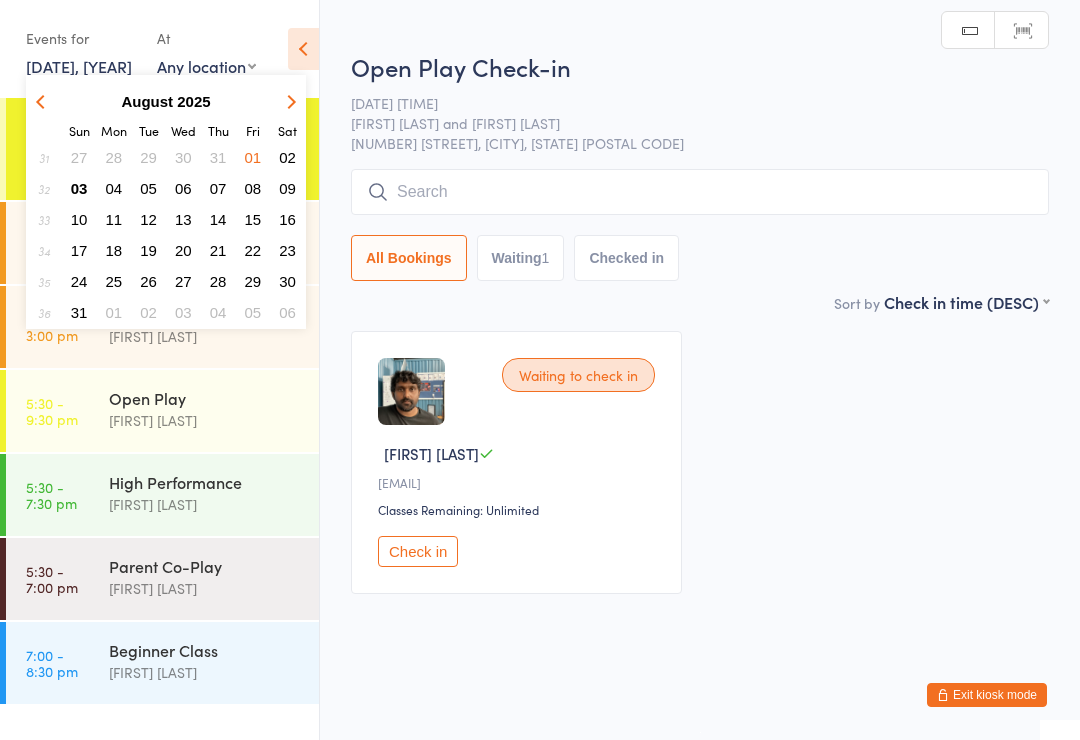 click on "02" at bounding box center (287, 157) 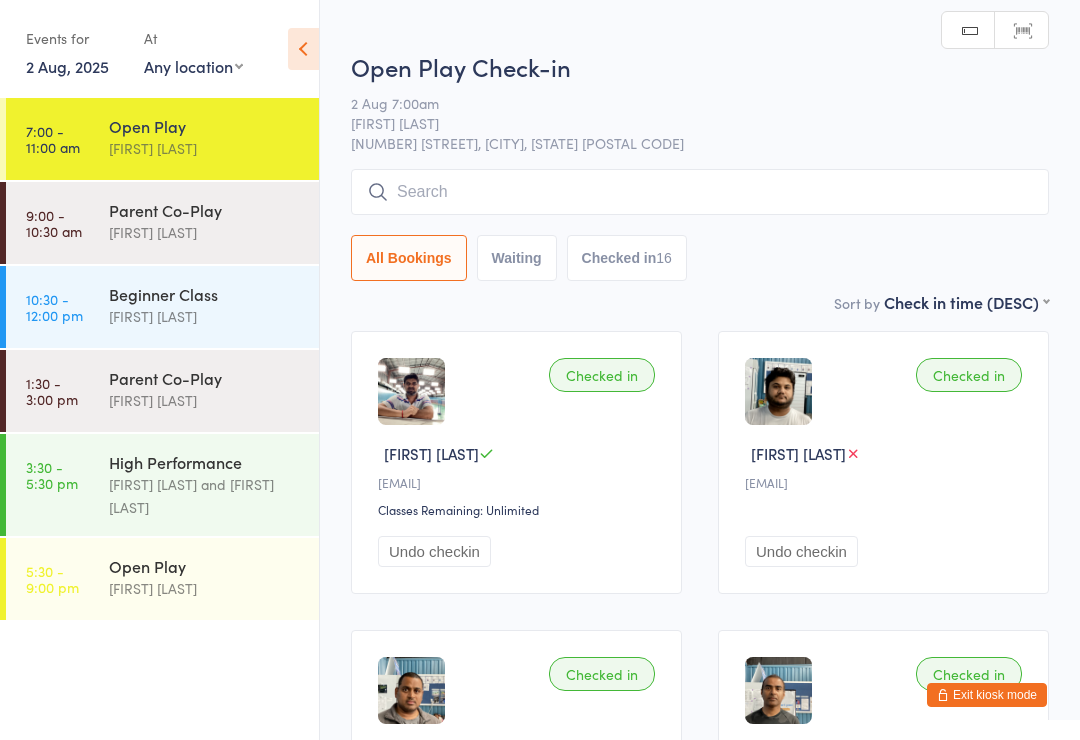 click on "Open Play" at bounding box center (205, 126) 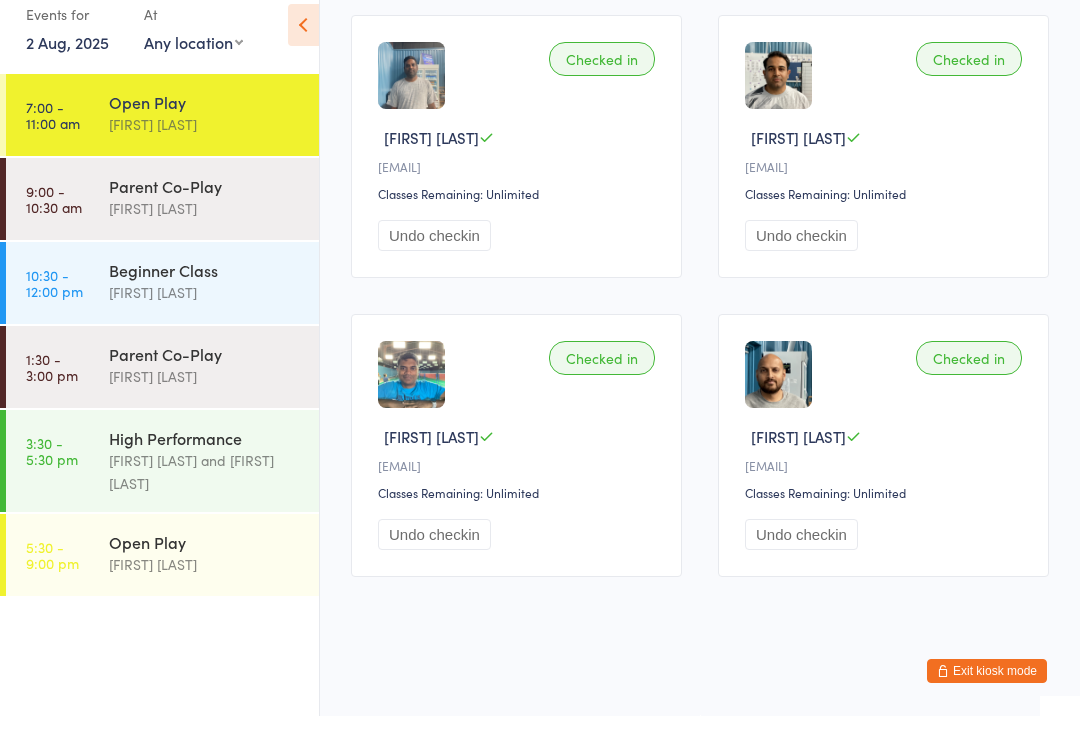 scroll, scrollTop: 2153, scrollLeft: 0, axis: vertical 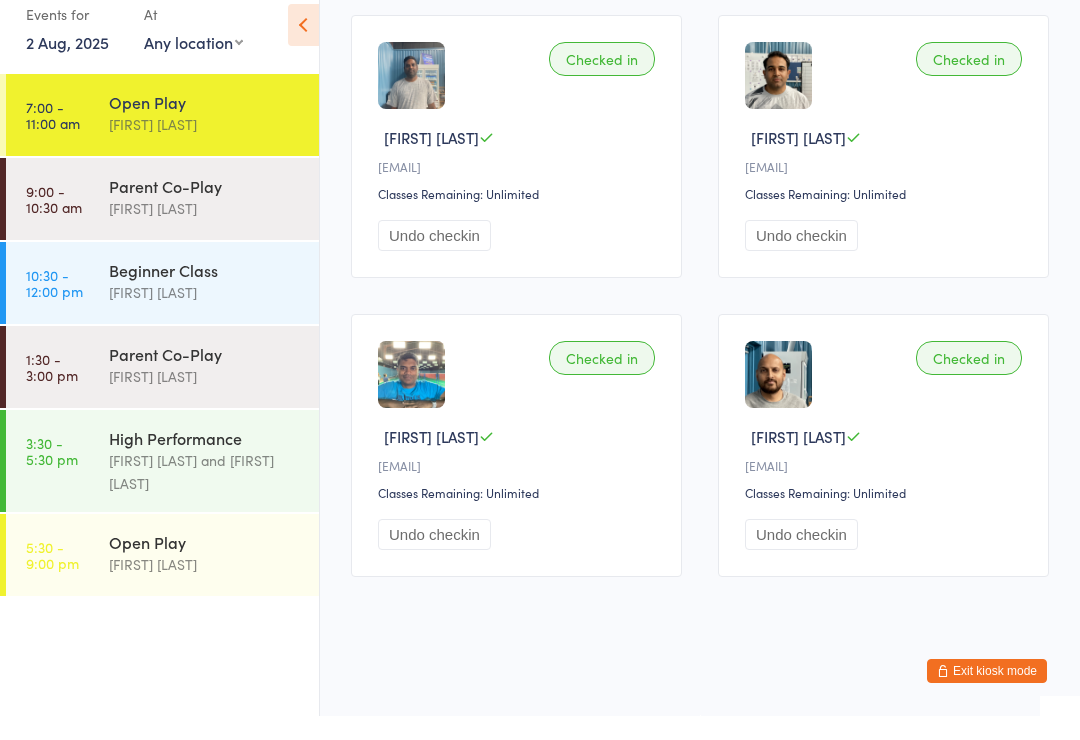 click on "Open Play" at bounding box center [205, 566] 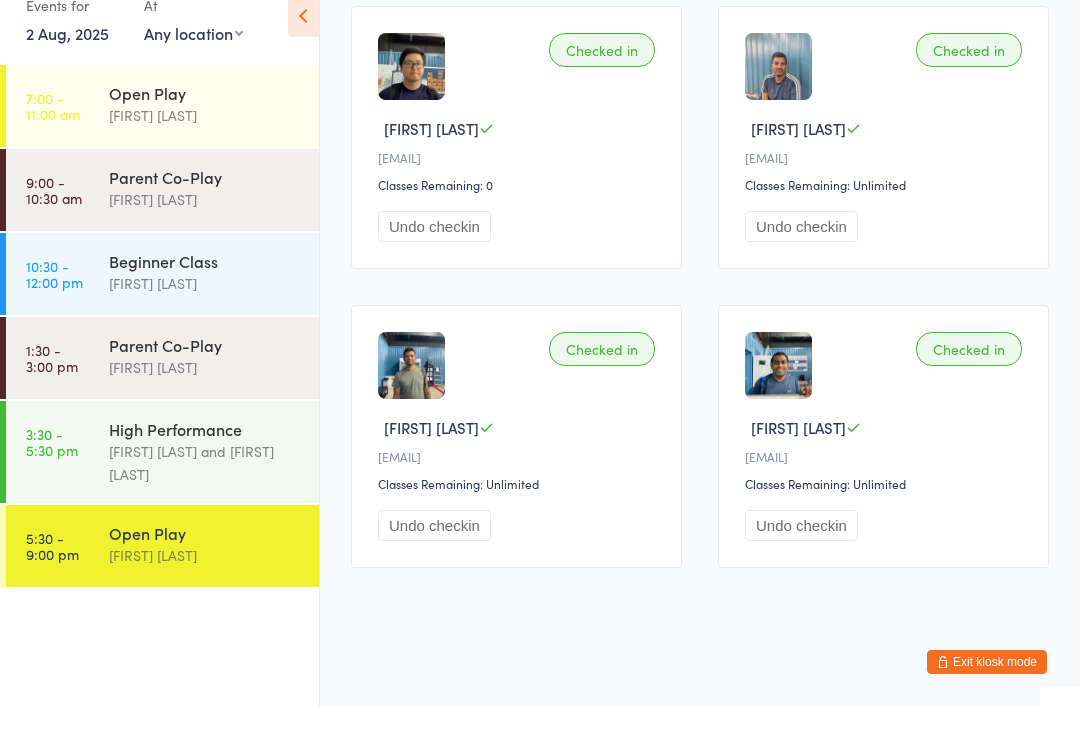 scroll, scrollTop: 1848, scrollLeft: 0, axis: vertical 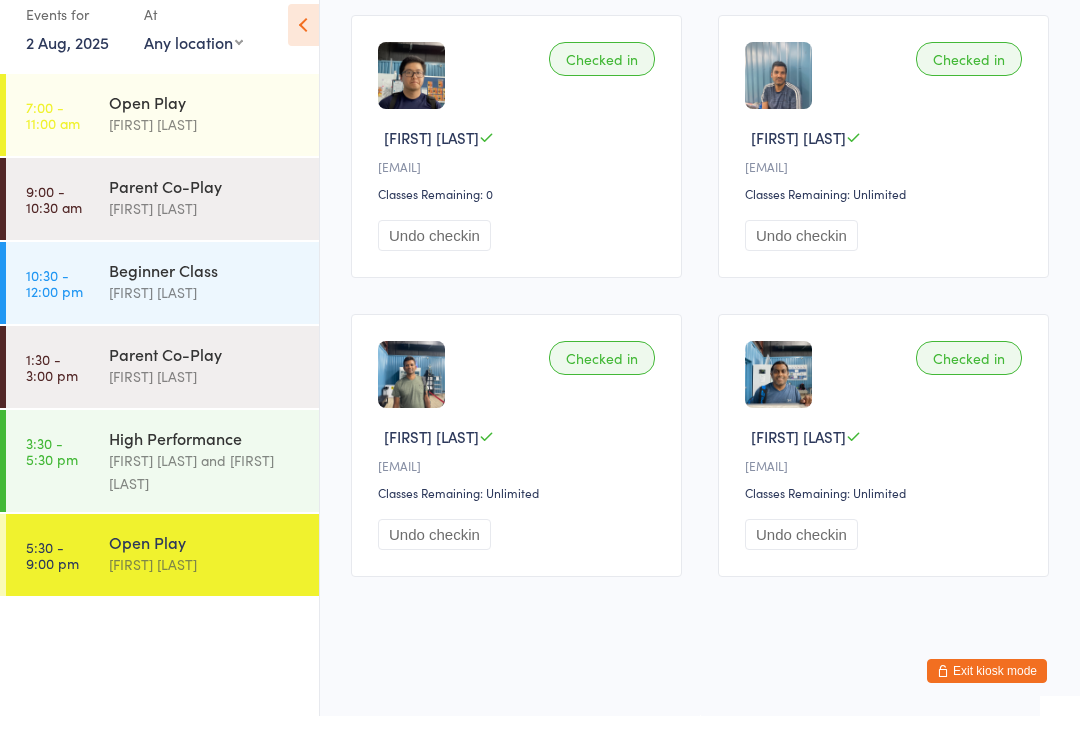 click on "2 Aug, 2025" at bounding box center (67, 66) 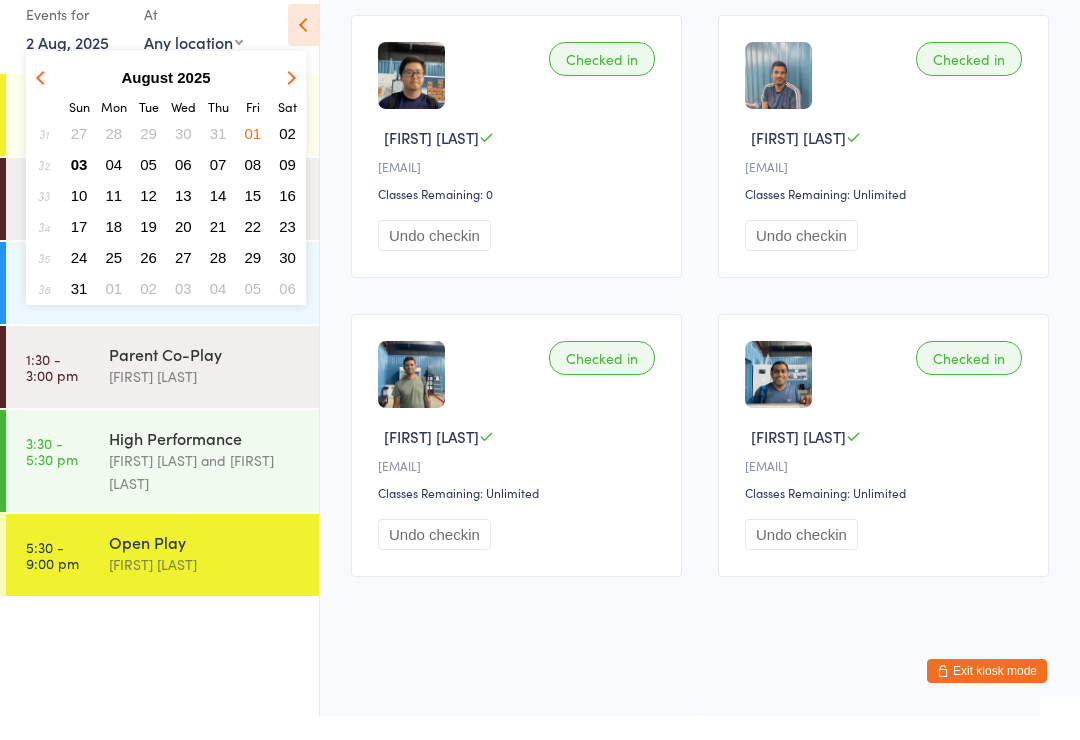scroll, scrollTop: 1817, scrollLeft: 0, axis: vertical 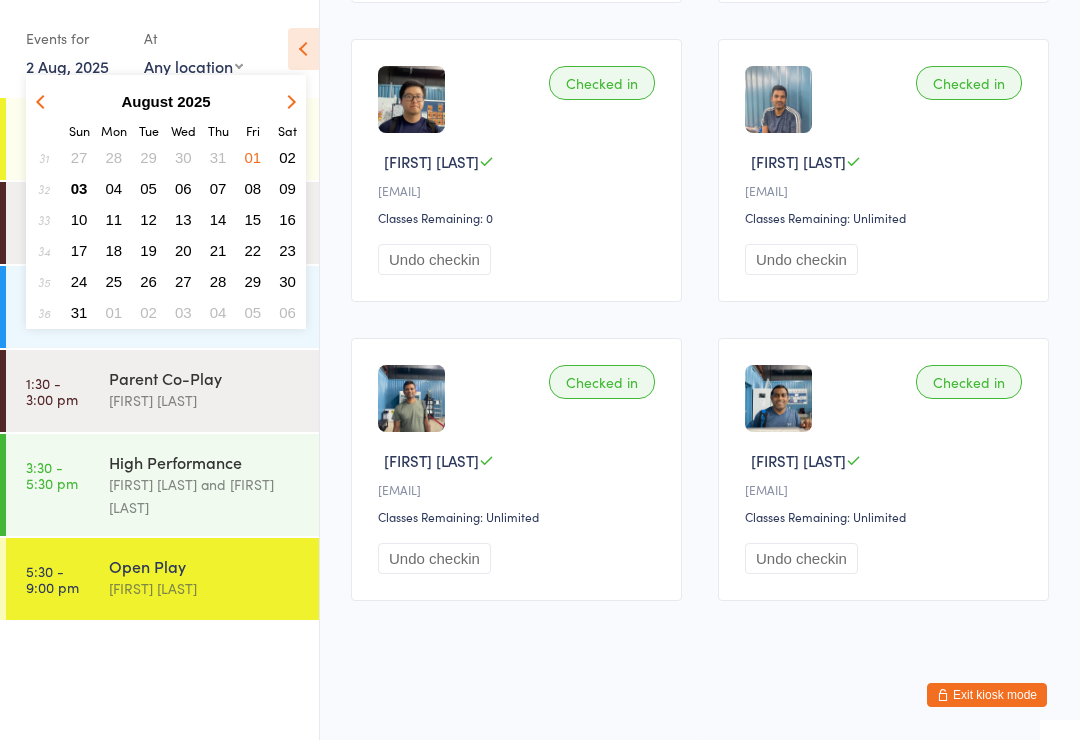 click on "03" at bounding box center (79, 188) 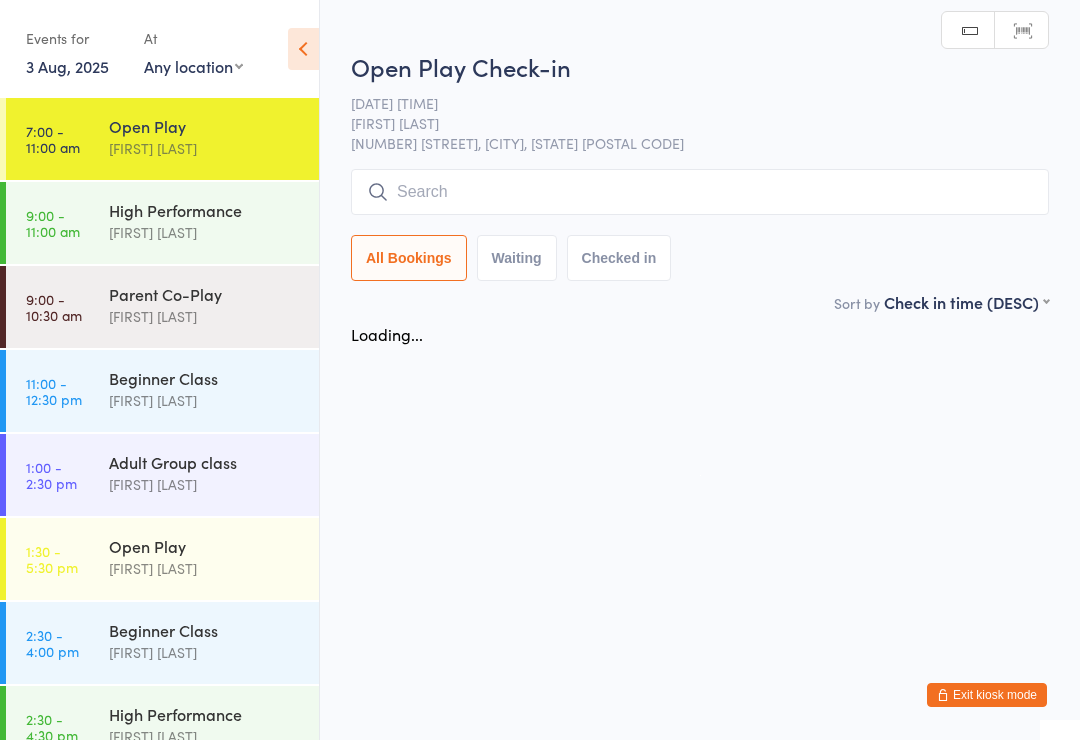 scroll, scrollTop: 0, scrollLeft: 0, axis: both 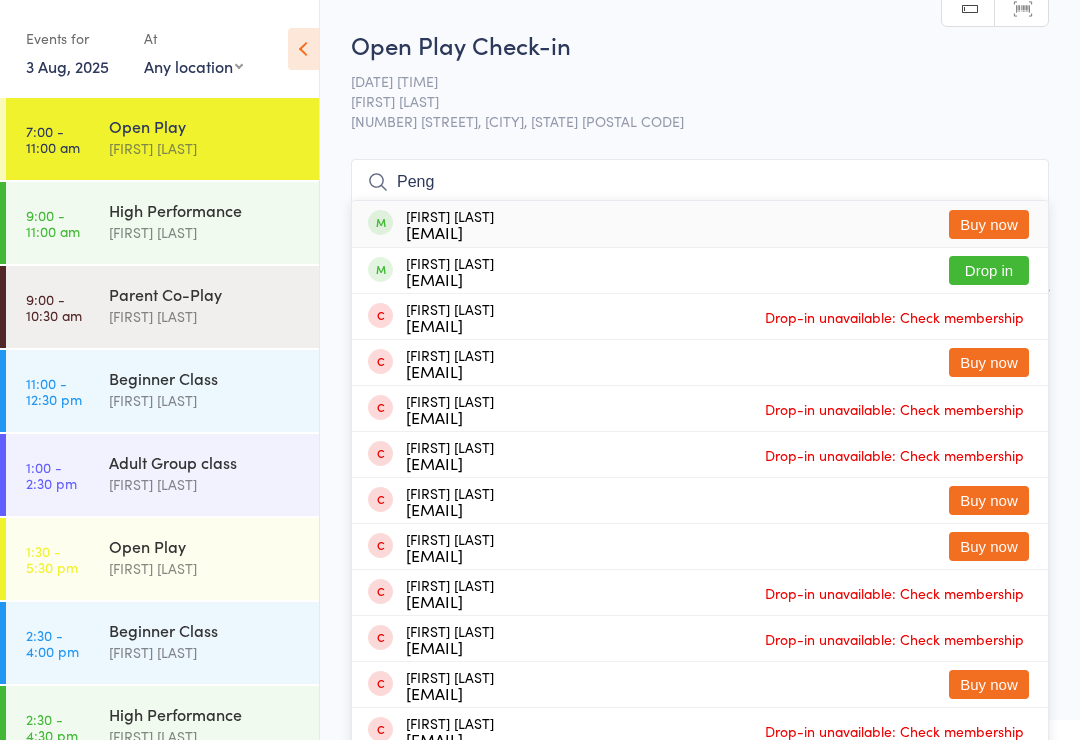 type on "Peng" 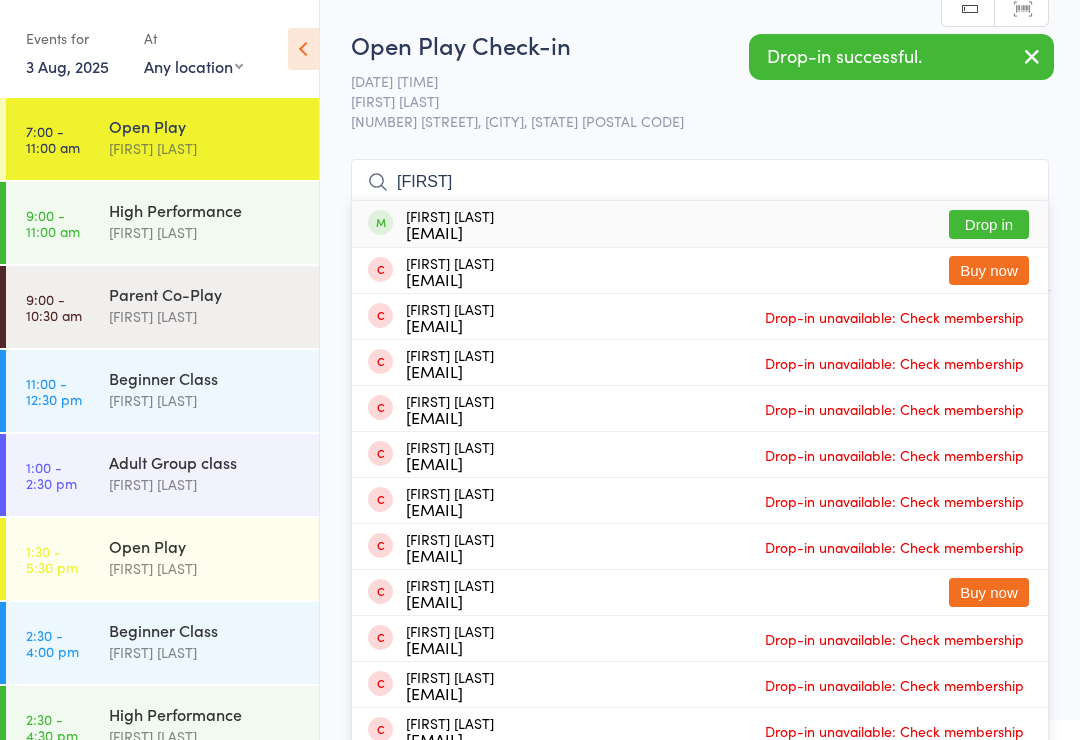 type on "Hong" 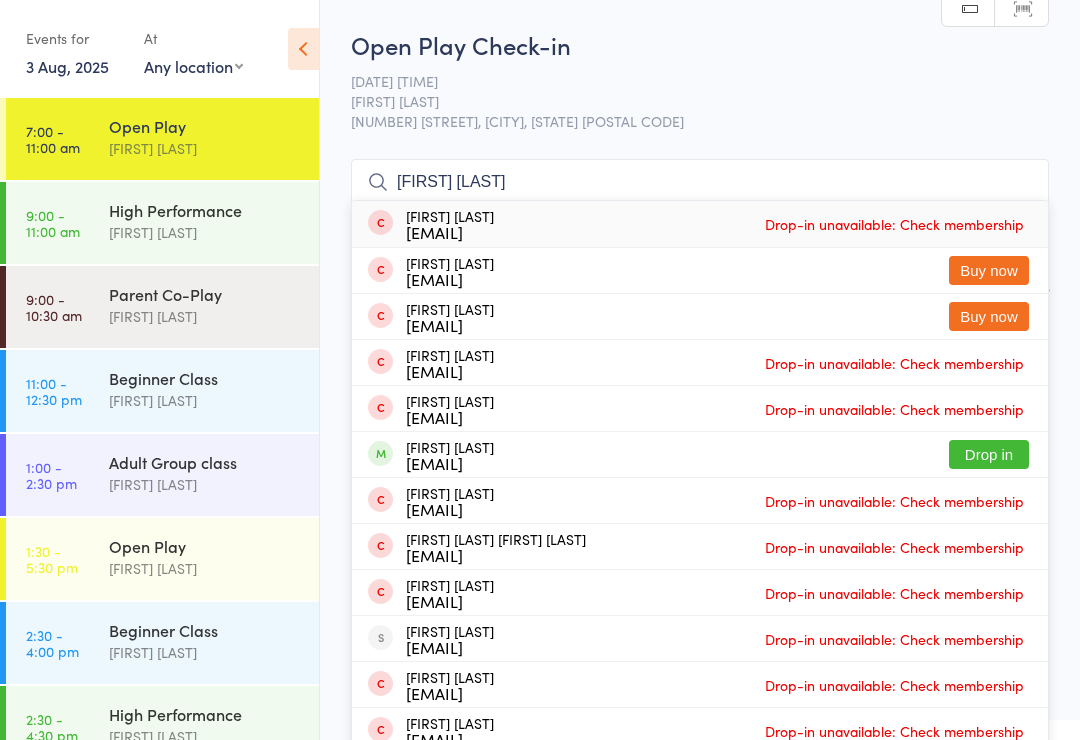 type on "Mano path" 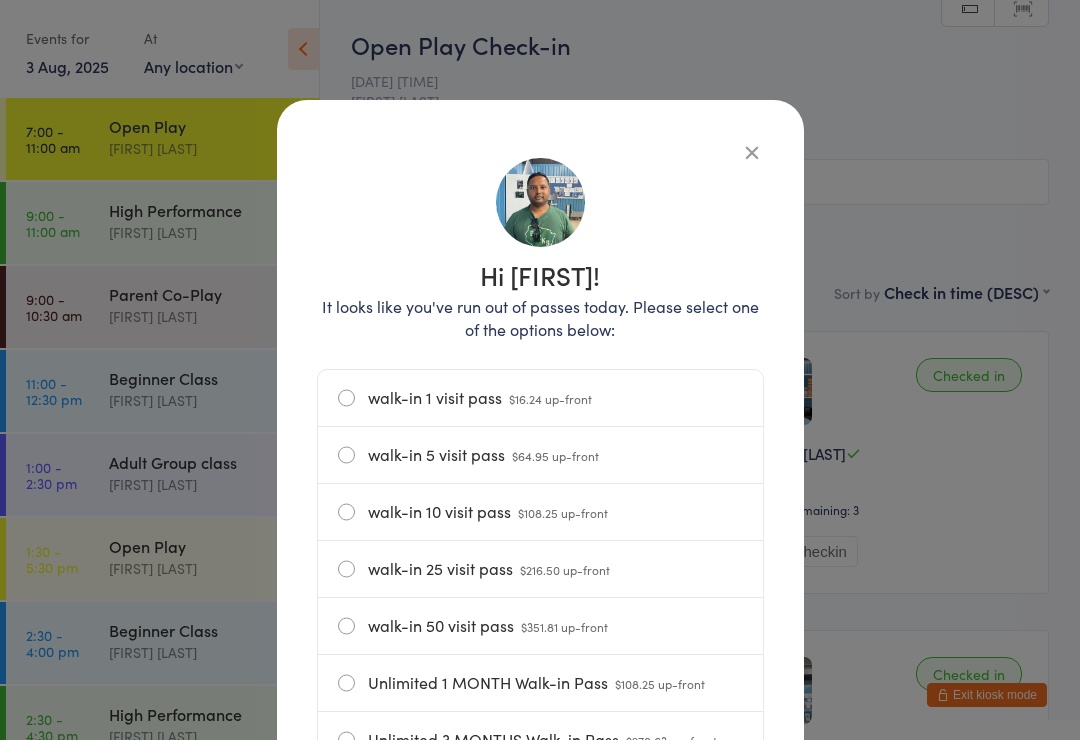 click at bounding box center (752, 152) 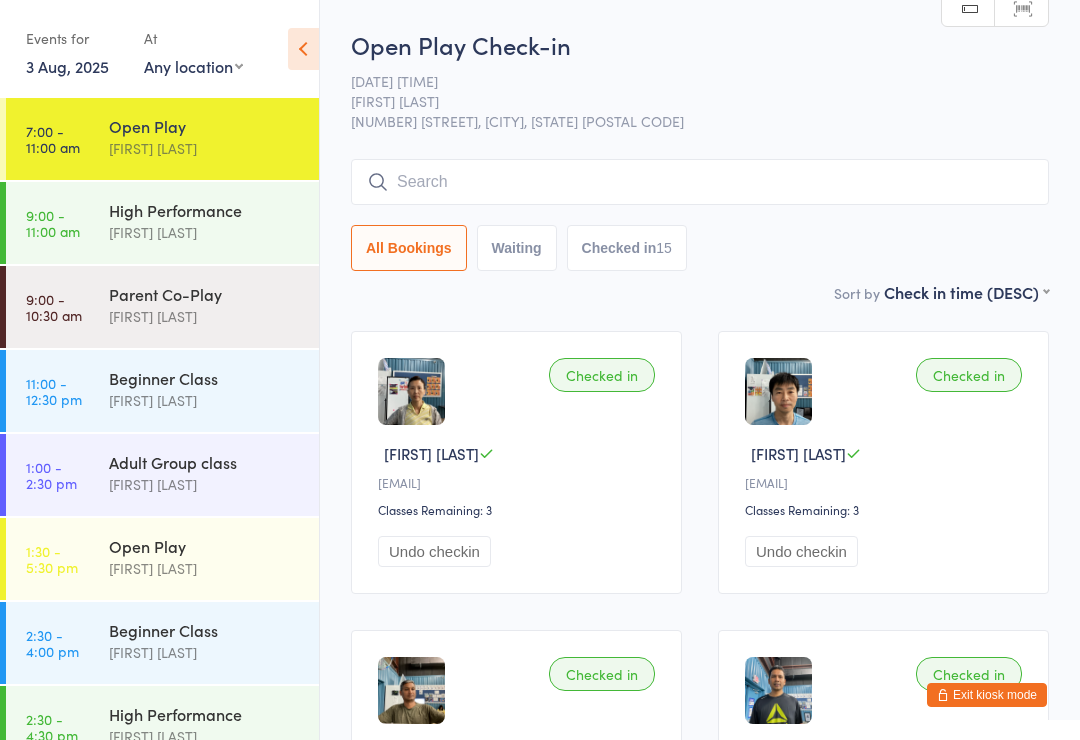 click on "Exit kiosk mode" at bounding box center [987, 695] 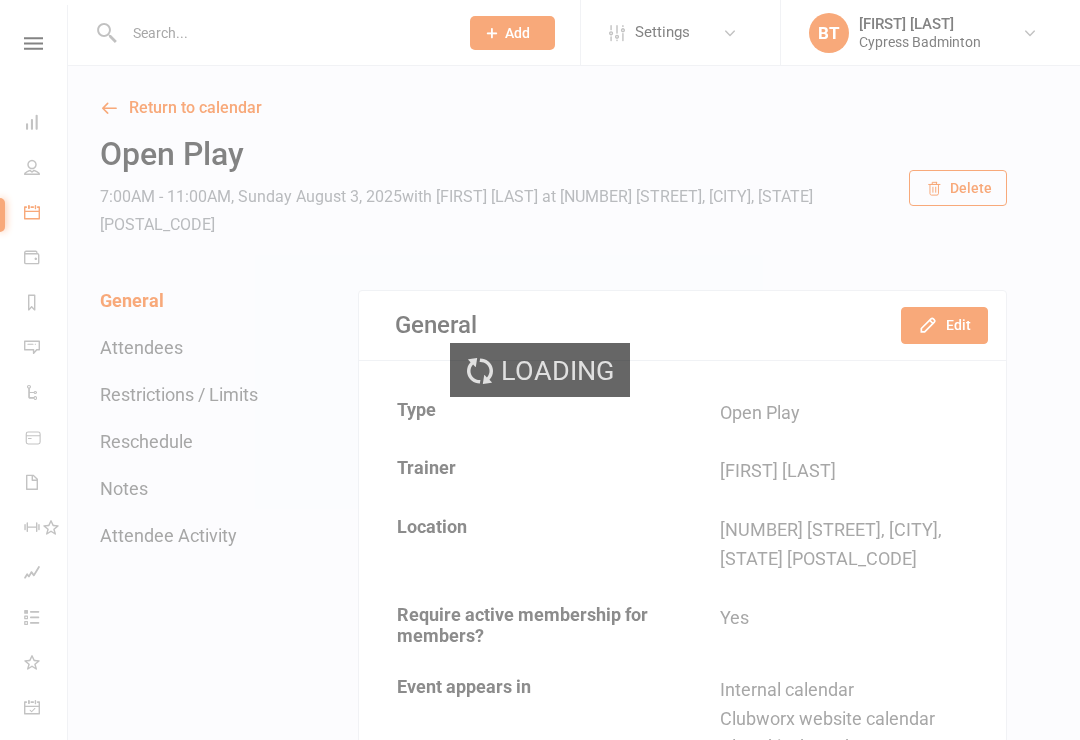 scroll, scrollTop: 0, scrollLeft: 0, axis: both 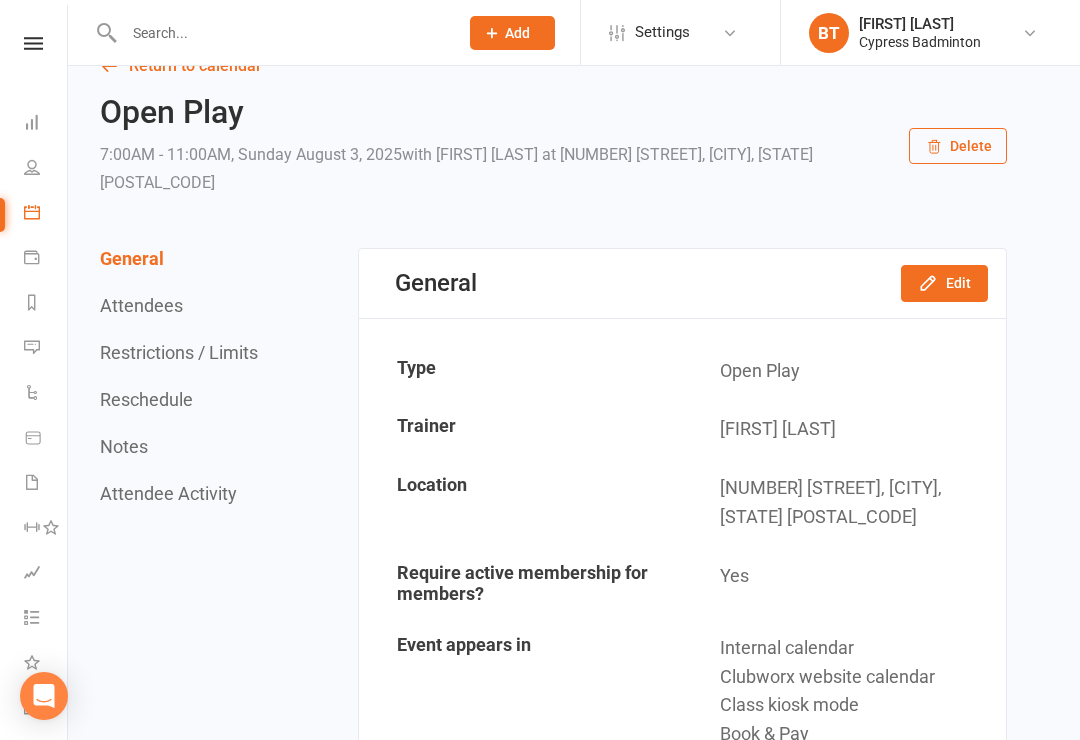 click at bounding box center [33, 43] 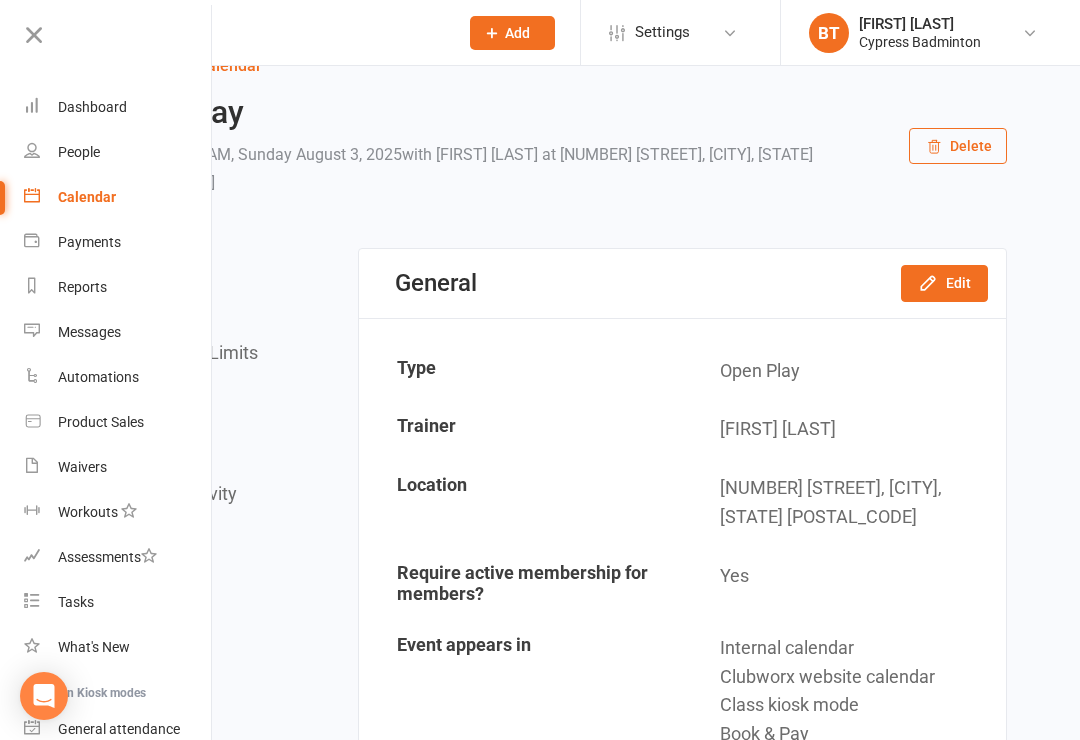click on "Dashboard" at bounding box center [92, 107] 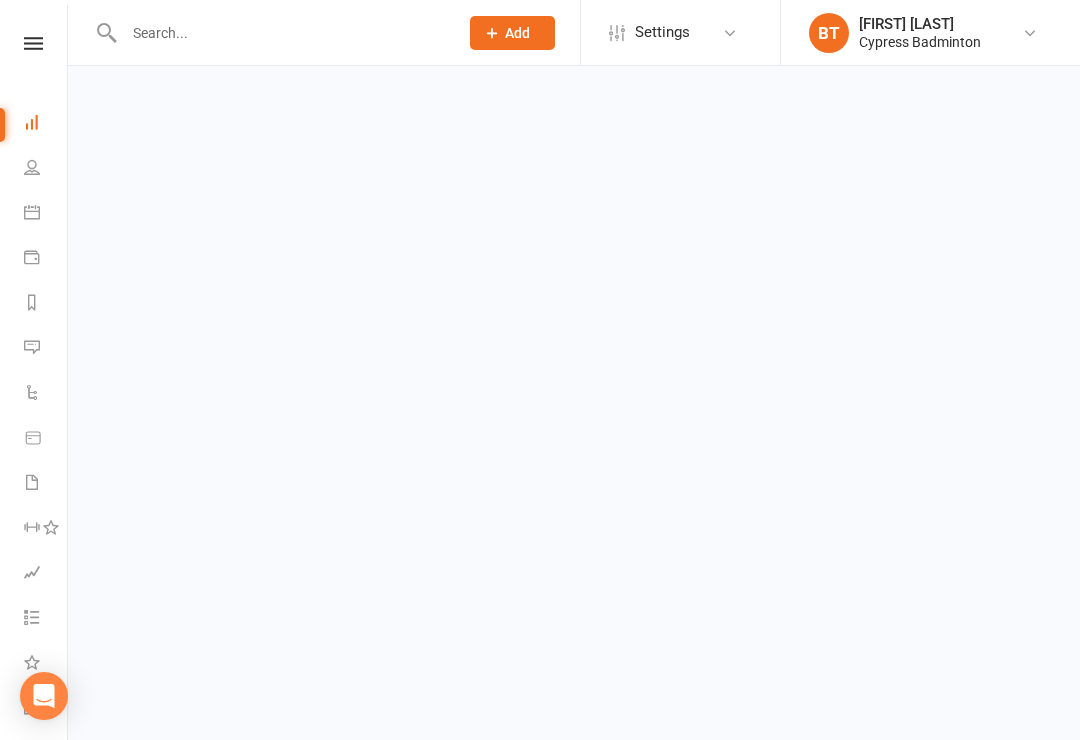 scroll, scrollTop: 0, scrollLeft: 0, axis: both 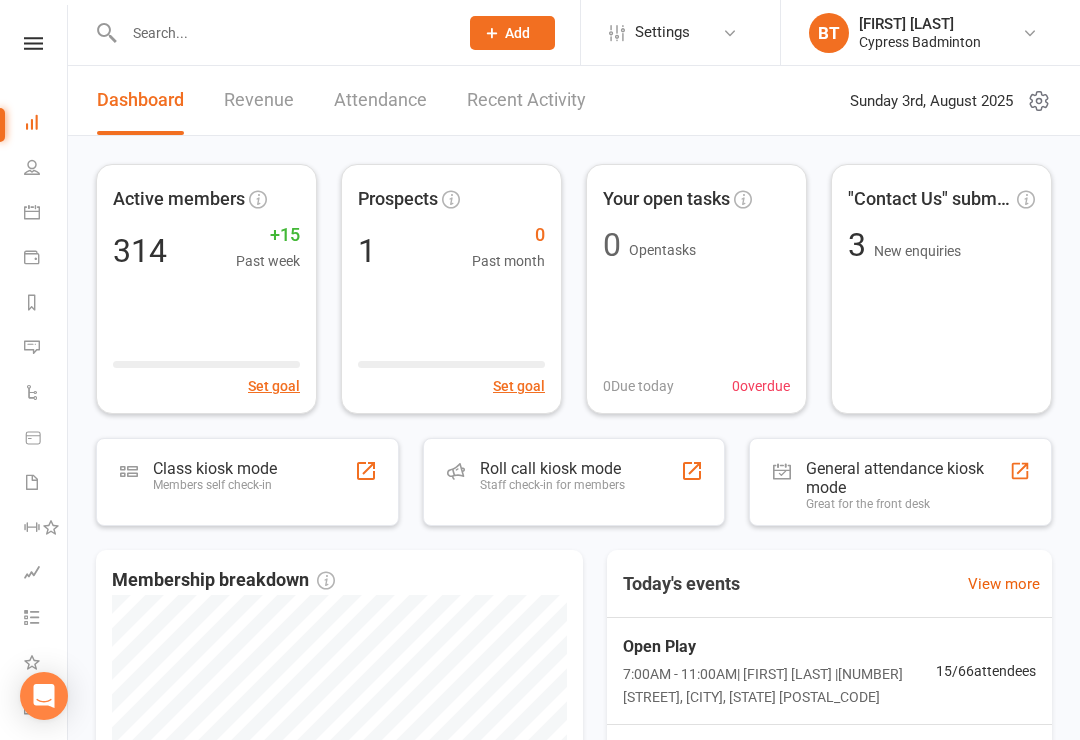 click on "Roll call kiosk mode Staff check-in for members" at bounding box center (574, 482) 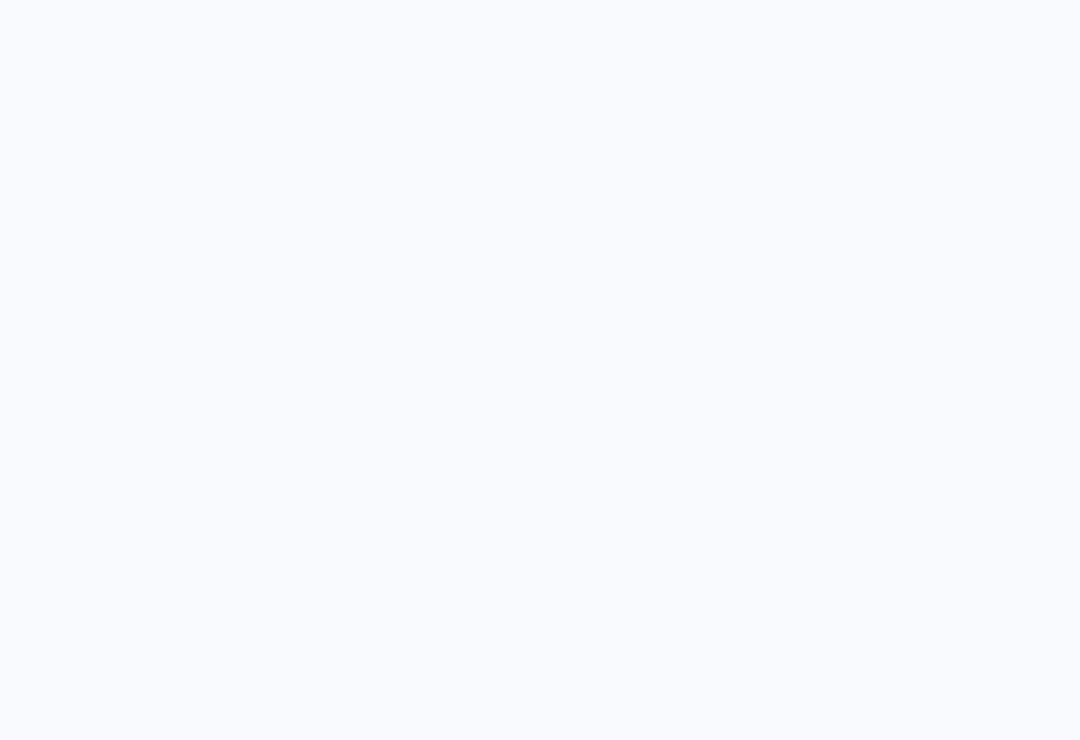 scroll, scrollTop: 0, scrollLeft: 0, axis: both 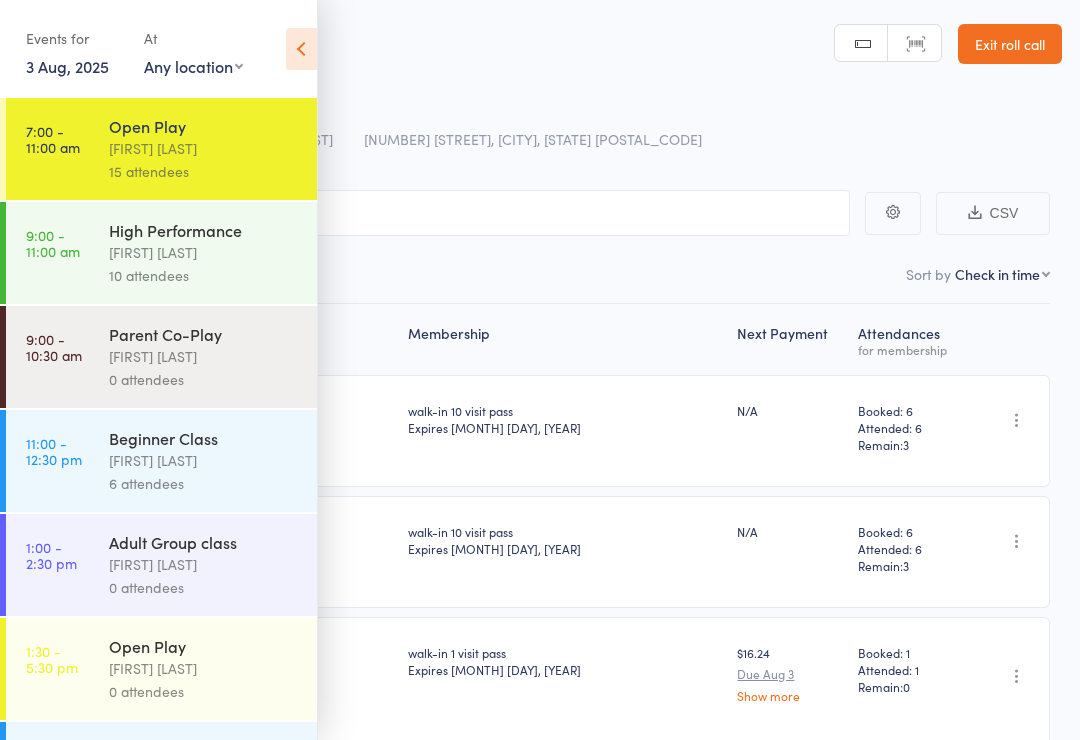 click on "Open Play" at bounding box center [204, 126] 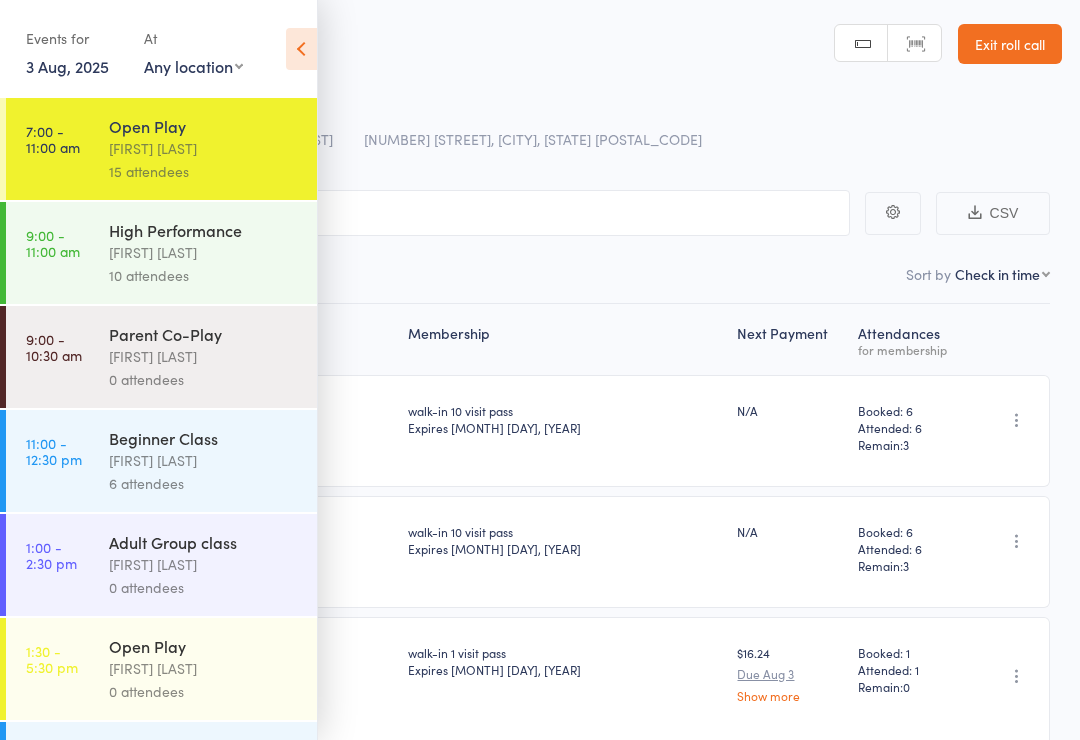 click on "Events for [DAY] [MONTH], [YEAR] [DAY] [MONTH], [YEAR]
[MONTH] [YEAR]
Sun Mon Tue Wed Thu Fri Sat
31
27
28
29
30
31
01
02
32
03
04
05
06
07
08
09
33
10
11
12
13
14
15
16
34
17
18
19
20
21
22
23
35
24
25
26
27
28
29
30" at bounding box center (158, 50) 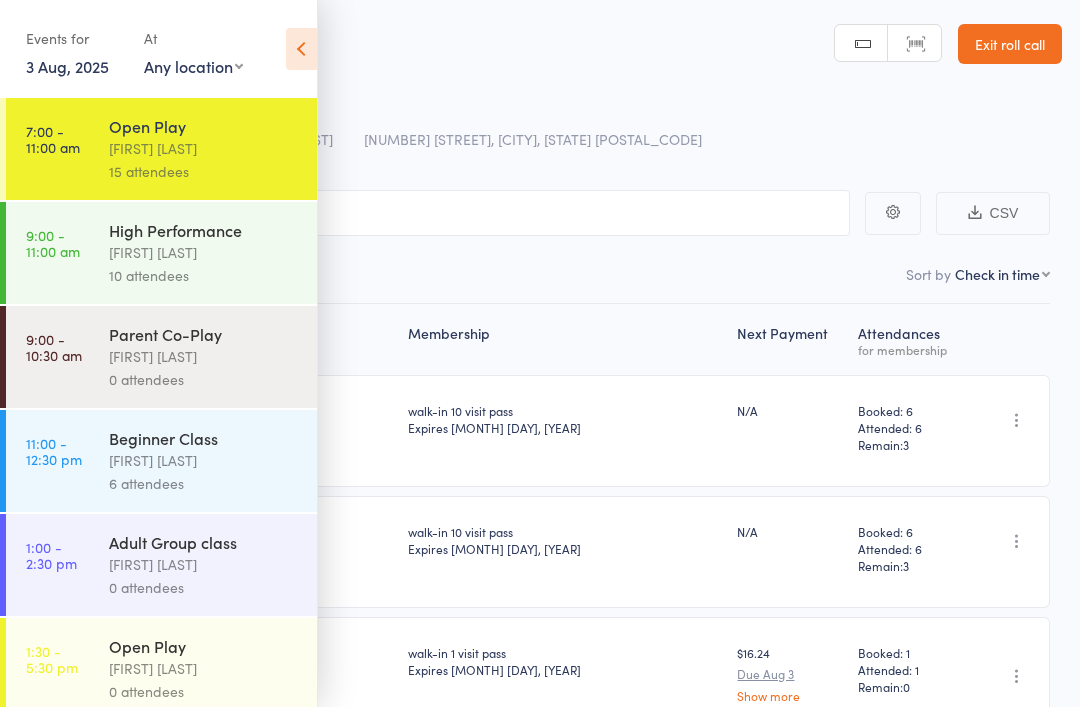 click at bounding box center (301, 49) 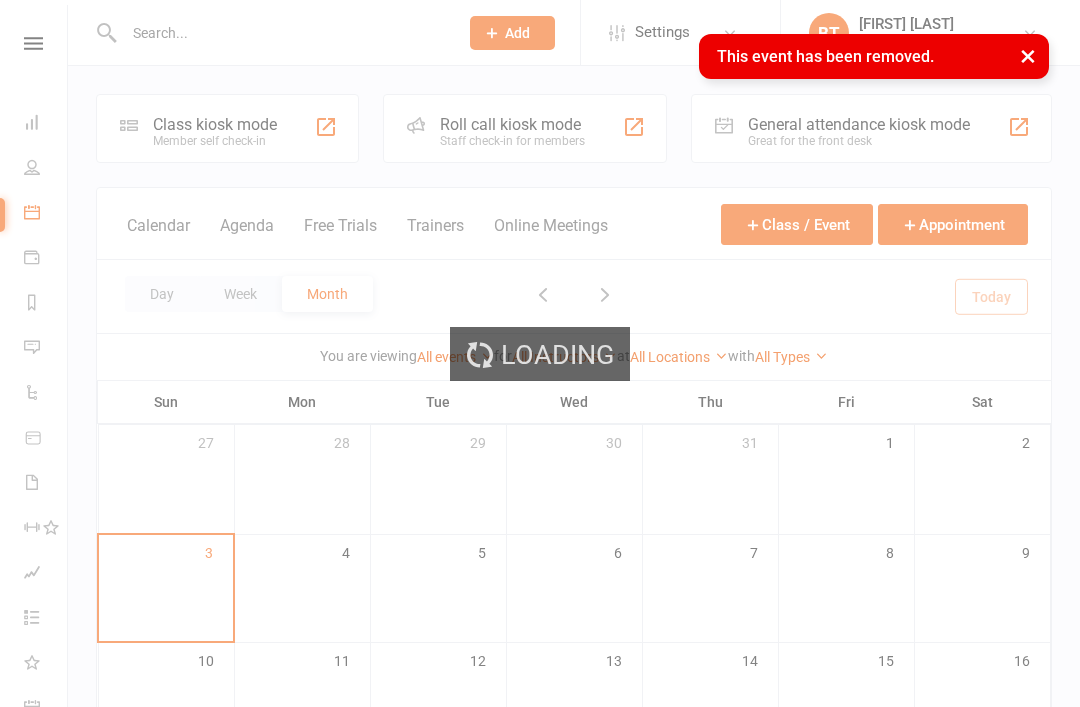 scroll, scrollTop: 0, scrollLeft: 0, axis: both 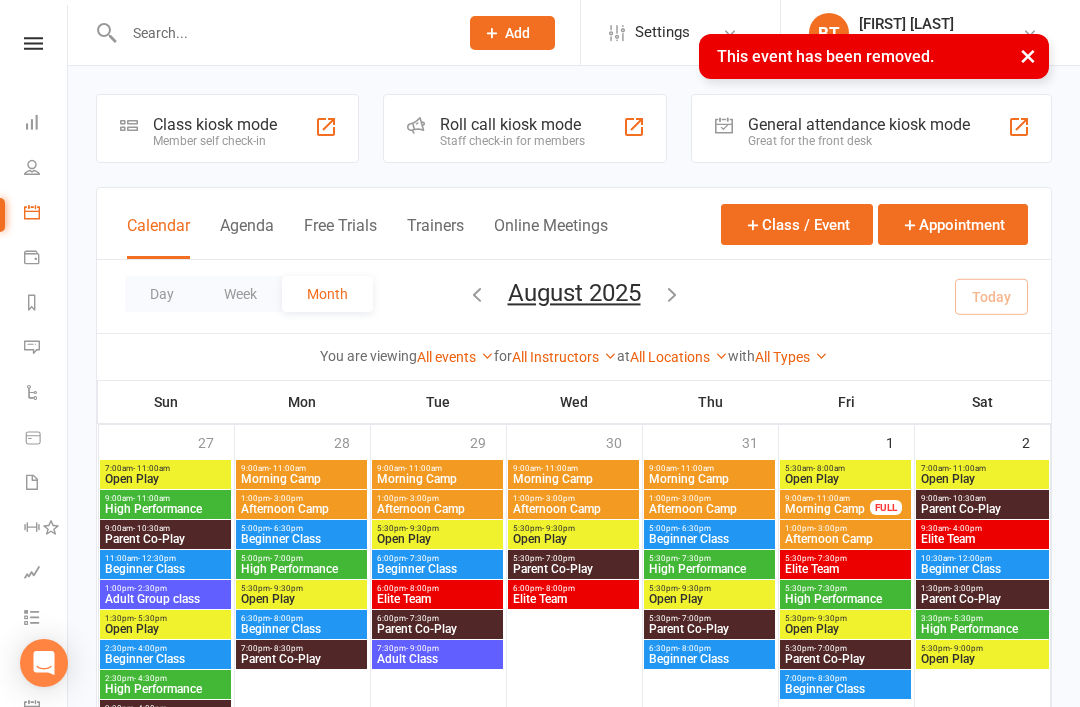 click at bounding box center (281, 33) 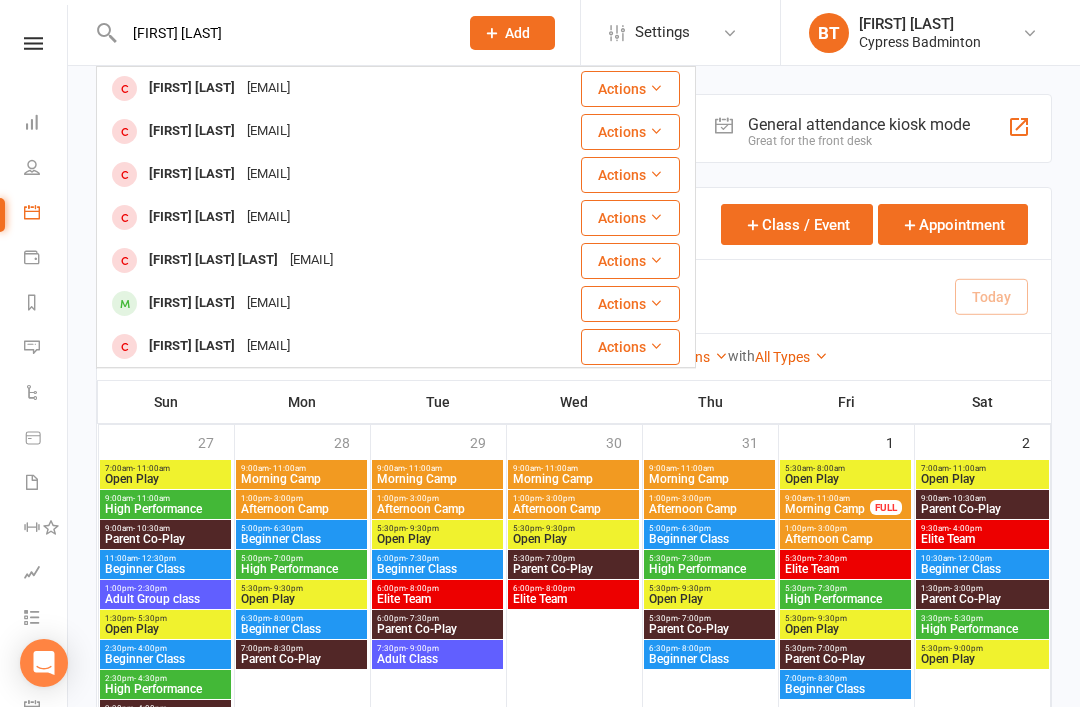 type on "Mano path" 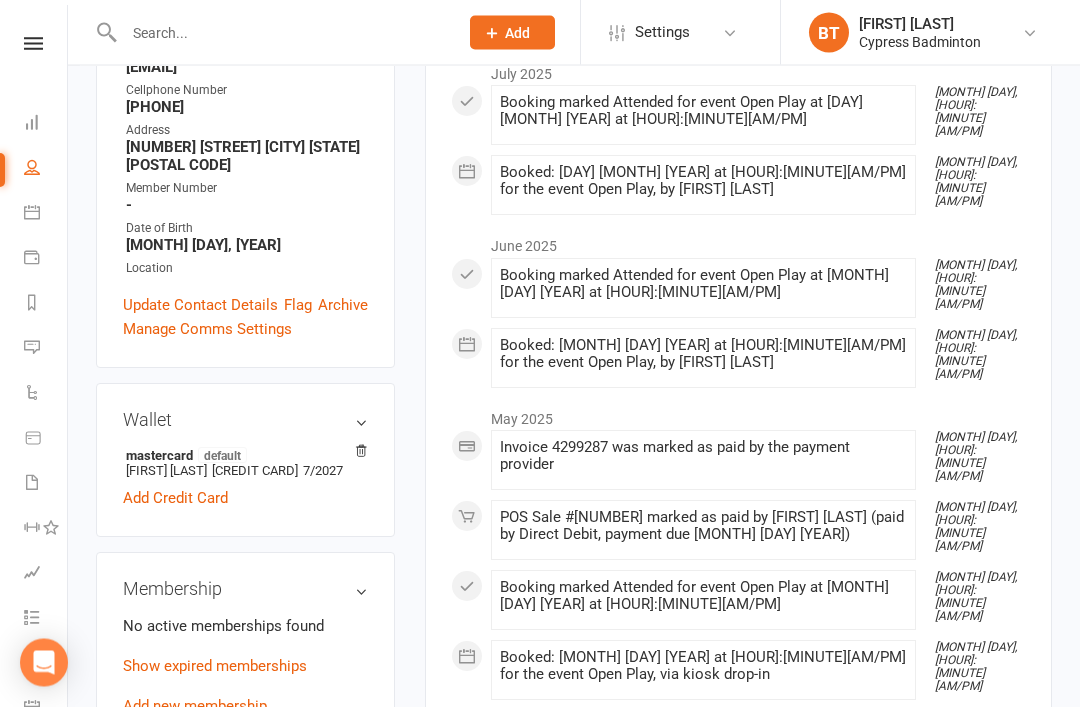 scroll, scrollTop: 348, scrollLeft: 0, axis: vertical 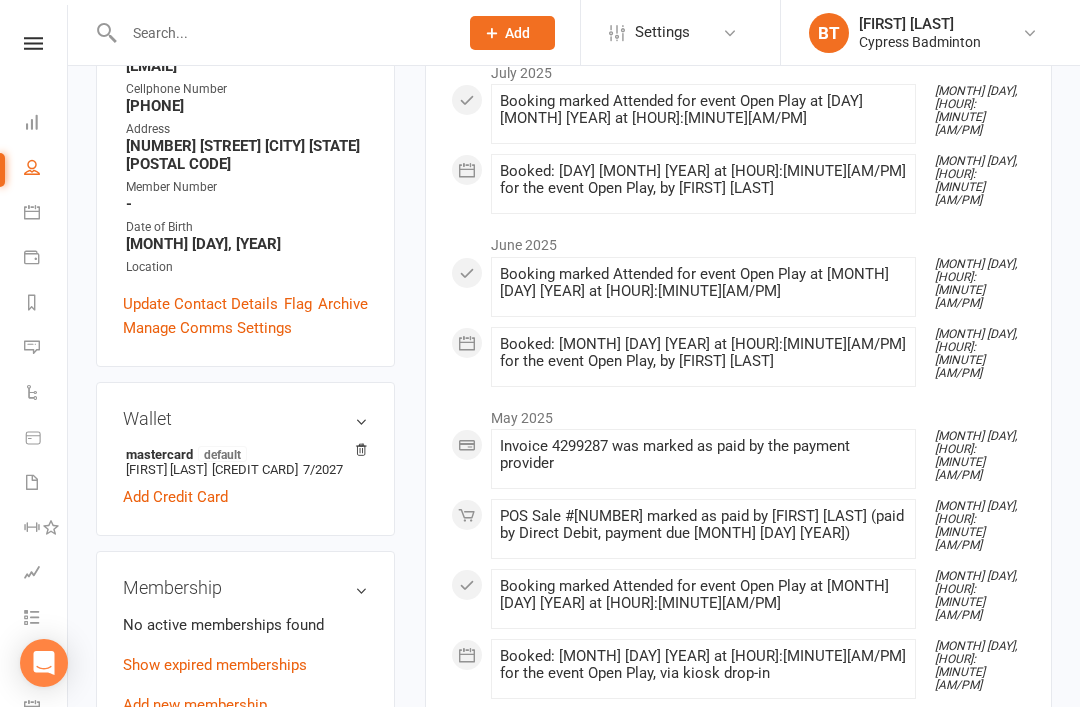 click on "Show expired memberships" at bounding box center [215, 665] 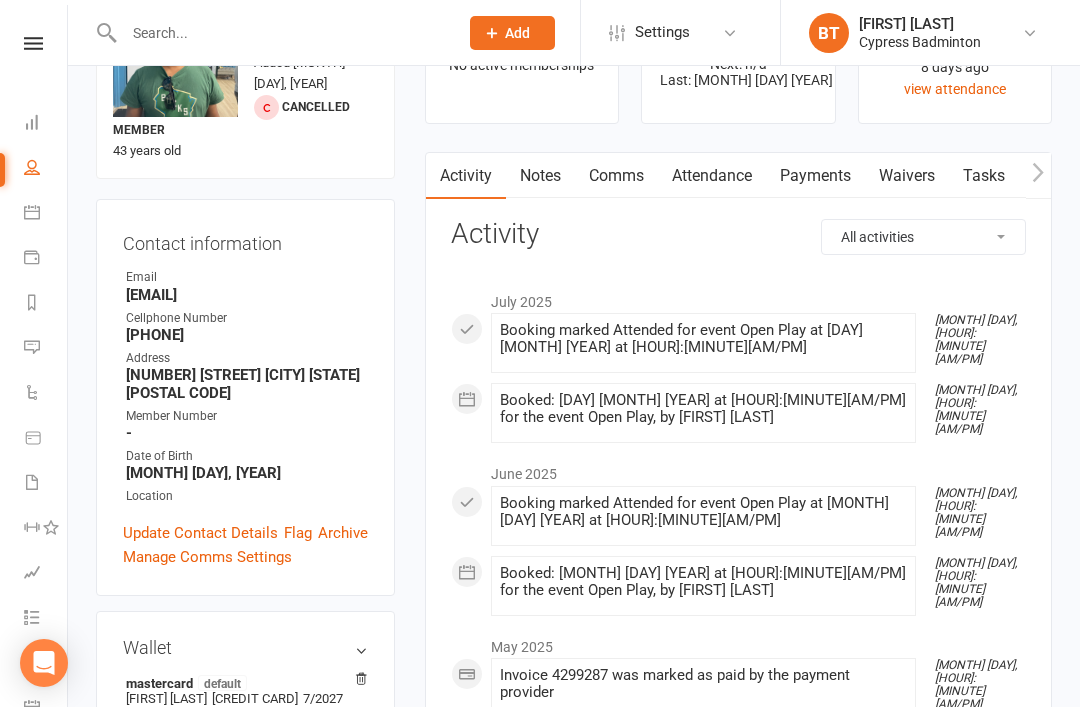 scroll, scrollTop: 0, scrollLeft: 0, axis: both 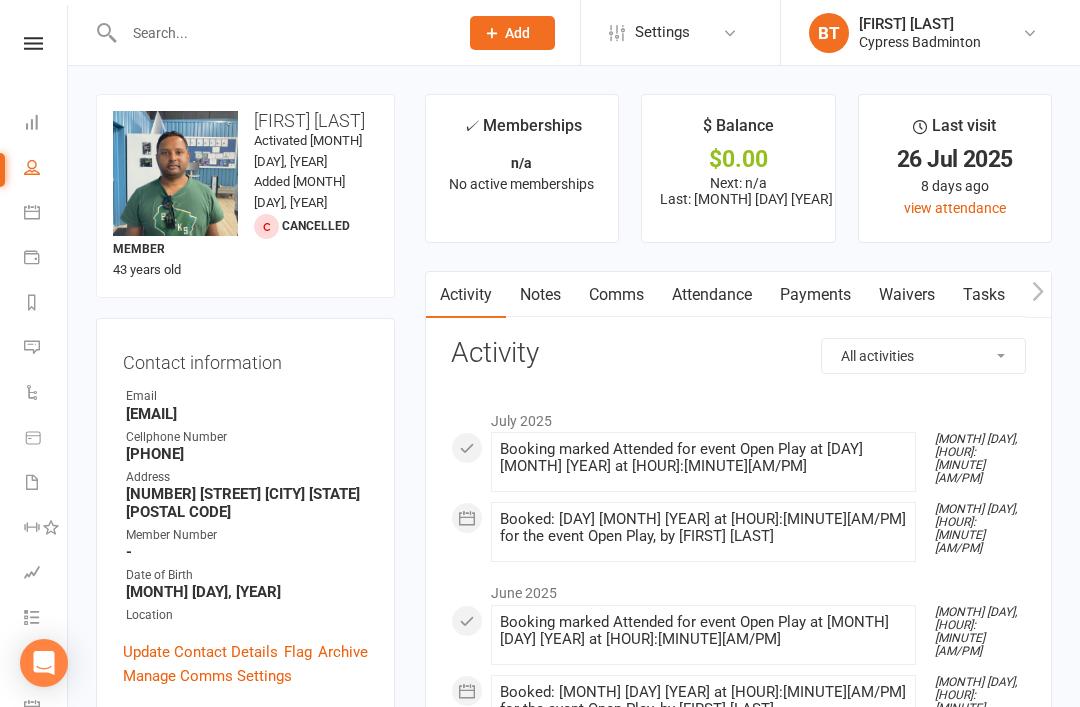 click at bounding box center (33, 43) 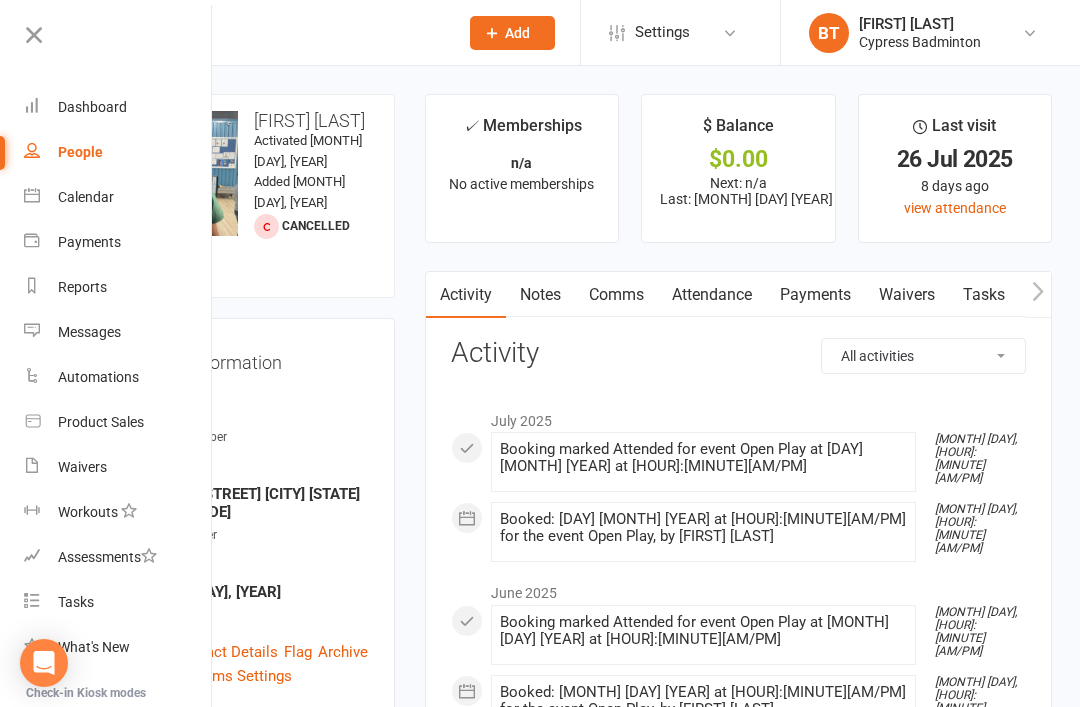 click at bounding box center [34, 35] 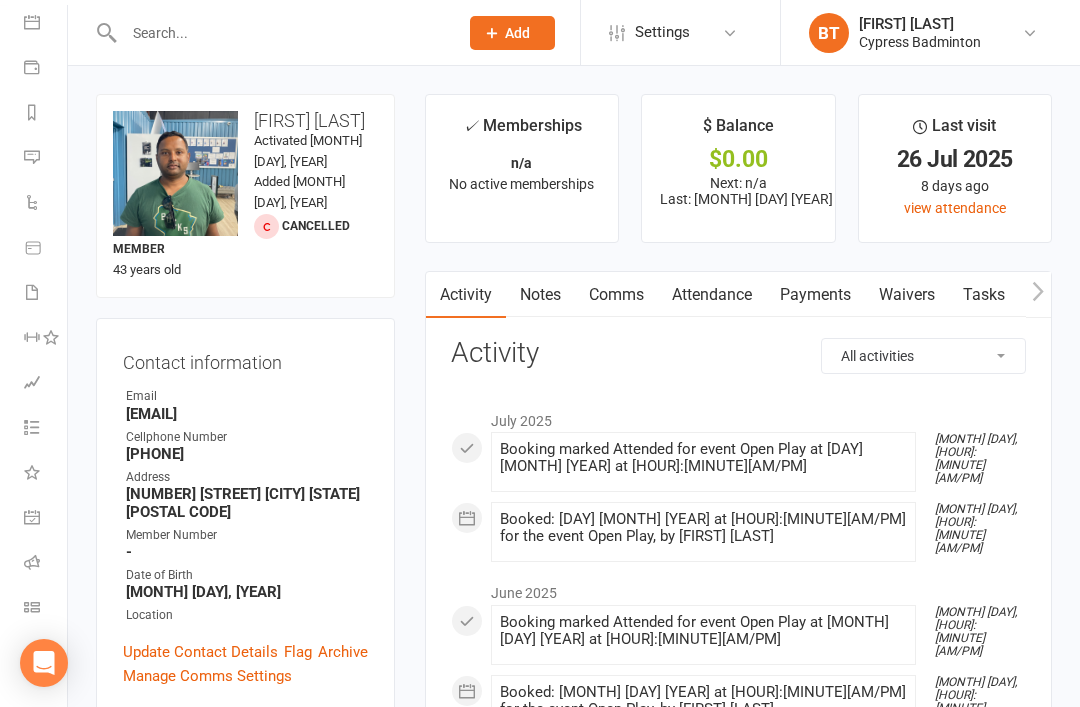 scroll, scrollTop: 190, scrollLeft: 0, axis: vertical 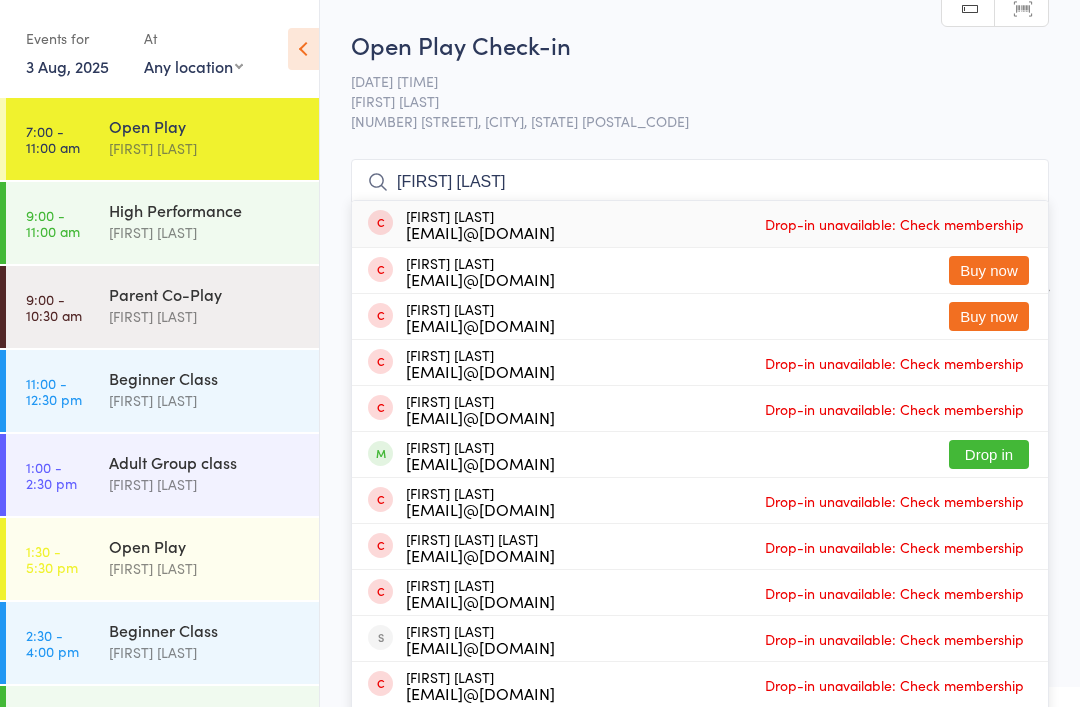 type on "Mano path" 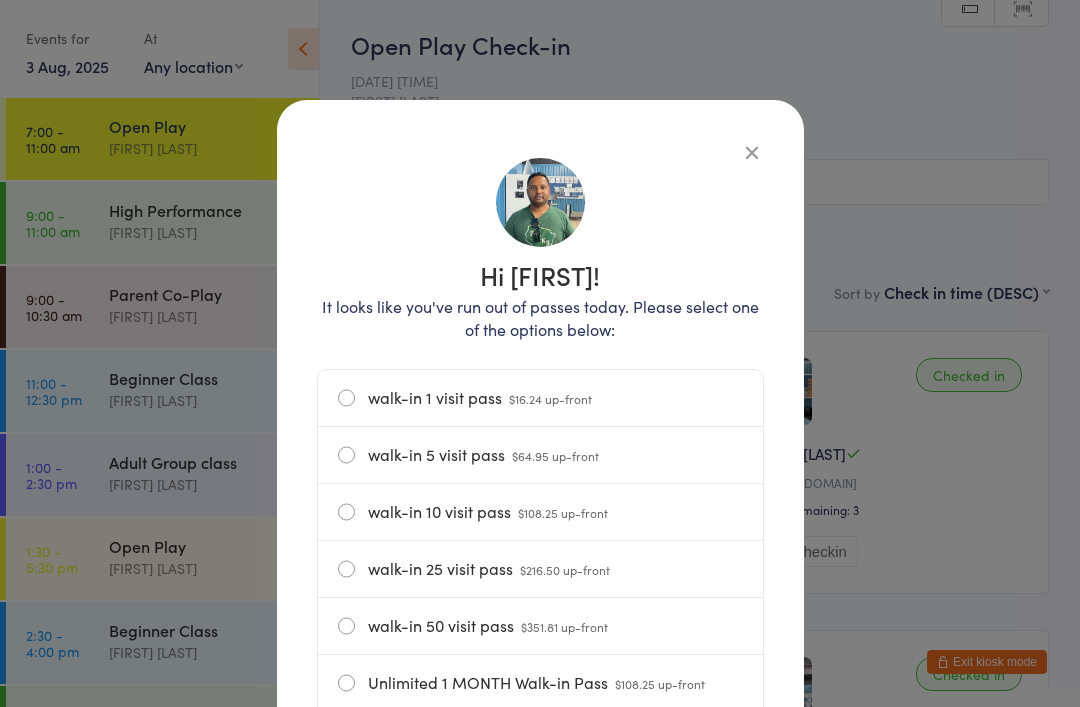 click on "walk-in 10 visit pass  $108.25 up-front" at bounding box center (540, 512) 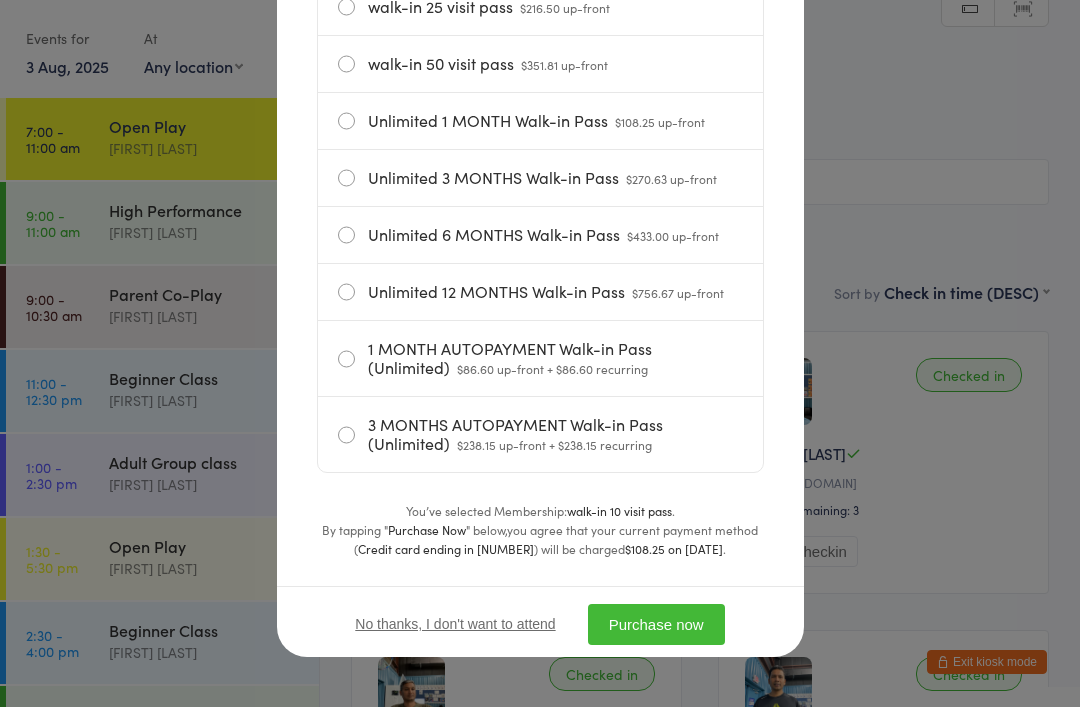 scroll, scrollTop: 573, scrollLeft: 0, axis: vertical 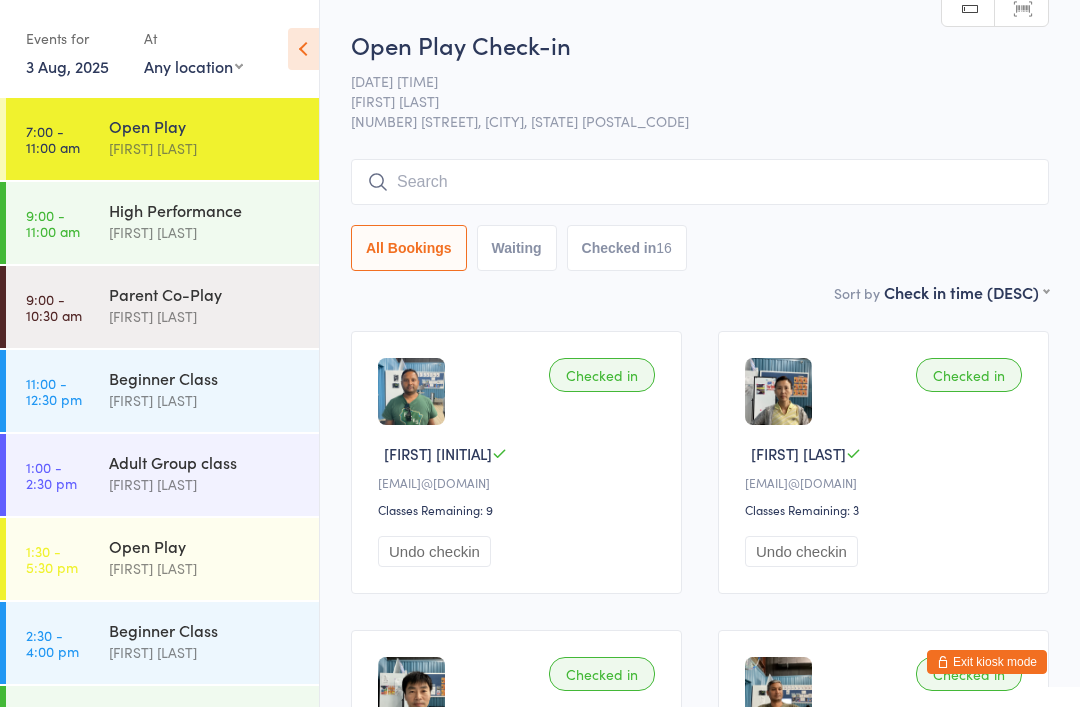 click on "You have now entered Kiosk Mode. Members will be able to check themselves in using the search field below. Click "Exit kiosk mode" below to exit Kiosk Mode at any time. Check-in successful Events for 3 Aug, 2025 3 Aug, 2025
August 2025
Sun Mon Tue Wed Thu Fri Sat
31
27
28
29
30
31
01
02
32
03
04
05
06
07
08
09
33
10
11
12
13
14
15
16
34
17
18
19
20
21
22" at bounding box center [540, 353] 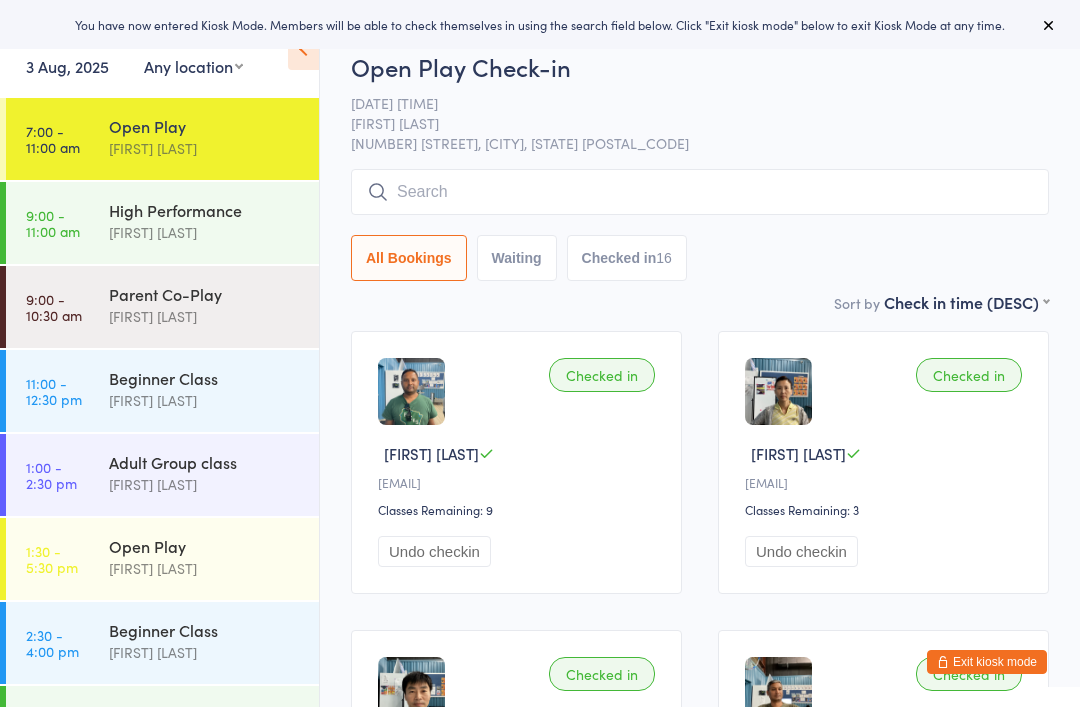 scroll, scrollTop: 0, scrollLeft: 0, axis: both 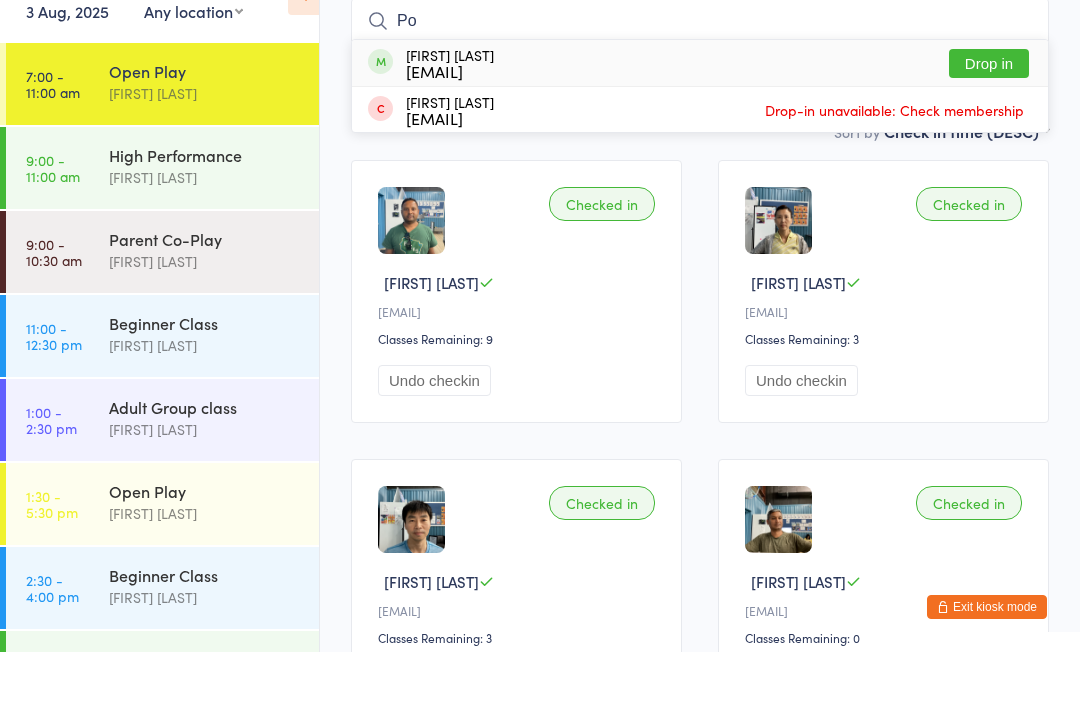 type on "Po" 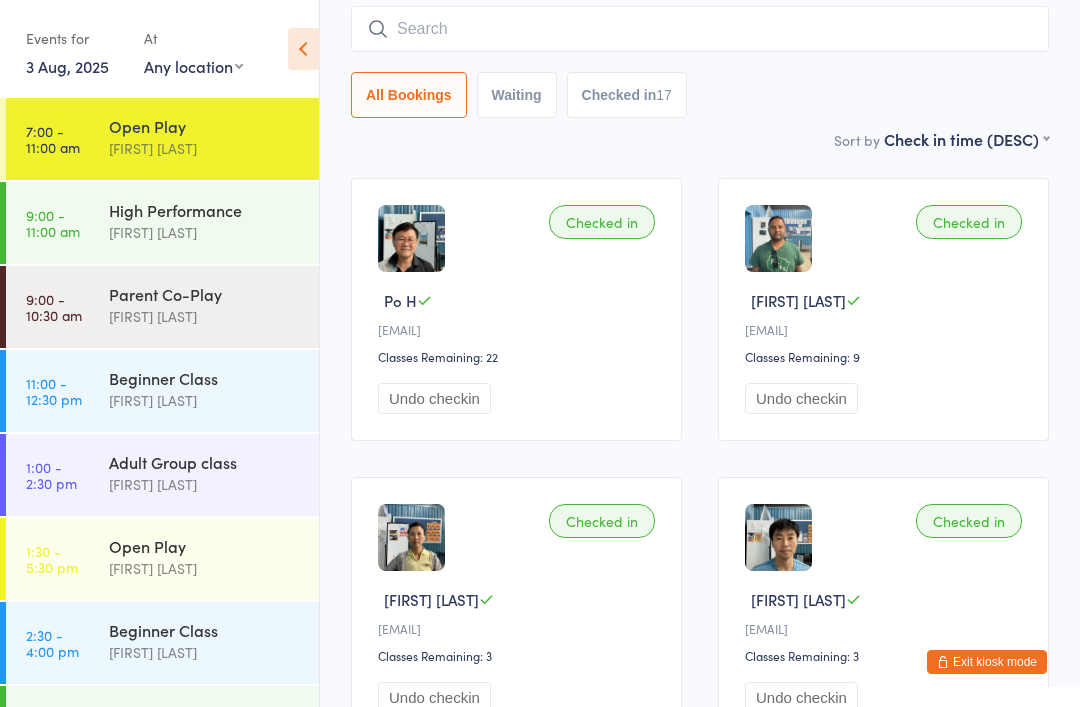 scroll, scrollTop: 0, scrollLeft: 0, axis: both 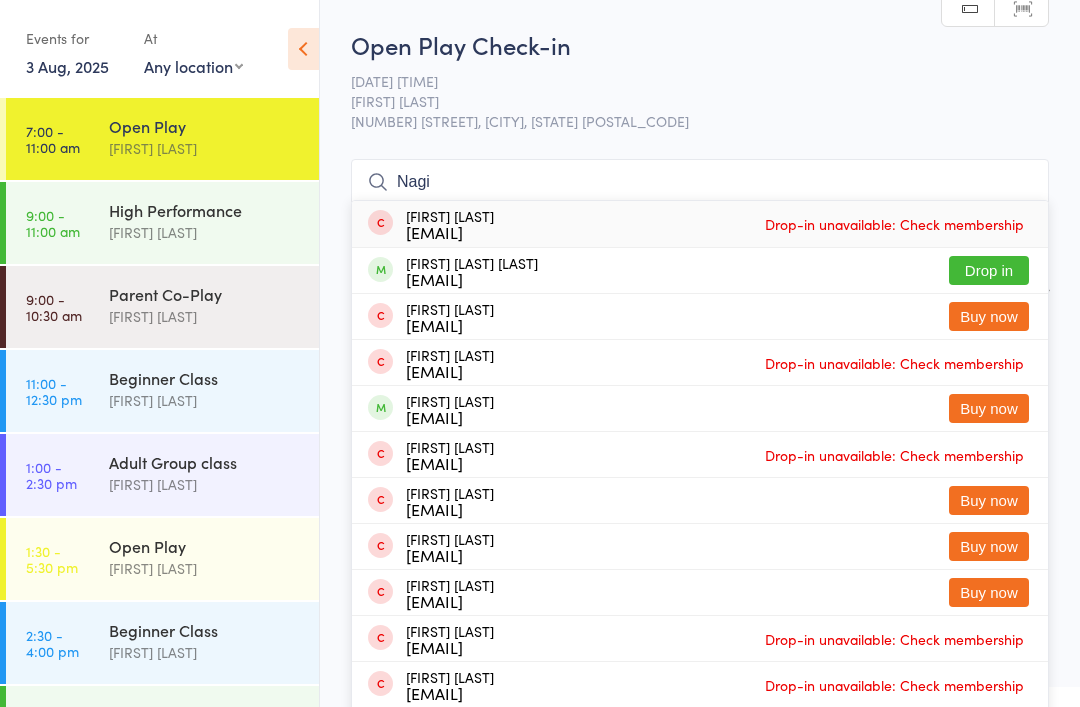 type on "Nagi" 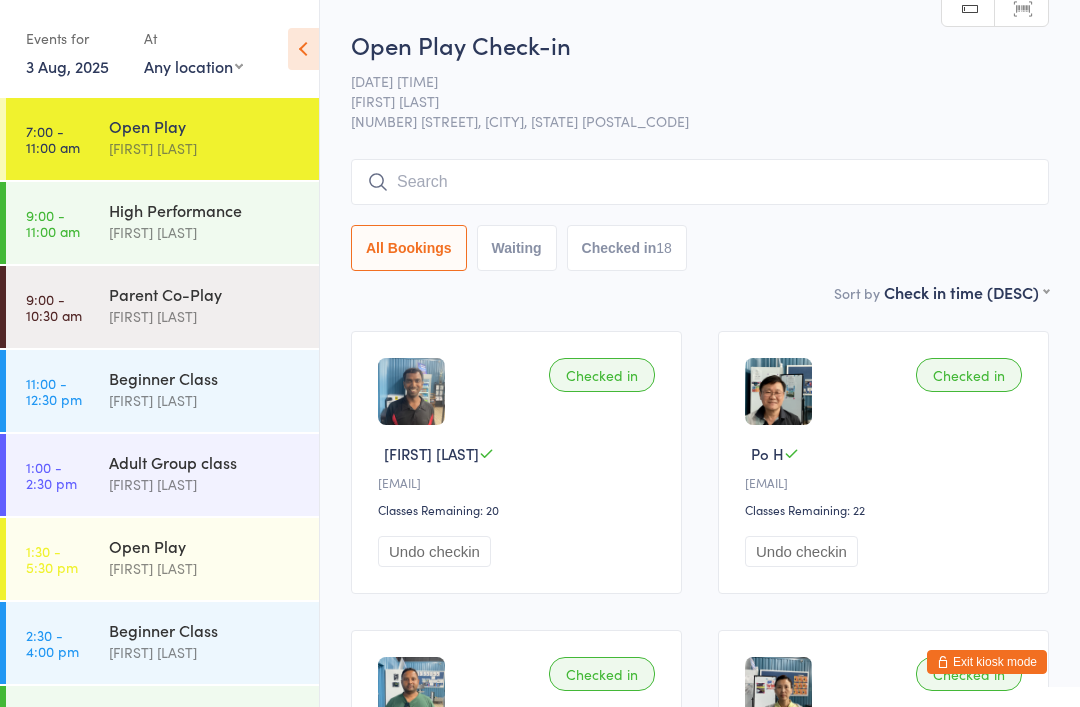 click on "Checked in [NAME] [LAST] [EMAIL] Classes Remaining: 20 Undo checkin Checked in [FIRST] [LAST] [EMAIL] Classes Remaining: 22 Undo checkin Checked in [FIRST] [LAST] [EMAIL] Classes Remaining: 9 Undo checkin Checked in [FIRST] [LAST] [EMAIL] Classes Remaining: 3 Undo checkin Checked in [FIRST] [LAST] [EMAIL] Classes Remaining: 3 Undo checkin Checked in [FIRST] [LAST] [EMAIL] Classes Remaining: 0 Undo checkin Checked in [FIRST] [LAST] [EMAIL] Classes Remaining: 46 Undo checkin Checked in [FIRST] [LAST] [EMAIL] Classes Remaining: Unlimited Undo checkin Checked in [FIRST] [LAST] [EMAIL] Classes Remaining: Unlimited Undo checkin Checked in [FIRST] [LAST] [EMAIL] Classes Remaining: 18 Undo checkin Checked in [FIRST] [LAST] Classes Remaining: Unlimited" at bounding box center [700, 1658] 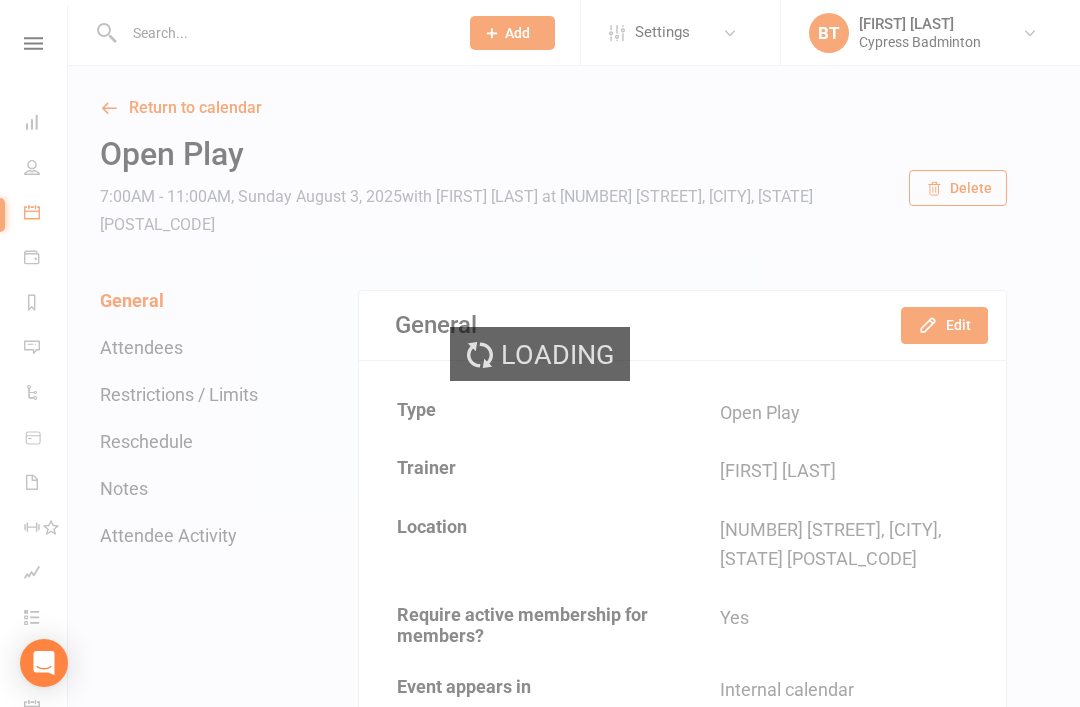 scroll, scrollTop: 0, scrollLeft: 0, axis: both 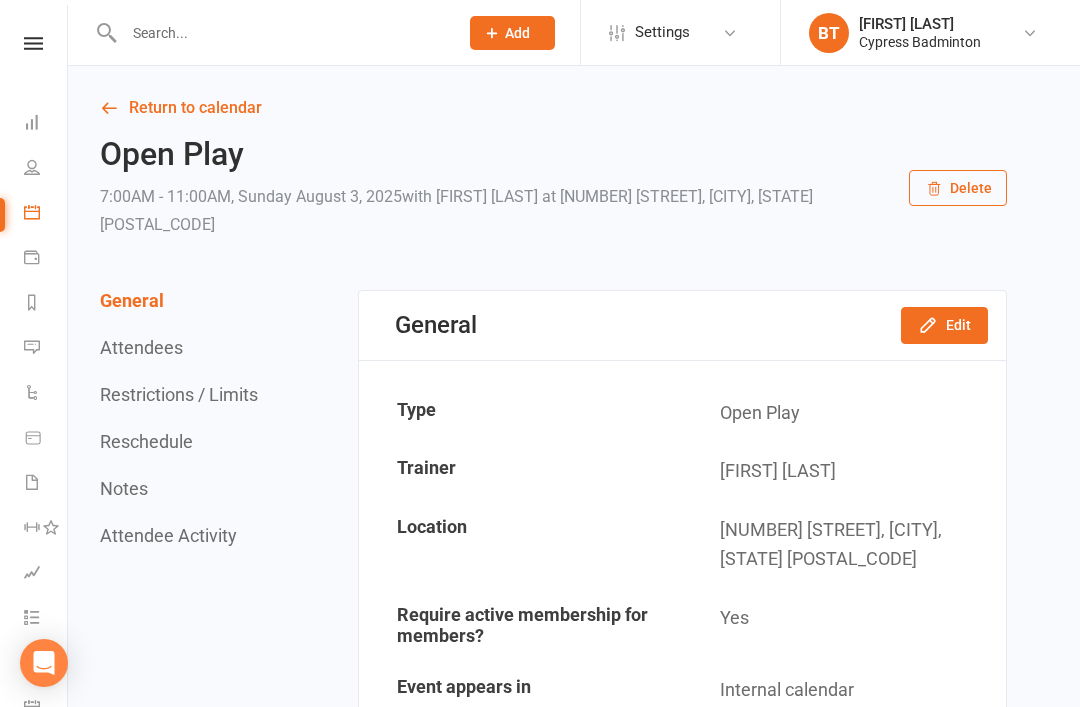 click at bounding box center [33, 43] 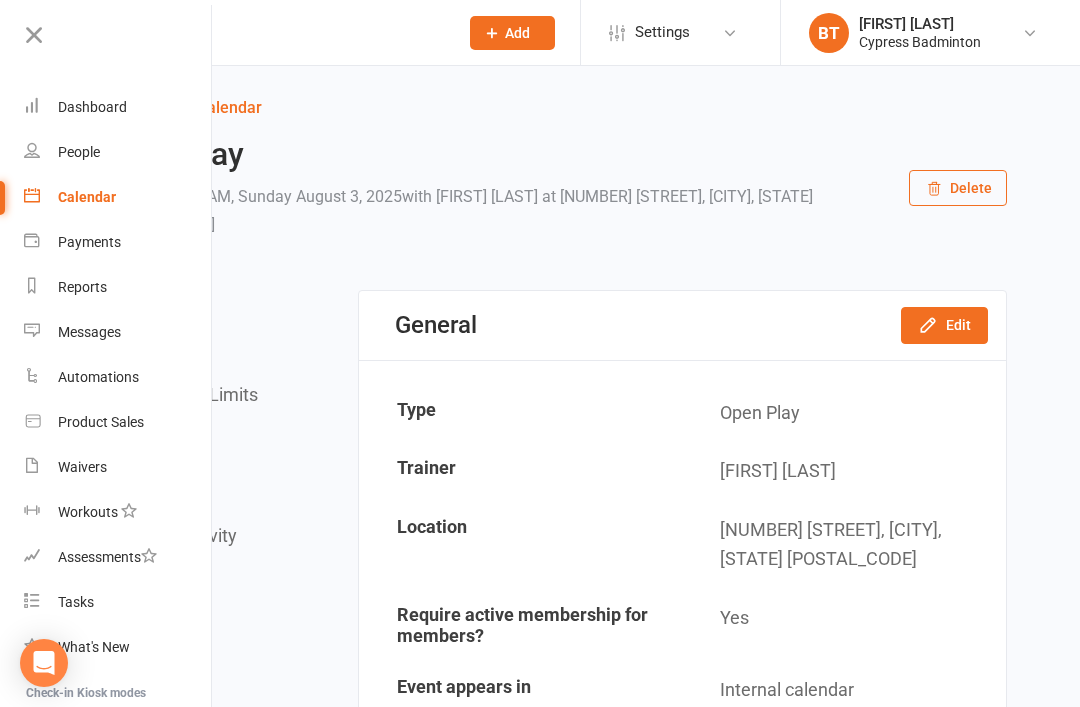 click on "Dashboard" at bounding box center [118, 107] 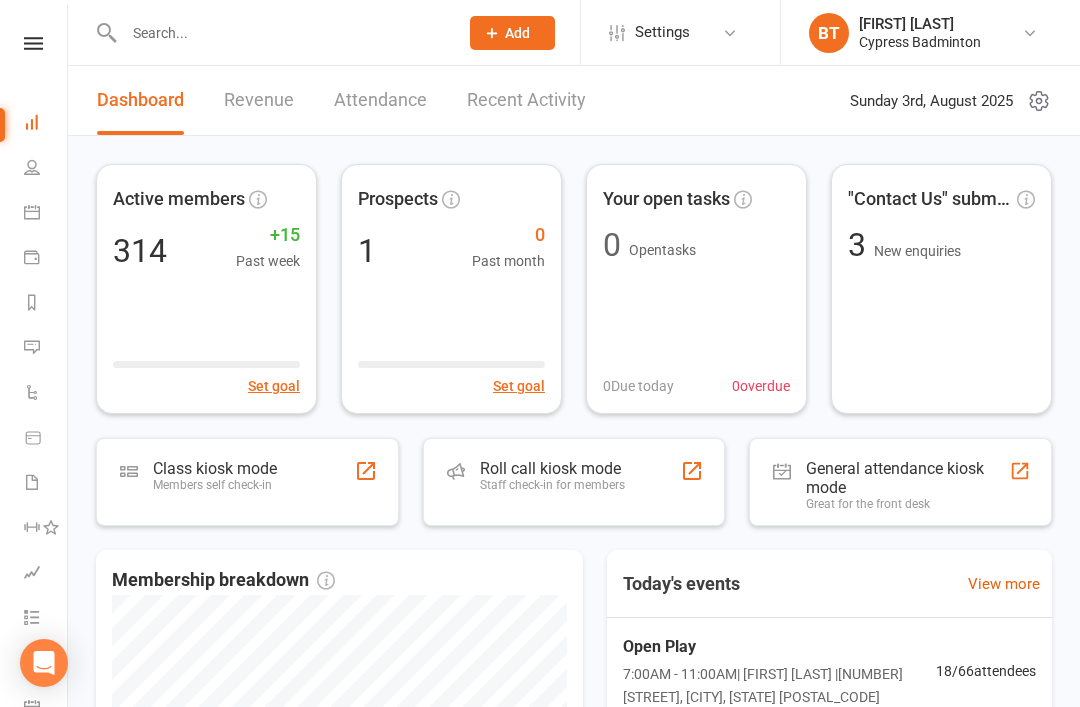click on "Roll call kiosk mode" at bounding box center (552, 468) 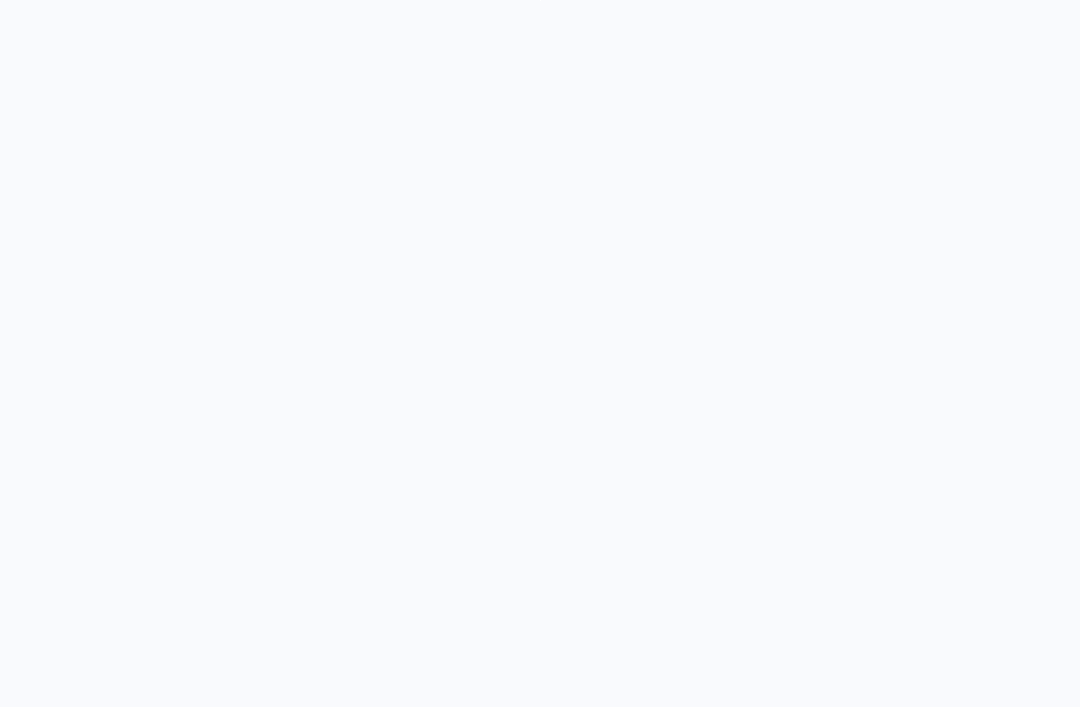 scroll, scrollTop: 0, scrollLeft: 0, axis: both 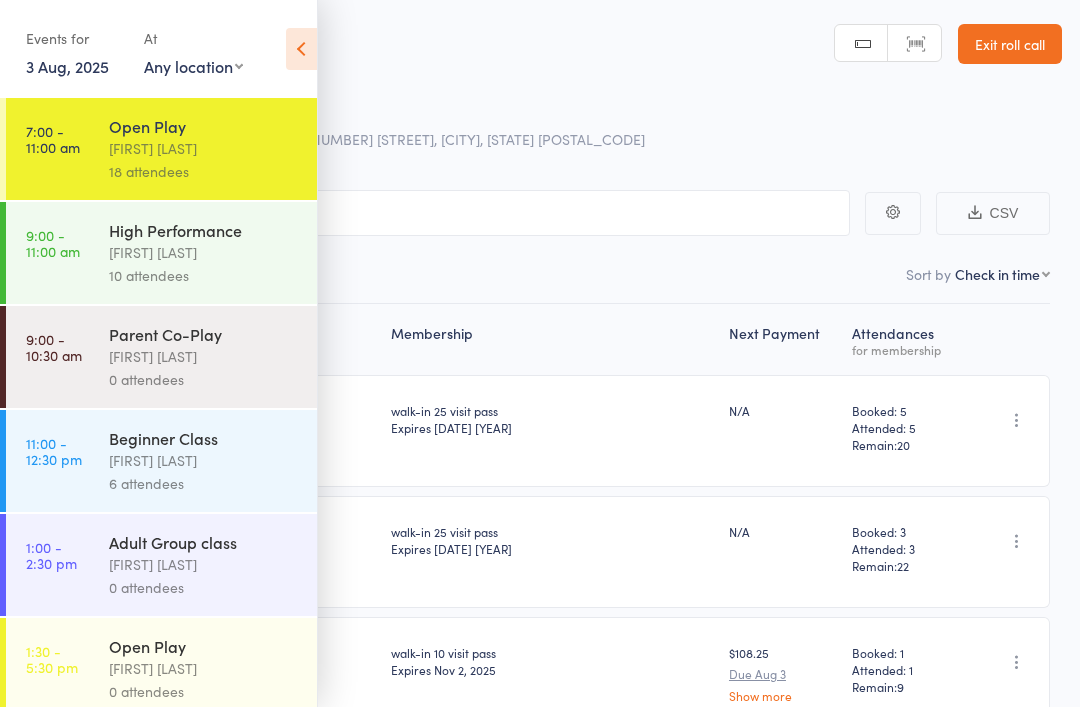 click at bounding box center (301, 49) 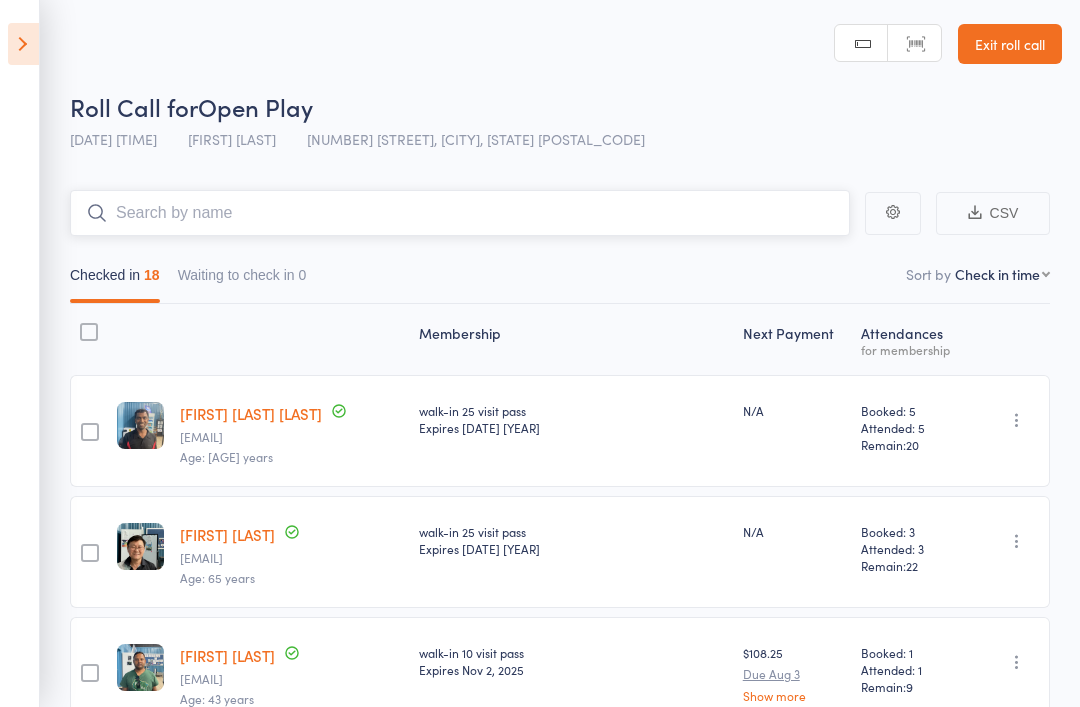 click at bounding box center (460, 213) 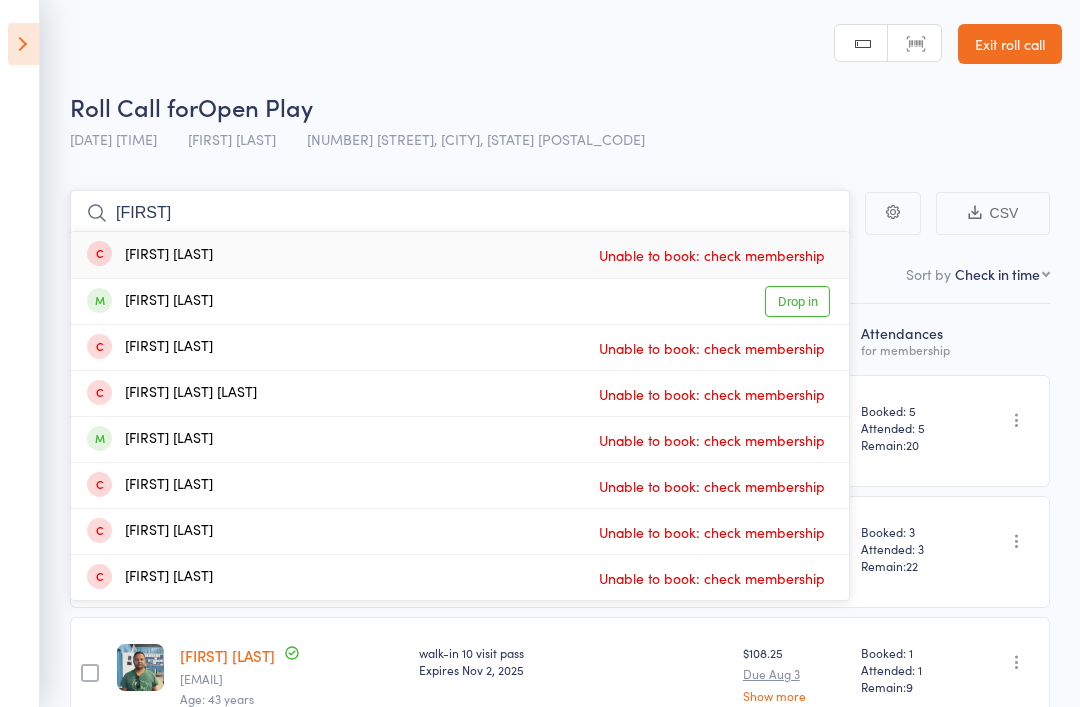 type on "[FIRST]" 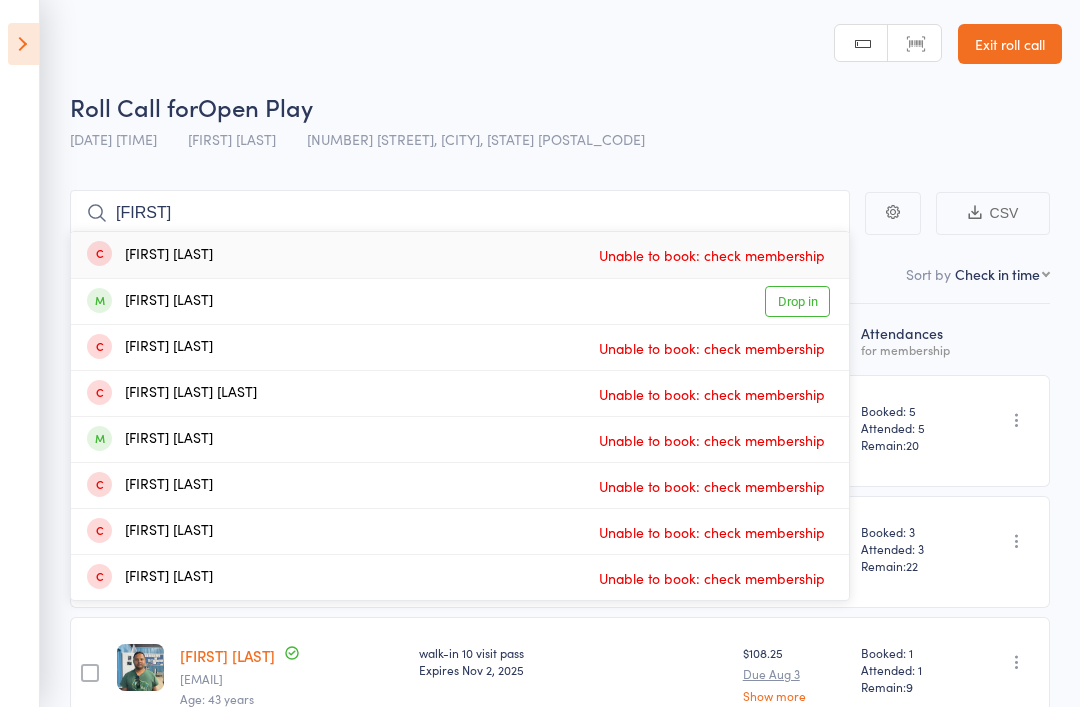 click on "Drop in" at bounding box center (797, 301) 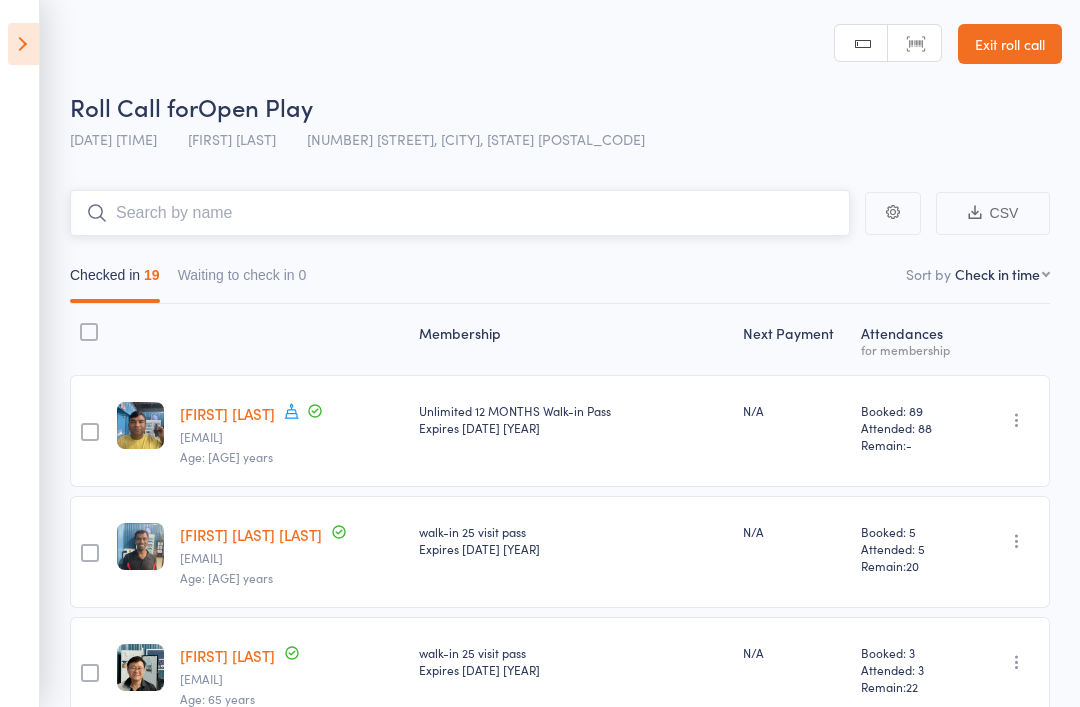 click at bounding box center [460, 213] 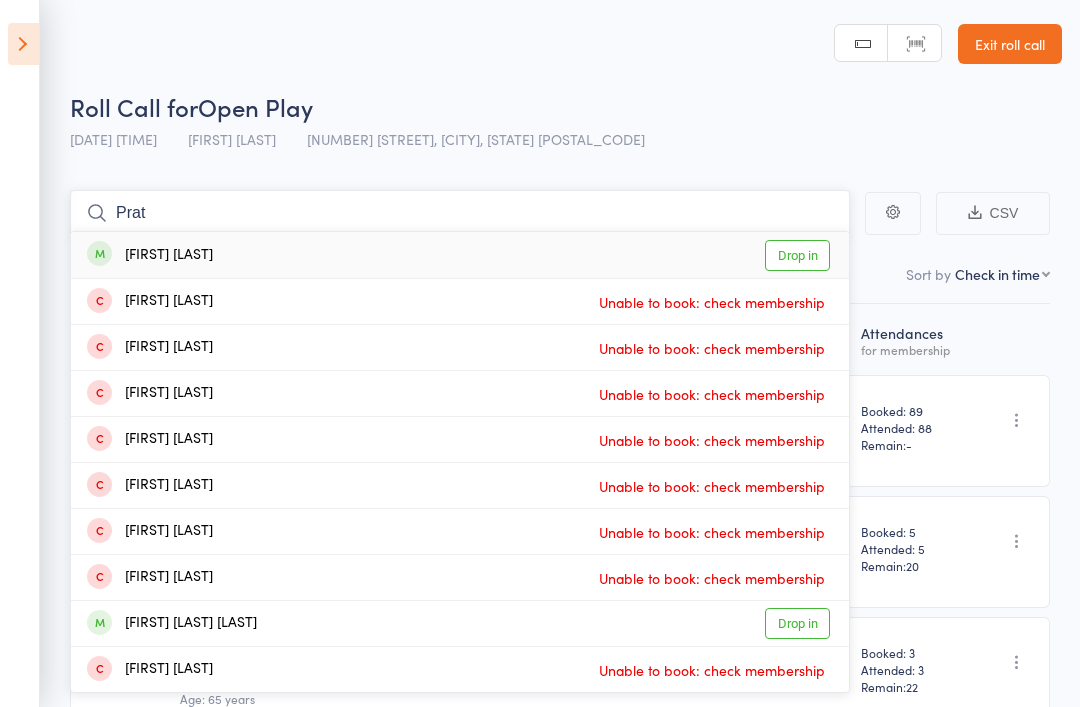 type on "Prat" 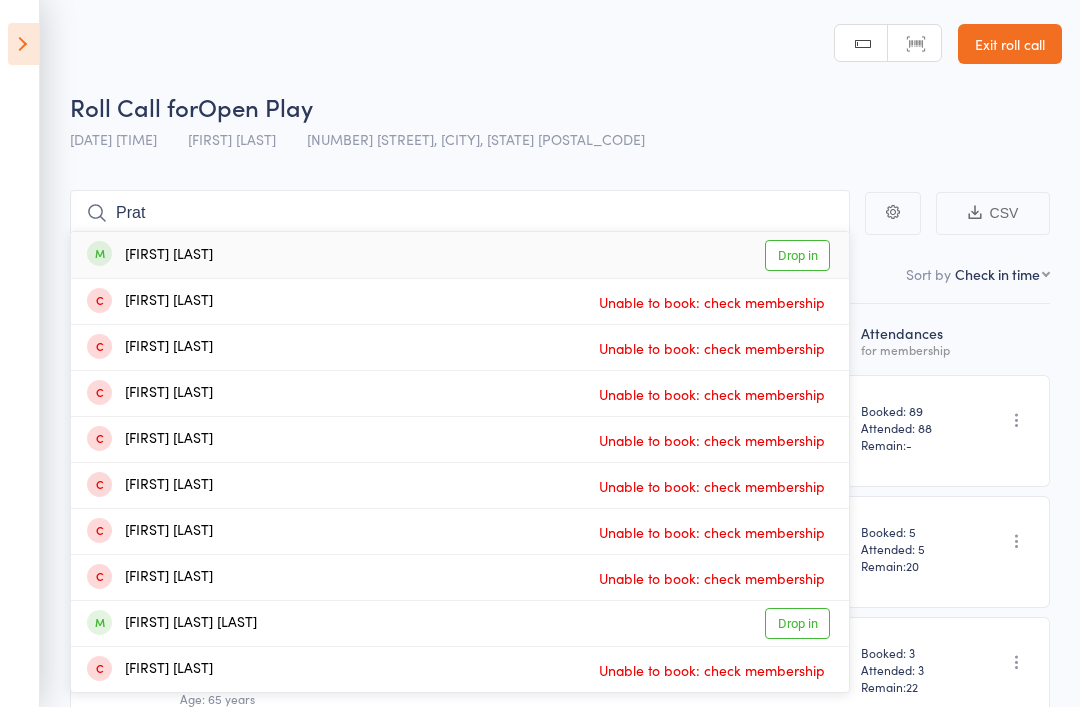 click on "Drop in" at bounding box center [797, 255] 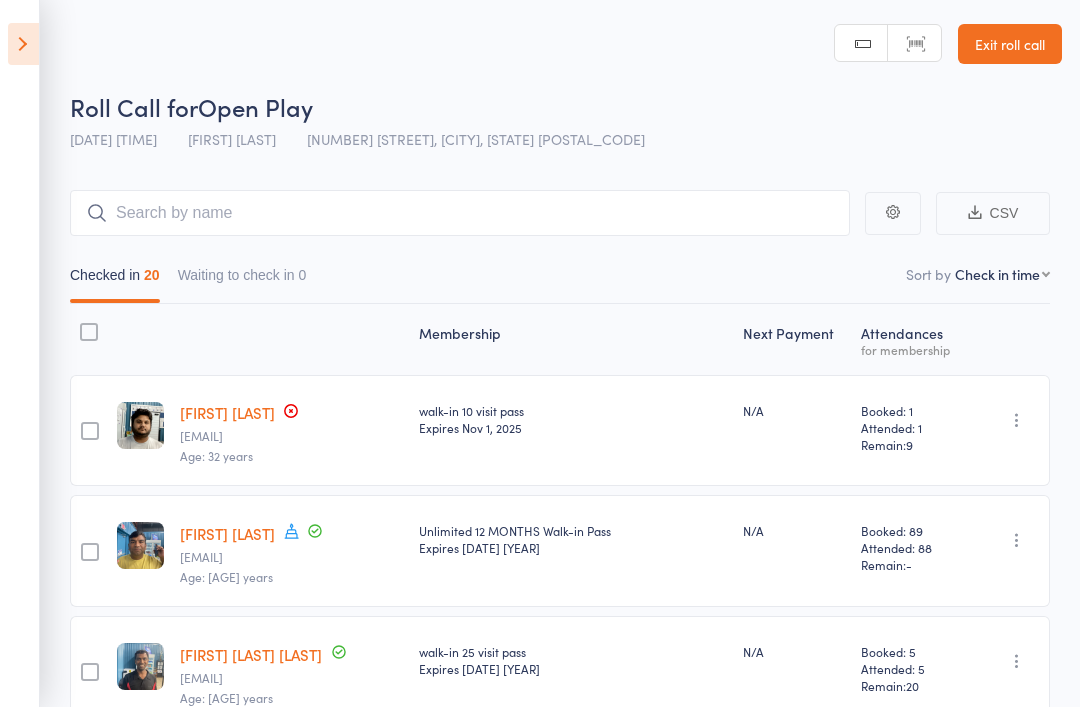 click at bounding box center (23, 44) 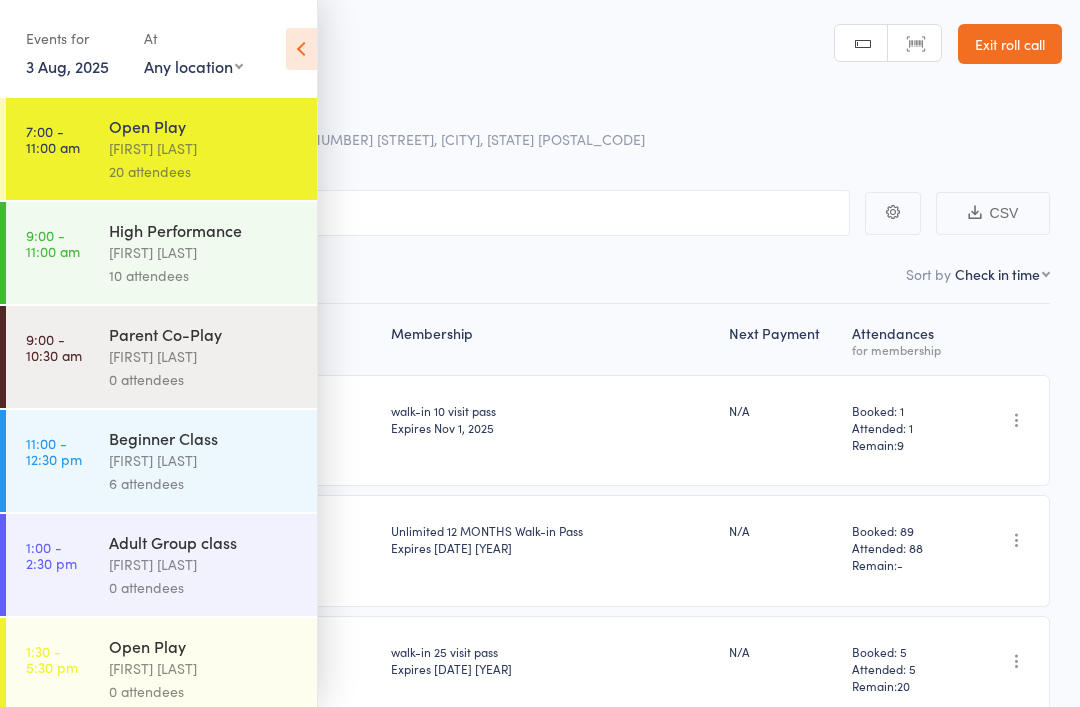 click at bounding box center (301, 49) 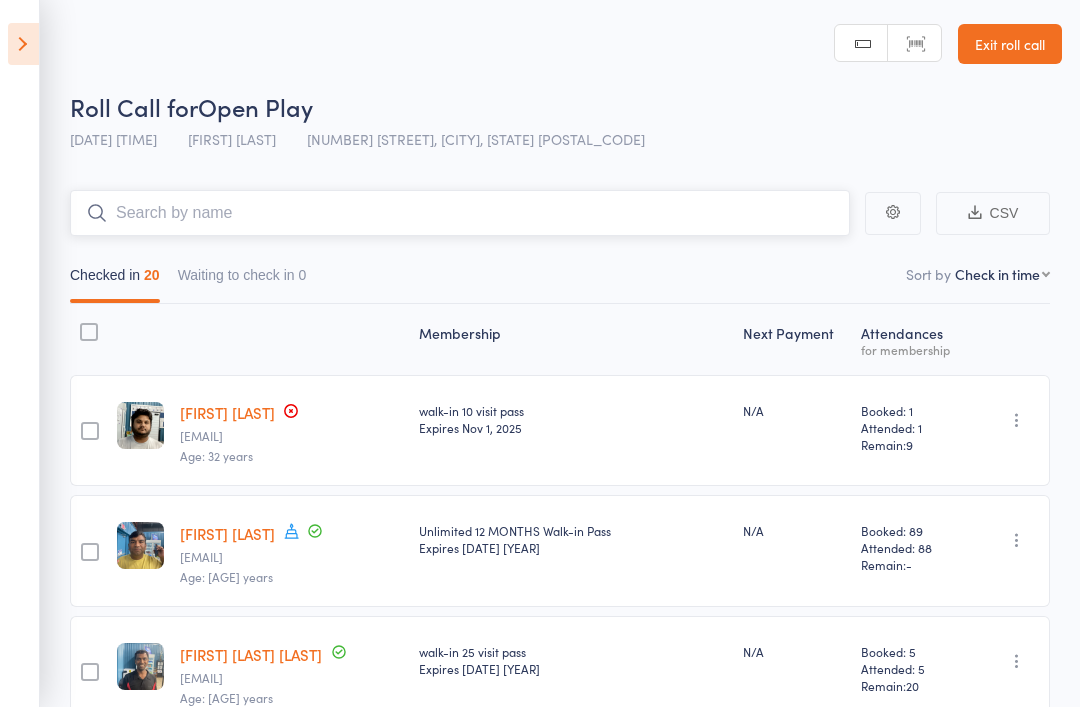 click at bounding box center [460, 213] 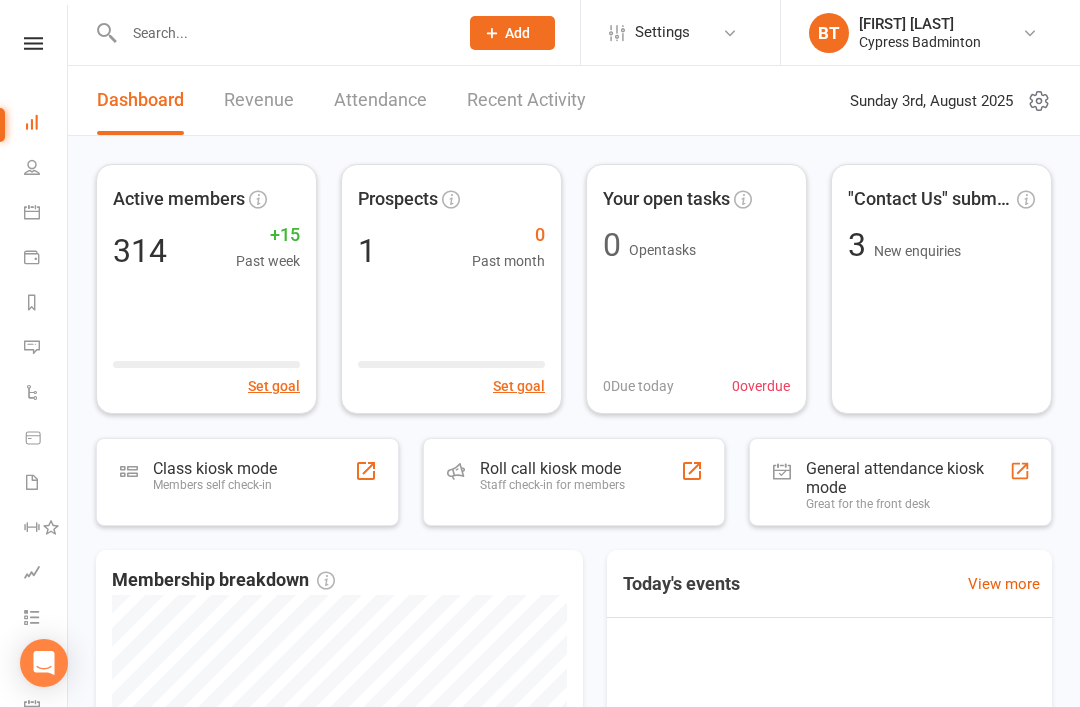 scroll, scrollTop: 0, scrollLeft: 0, axis: both 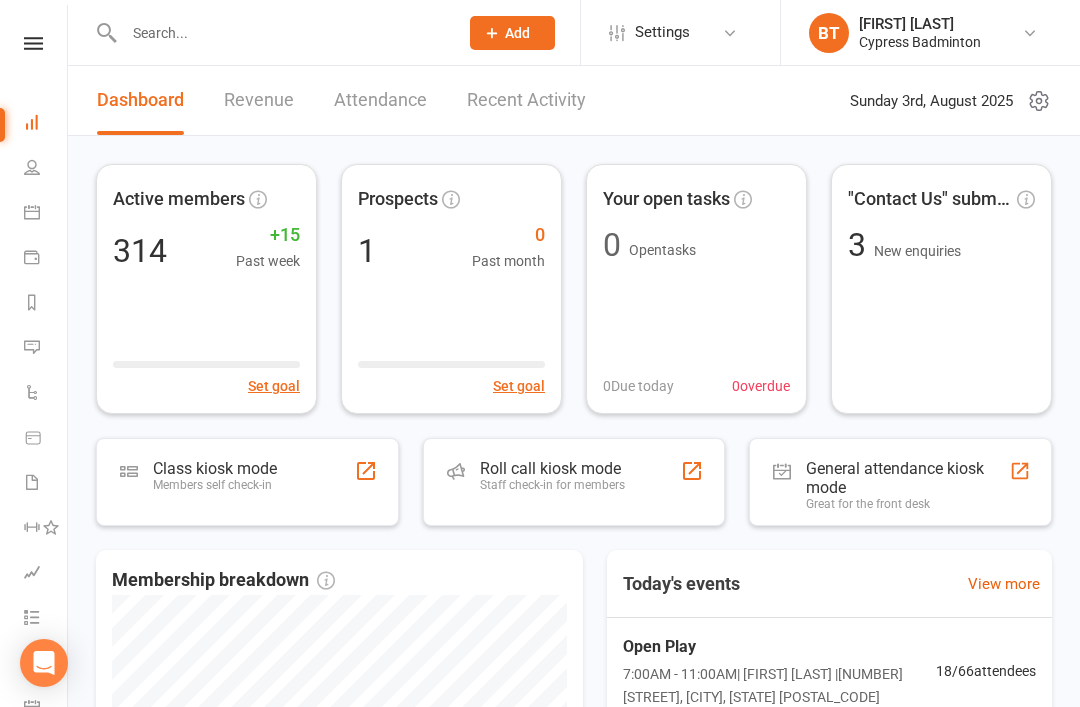 click on "Calendar" at bounding box center [46, 214] 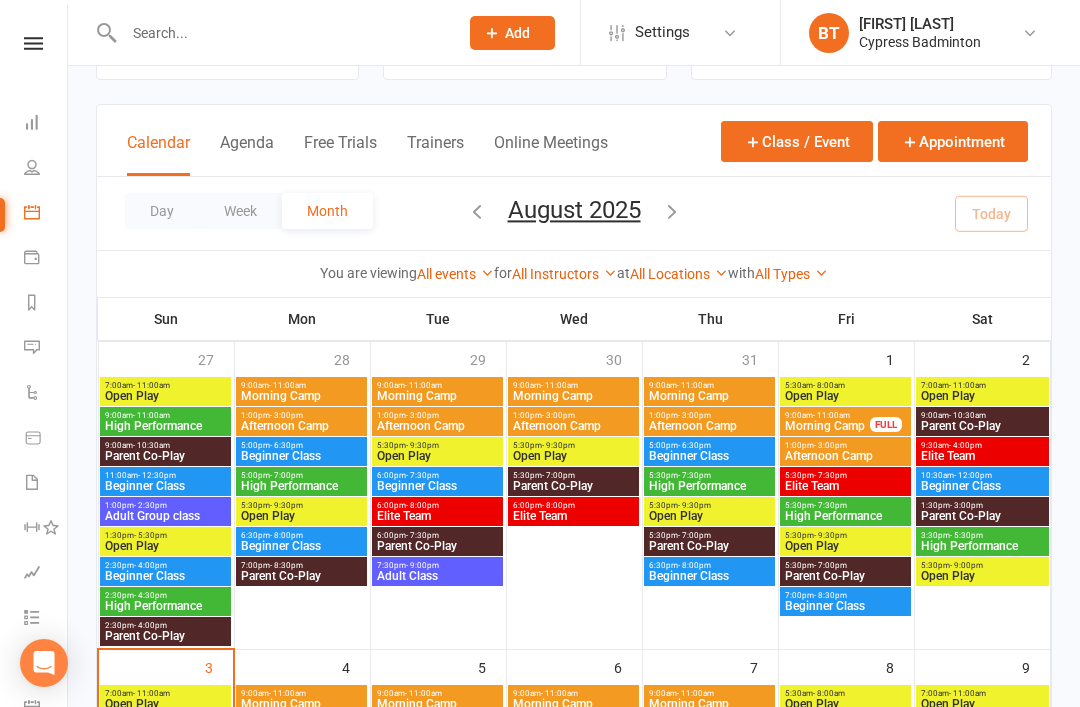 scroll, scrollTop: 87, scrollLeft: 0, axis: vertical 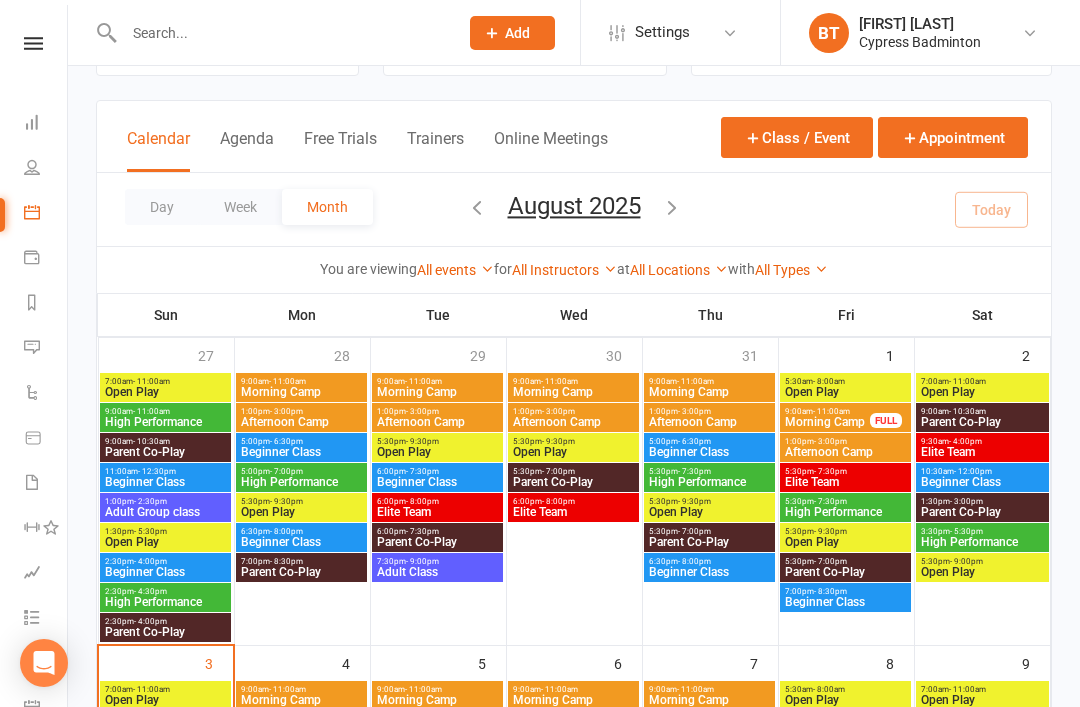 click on "Open Play" at bounding box center (982, 392) 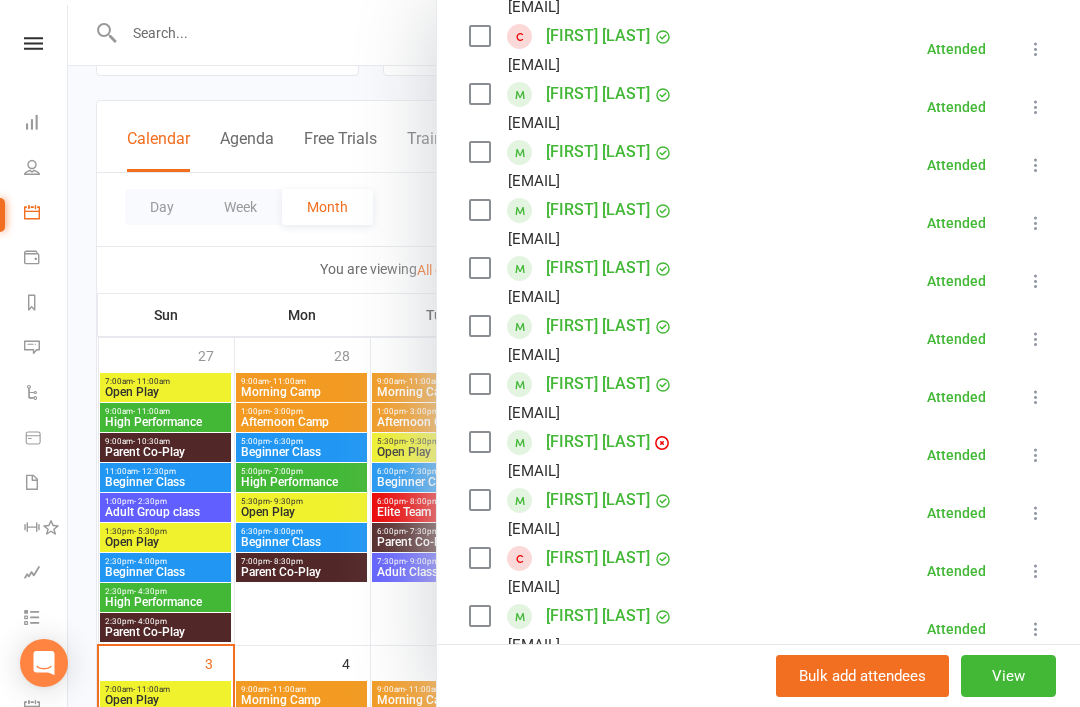 scroll, scrollTop: 558, scrollLeft: 0, axis: vertical 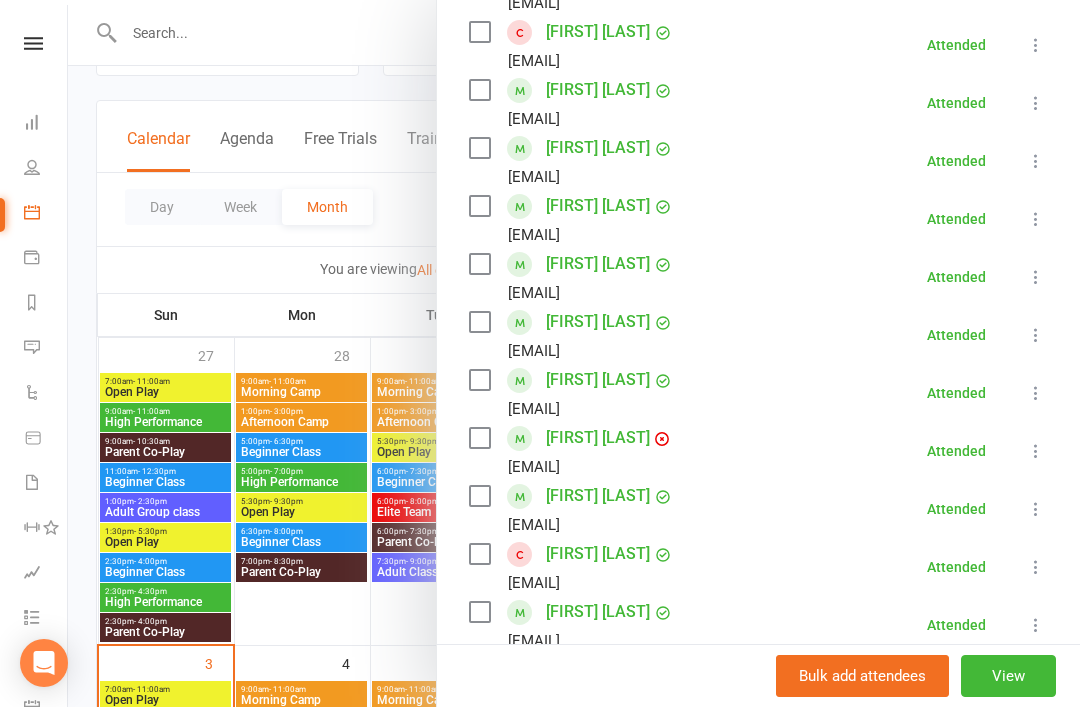 click at bounding box center [1036, 451] 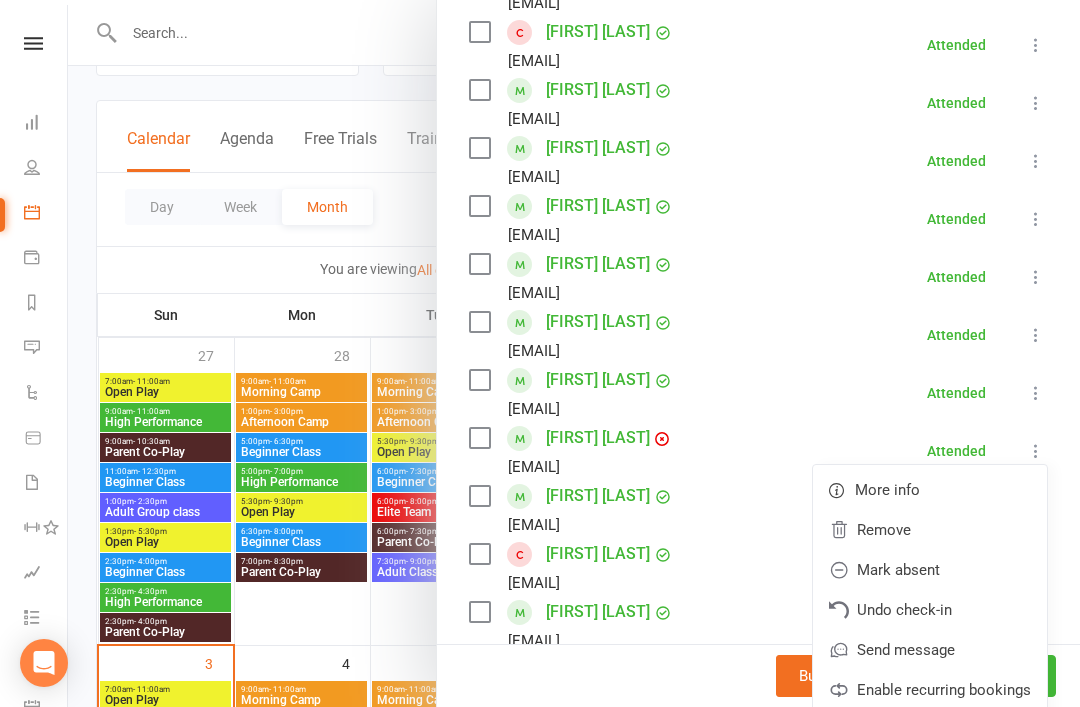 click on "Remove" at bounding box center [930, 530] 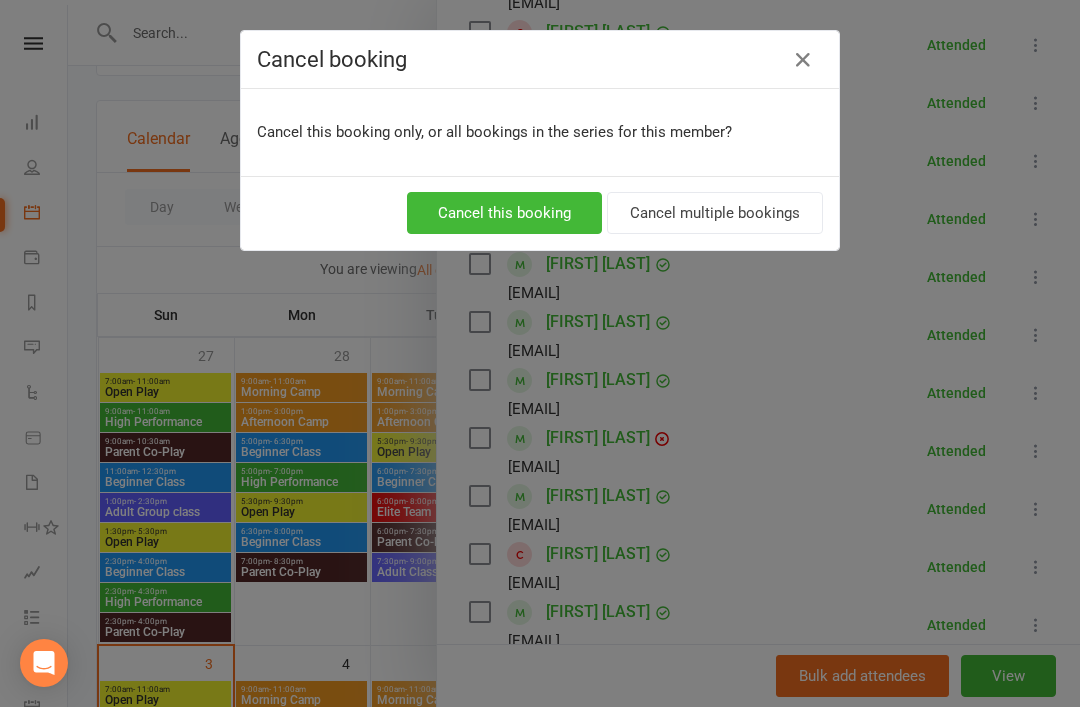 click on "Cancel this booking" at bounding box center (504, 213) 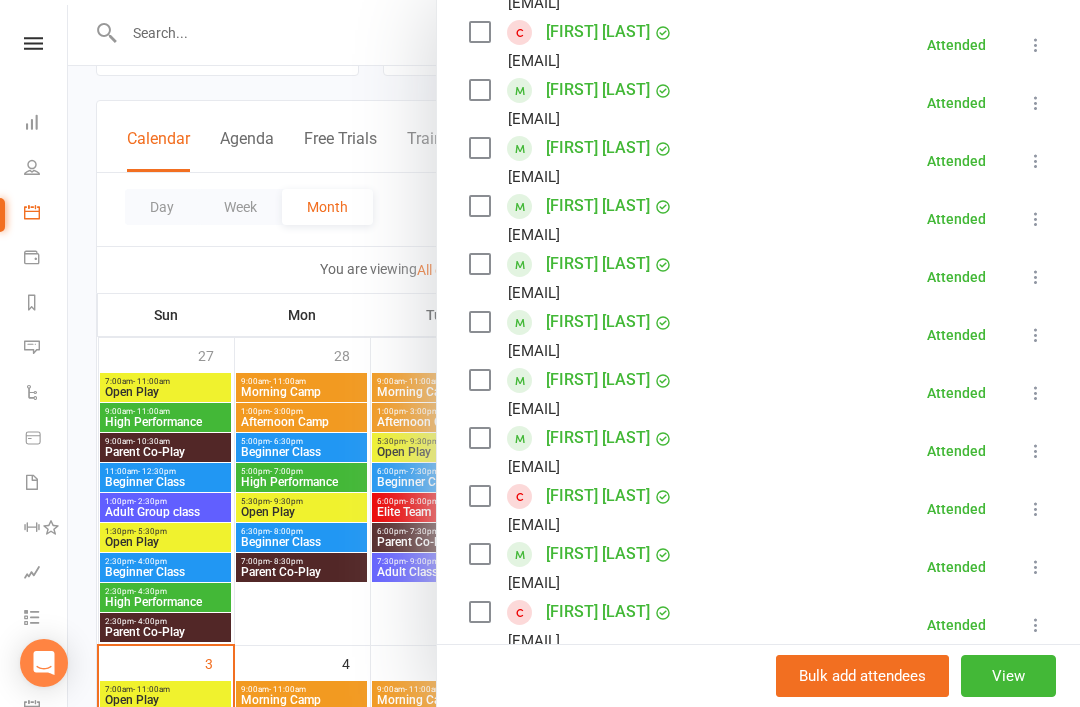 click at bounding box center [574, 353] 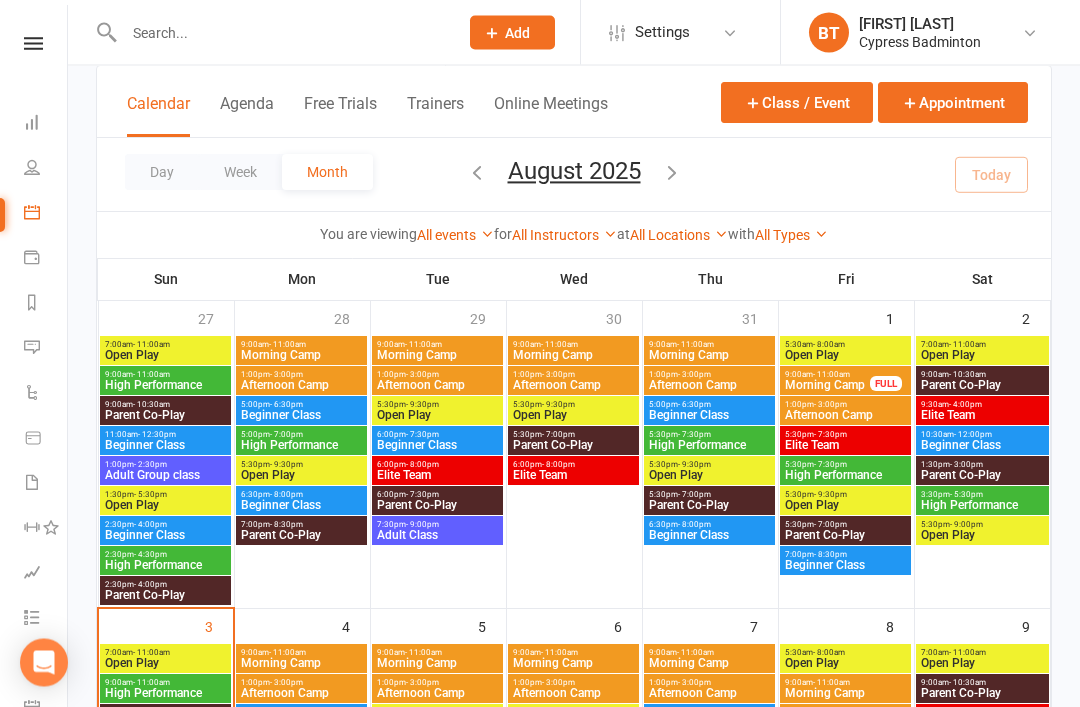 scroll, scrollTop: 124, scrollLeft: 0, axis: vertical 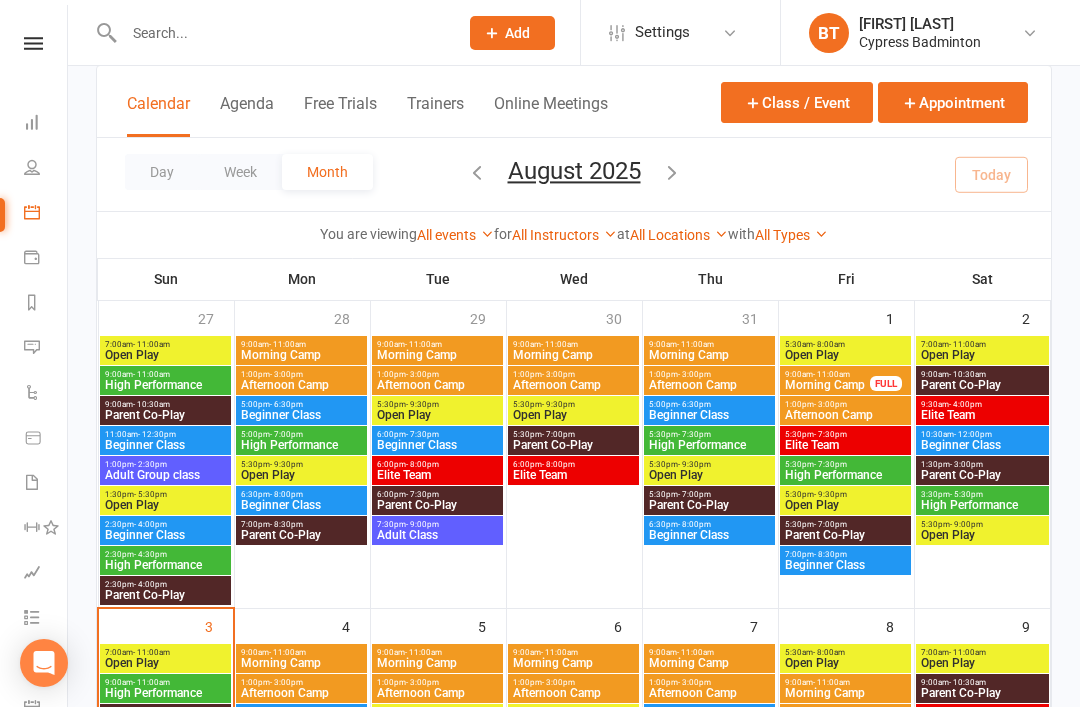 click on "Open Play" at bounding box center (982, 355) 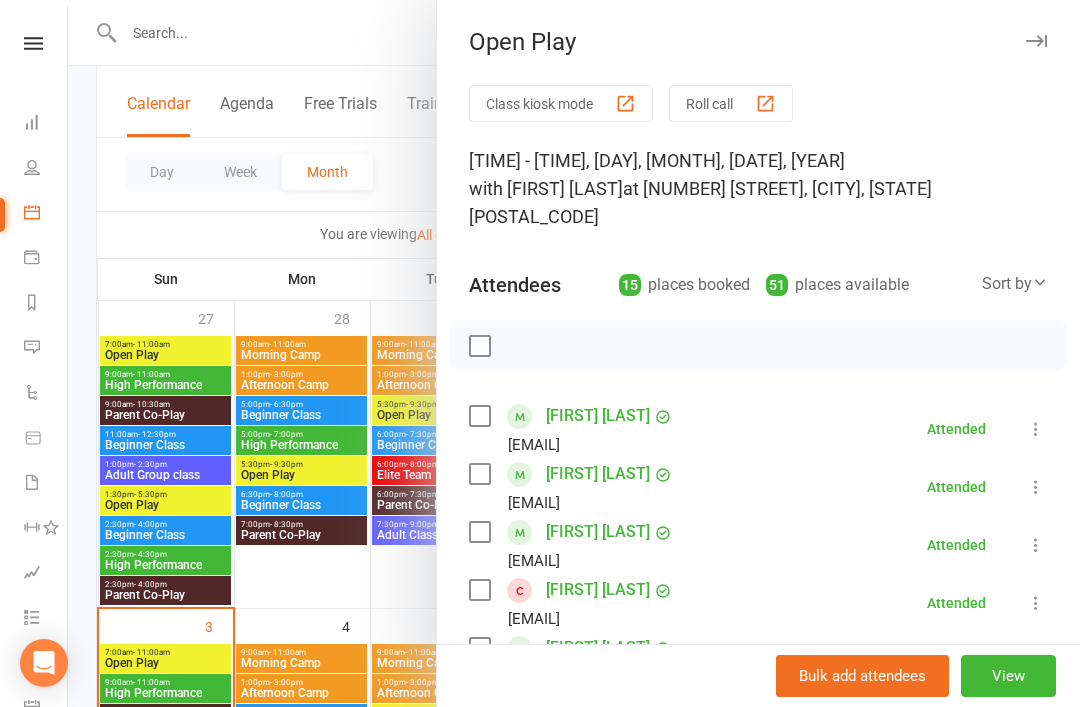 click at bounding box center [758, 346] 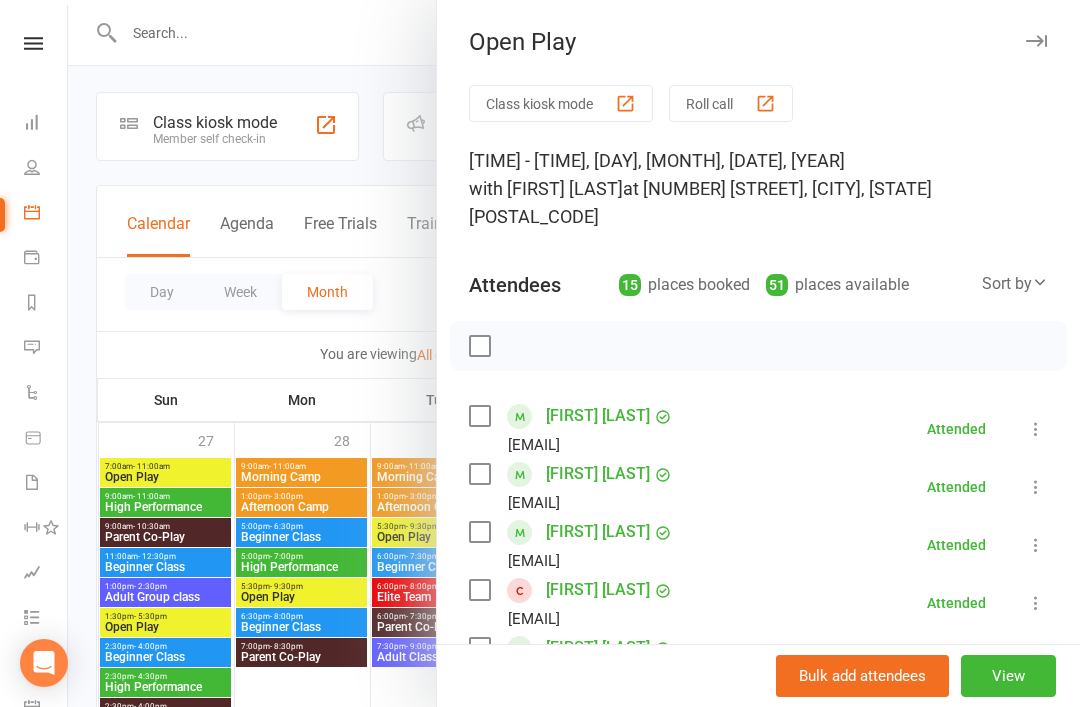 scroll, scrollTop: 0, scrollLeft: 0, axis: both 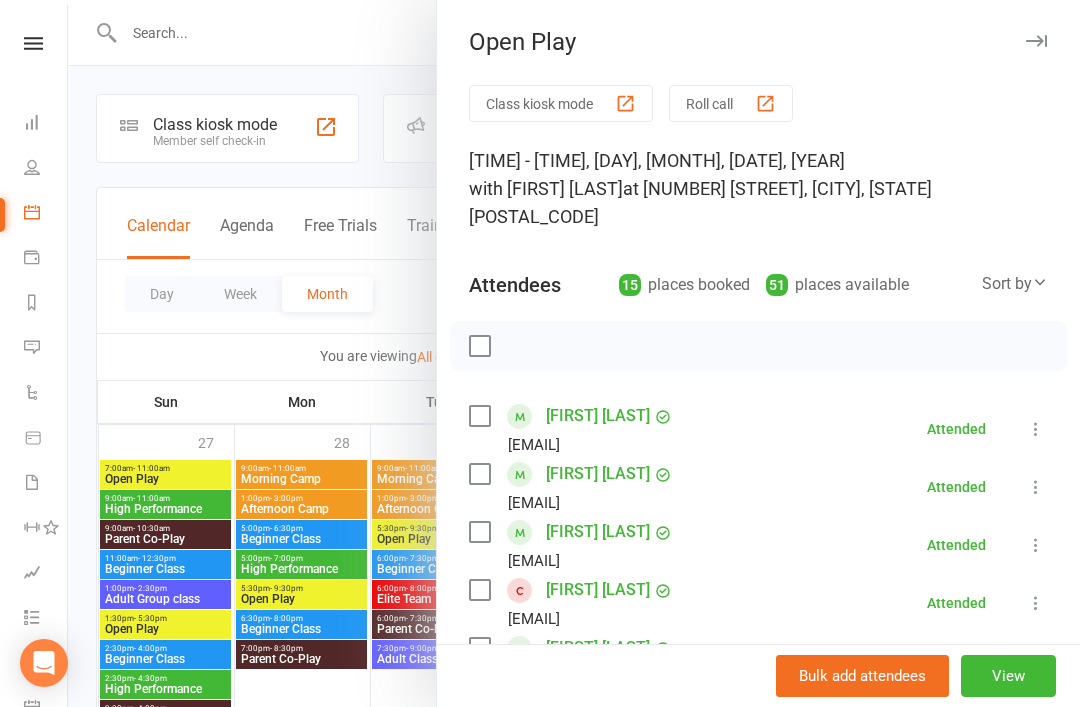 click at bounding box center [758, 346] 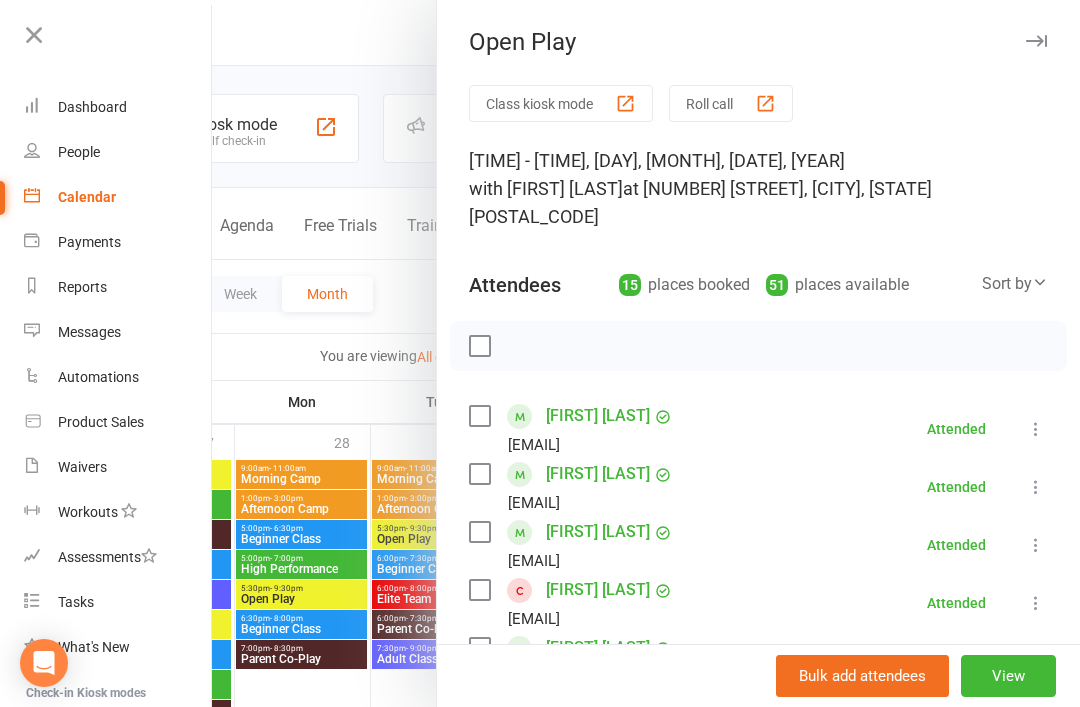 click at bounding box center (34, 35) 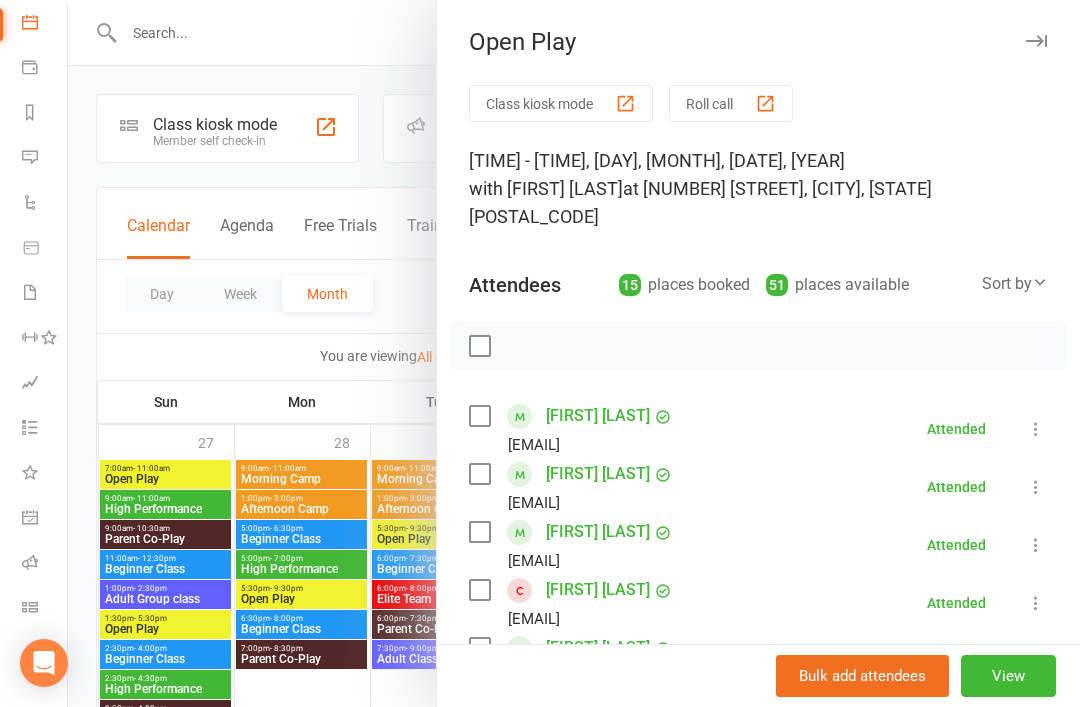 scroll, scrollTop: 190, scrollLeft: 2, axis: both 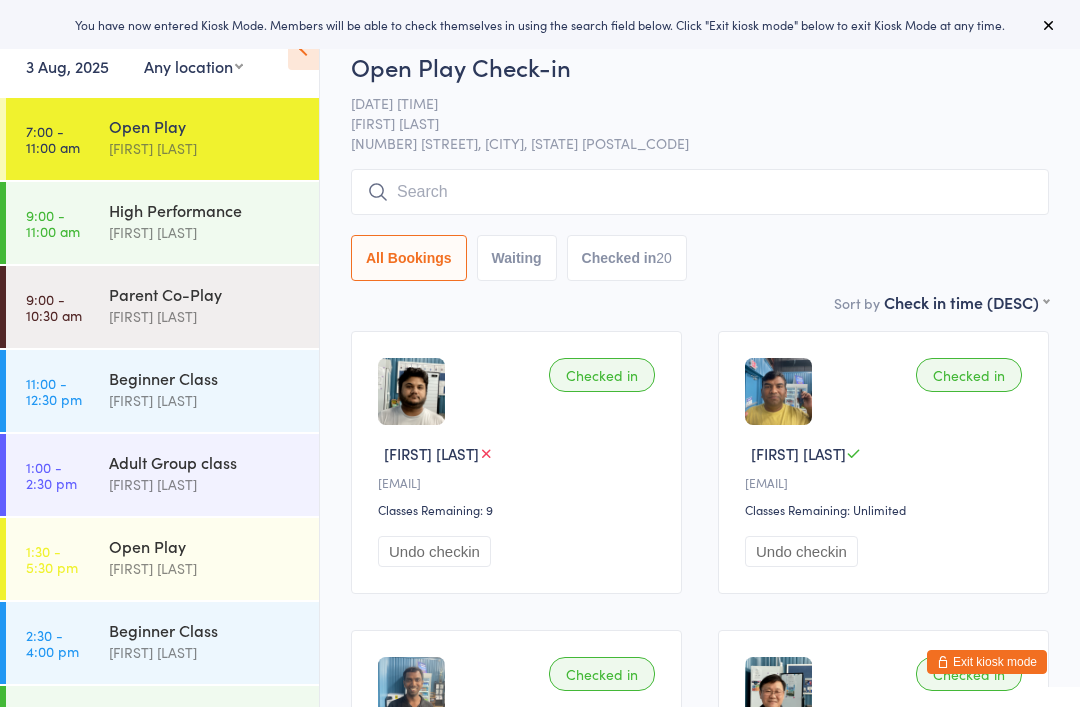 click on "3 Aug, 2025" at bounding box center (67, 66) 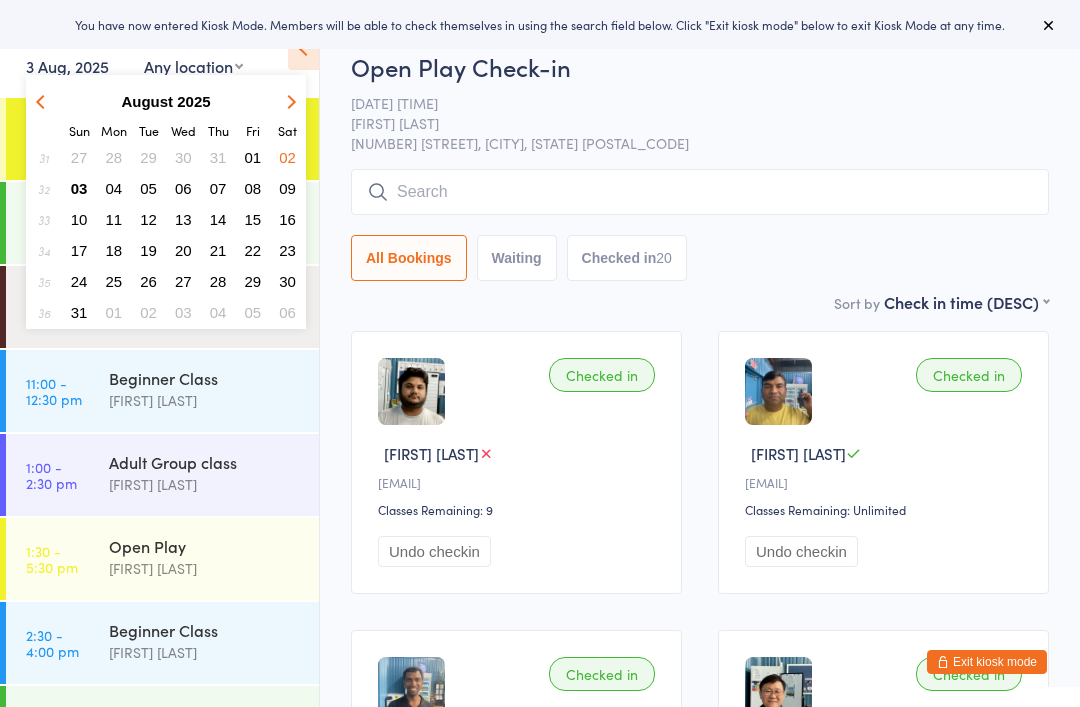 click on "02" at bounding box center [287, 157] 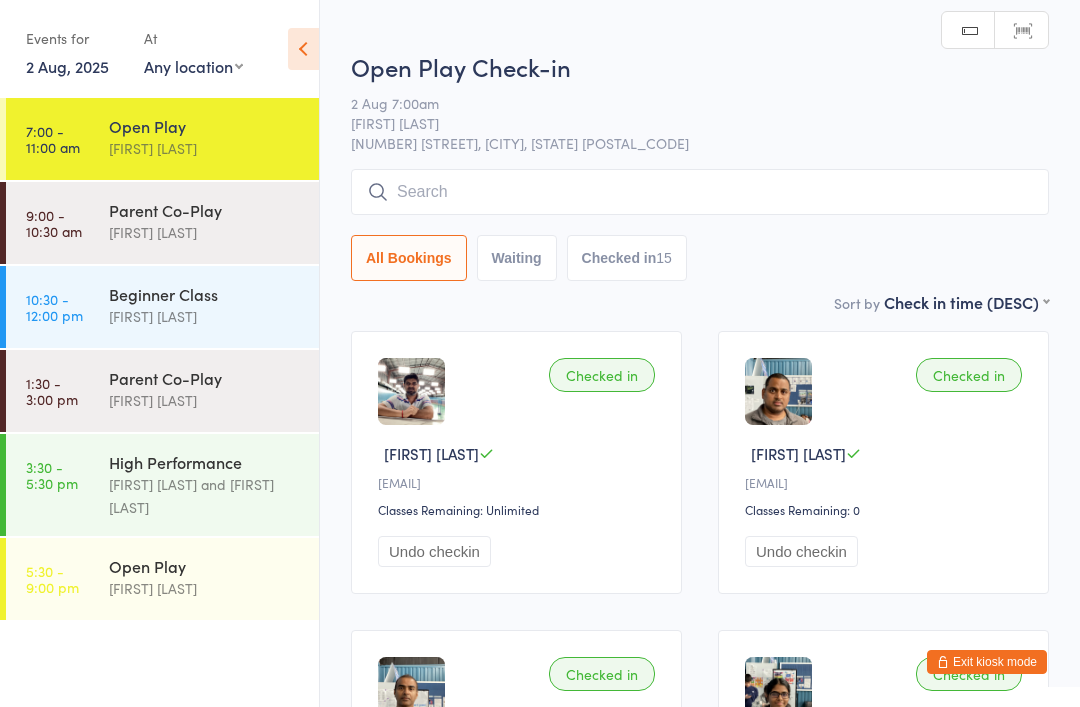 click at bounding box center (700, 192) 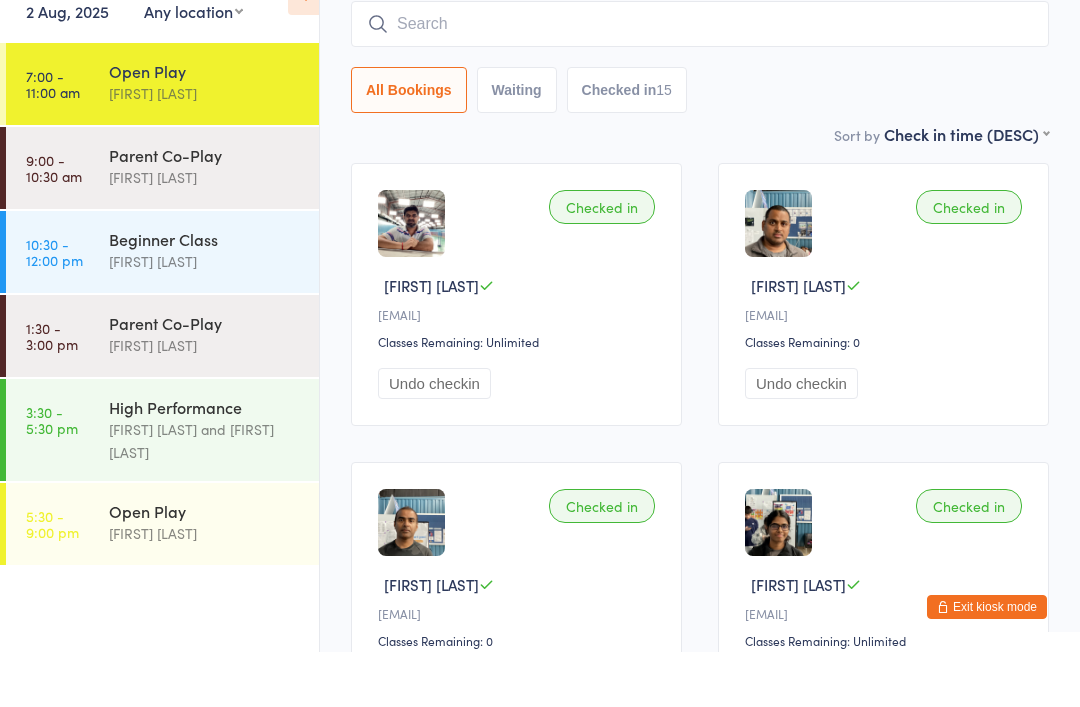 scroll, scrollTop: 116, scrollLeft: 0, axis: vertical 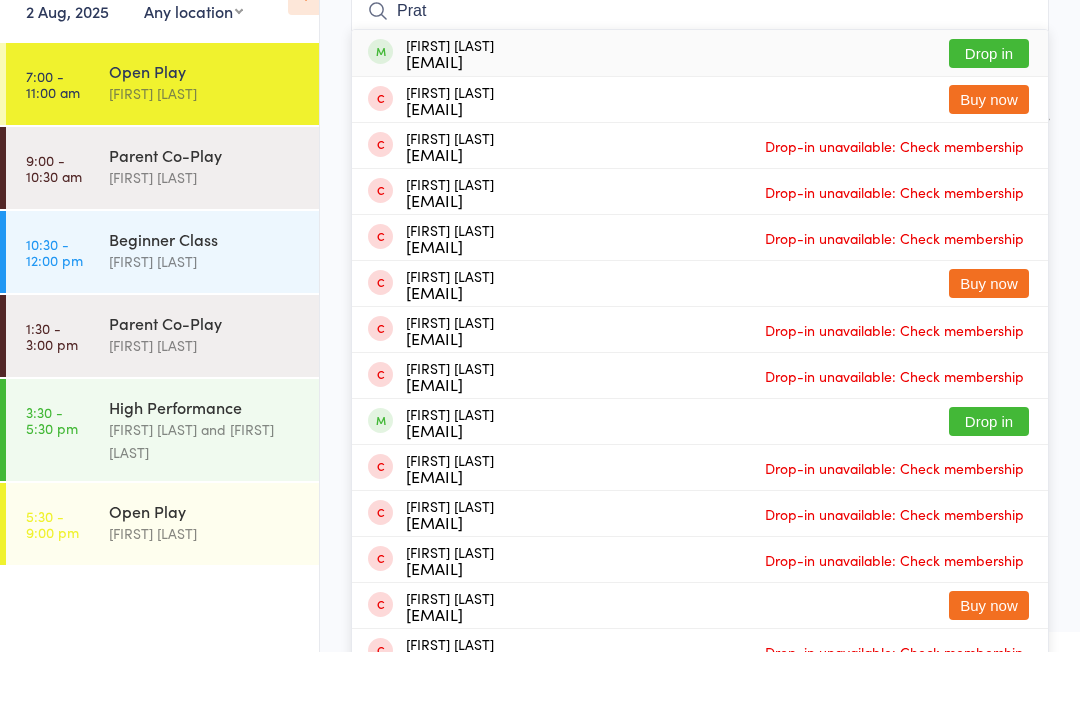 type on "Prat" 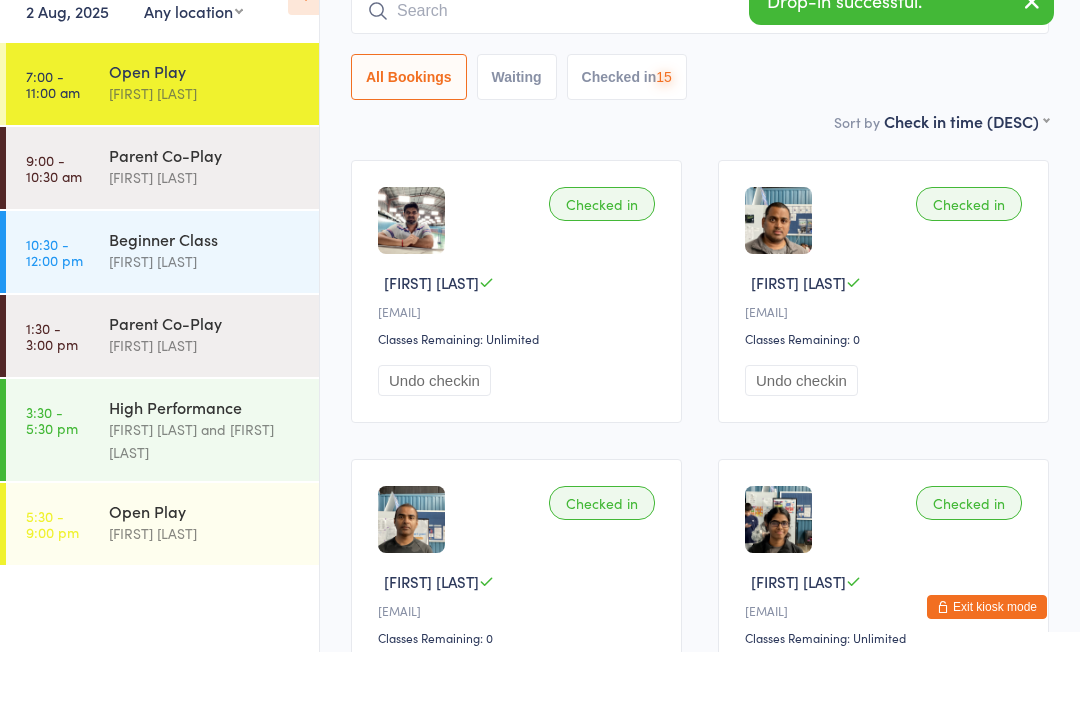 scroll, scrollTop: 0, scrollLeft: 0, axis: both 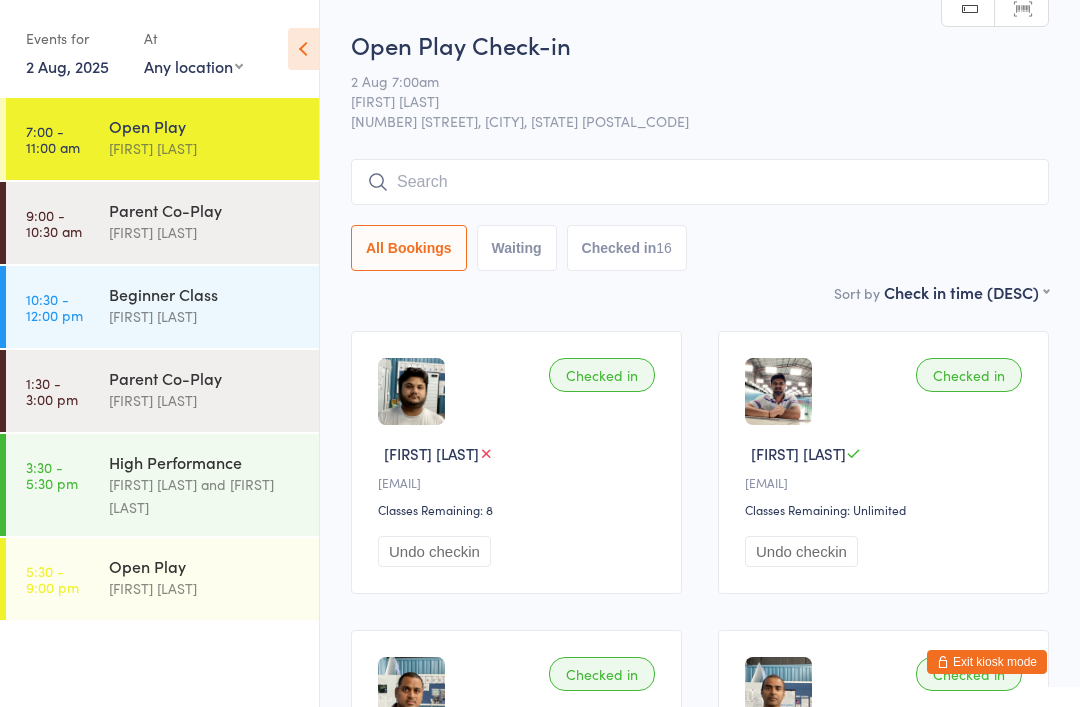 click on "2 Aug, 2025" at bounding box center (67, 66) 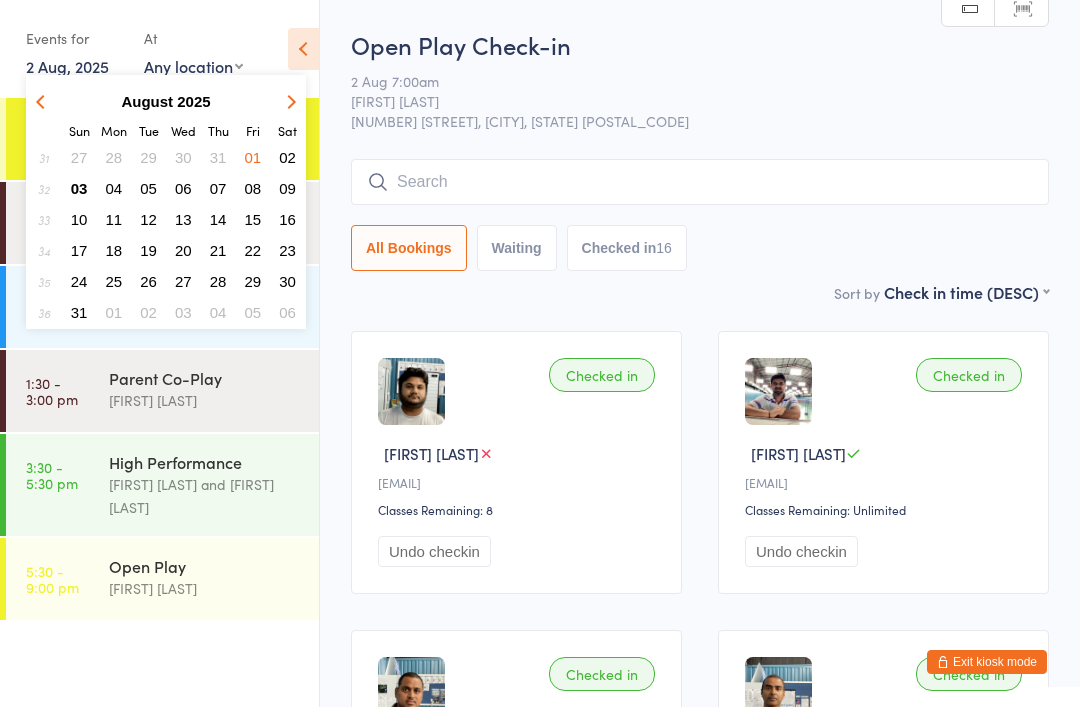click on "03" at bounding box center (79, 188) 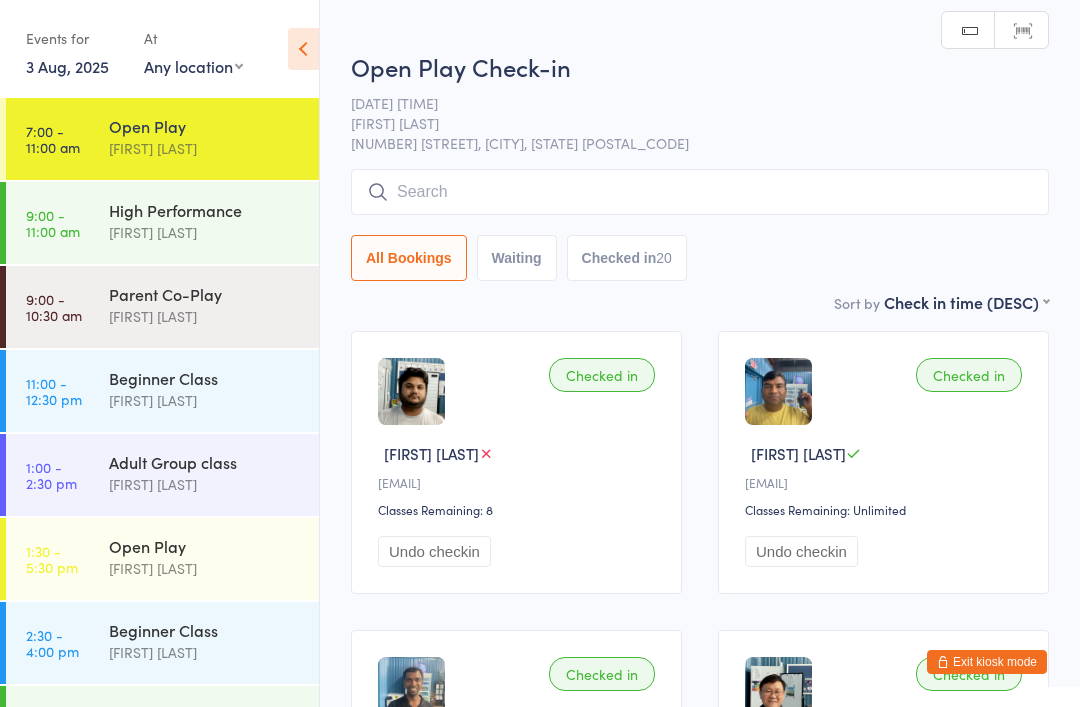 click at bounding box center (700, 192) 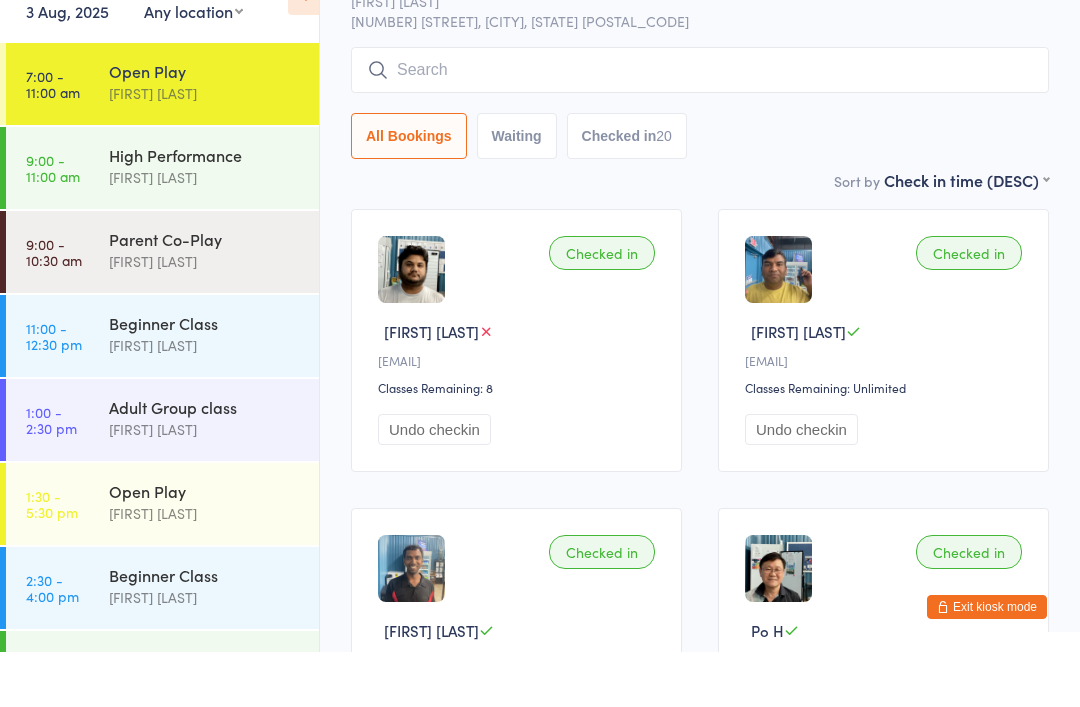 scroll, scrollTop: 116, scrollLeft: 0, axis: vertical 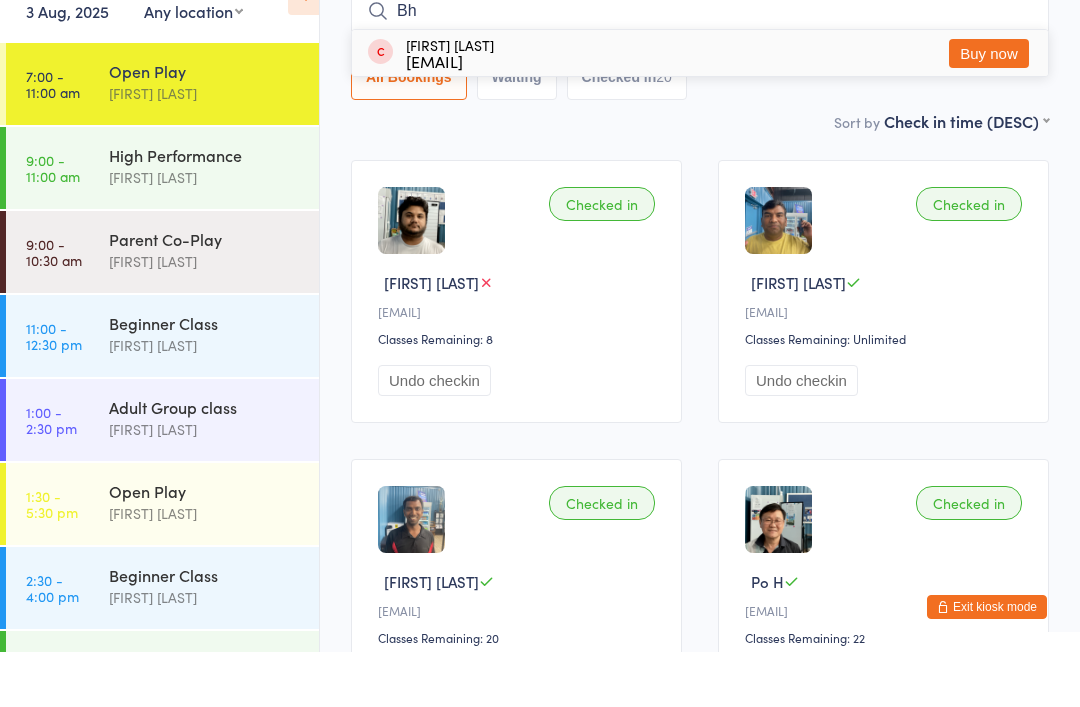 type on "B" 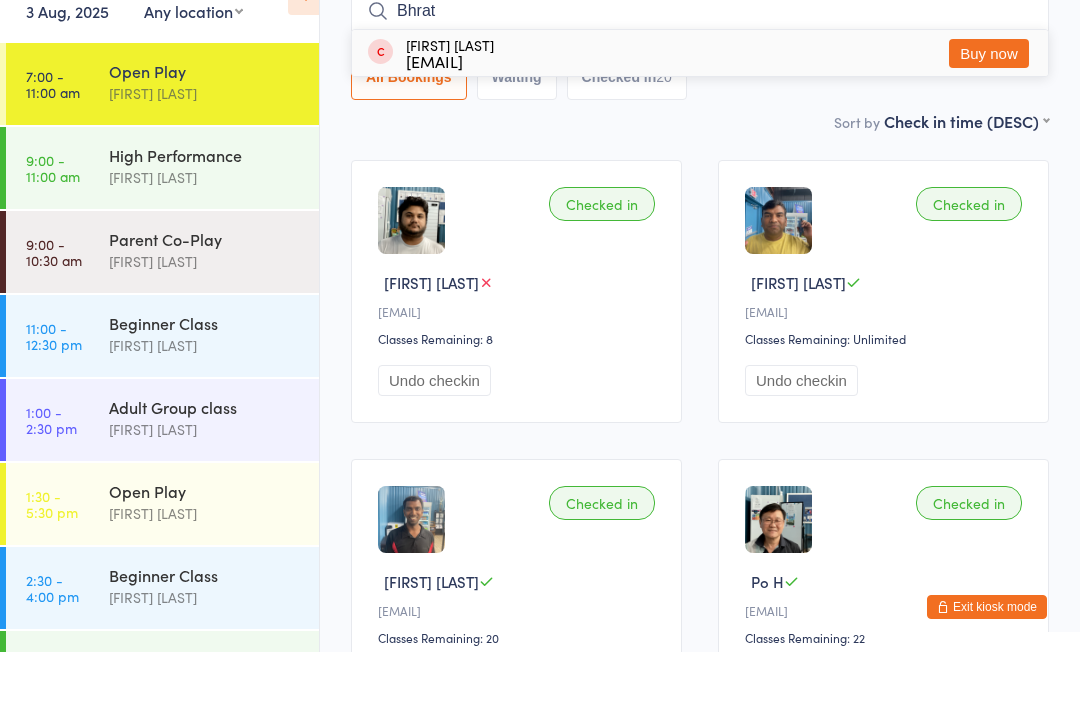 type on "Bhrat" 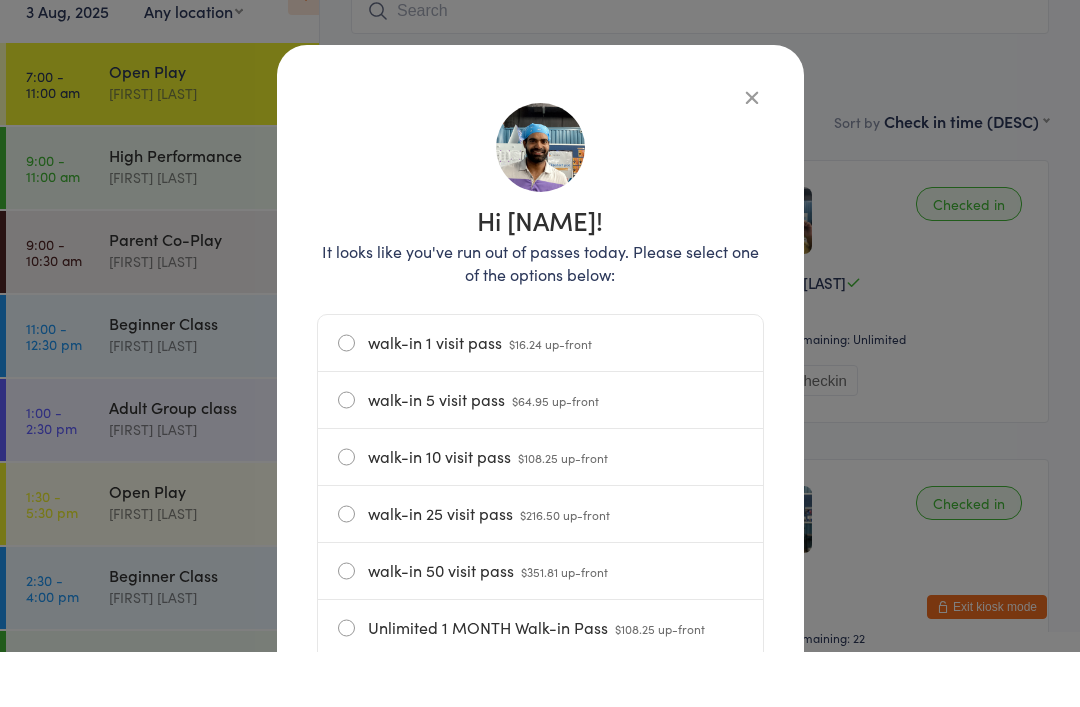 scroll, scrollTop: 171, scrollLeft: 0, axis: vertical 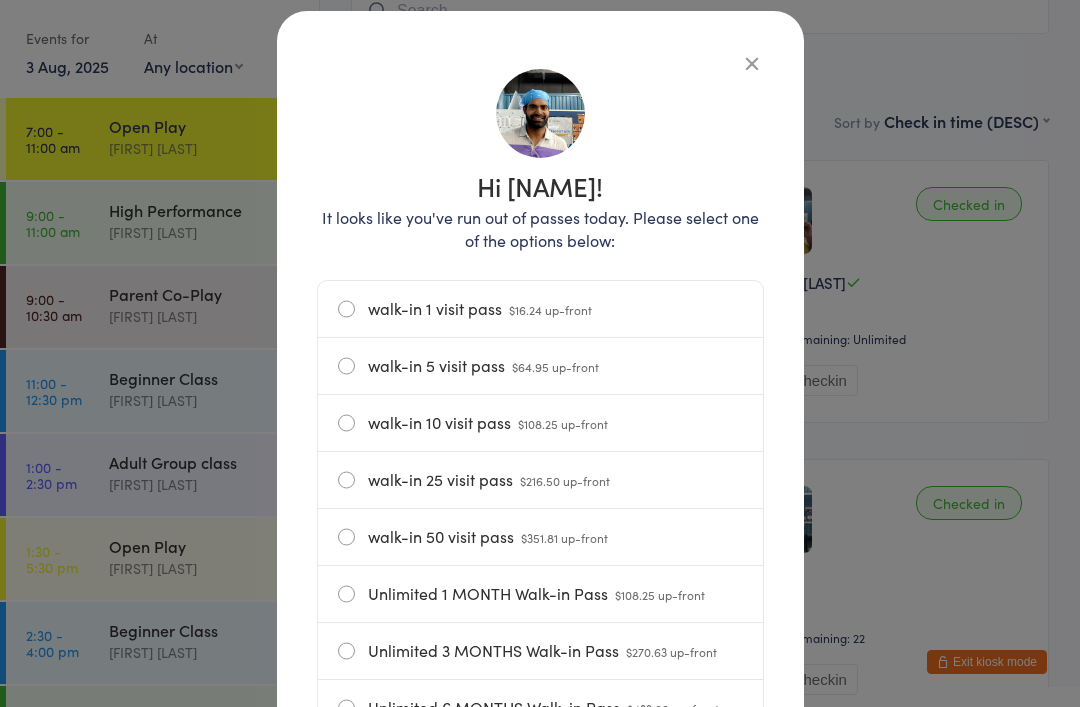 click on "walk-in 10 visit pass  $108.25 up-front" at bounding box center [540, 423] 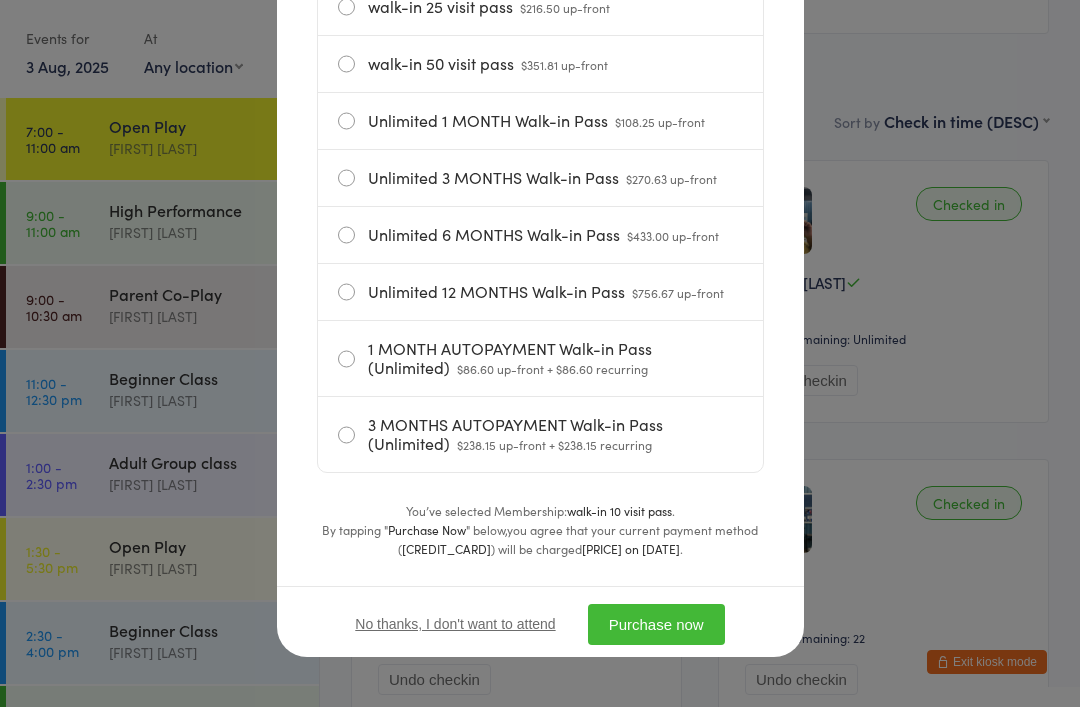 scroll, scrollTop: 573, scrollLeft: 0, axis: vertical 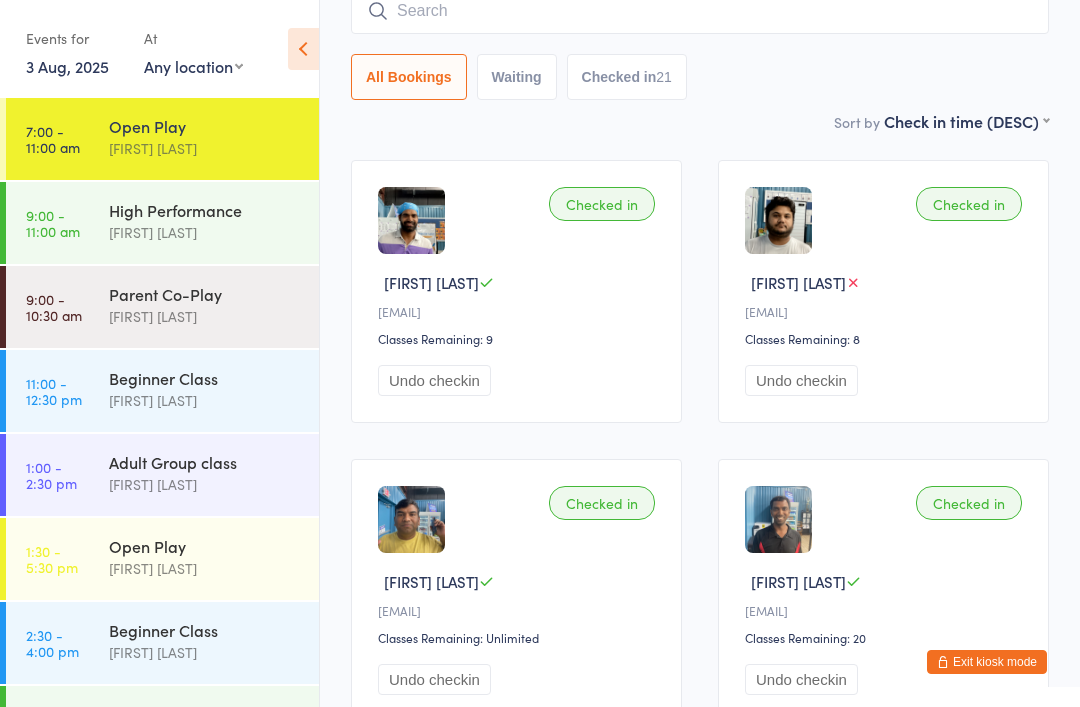 click at bounding box center [700, 11] 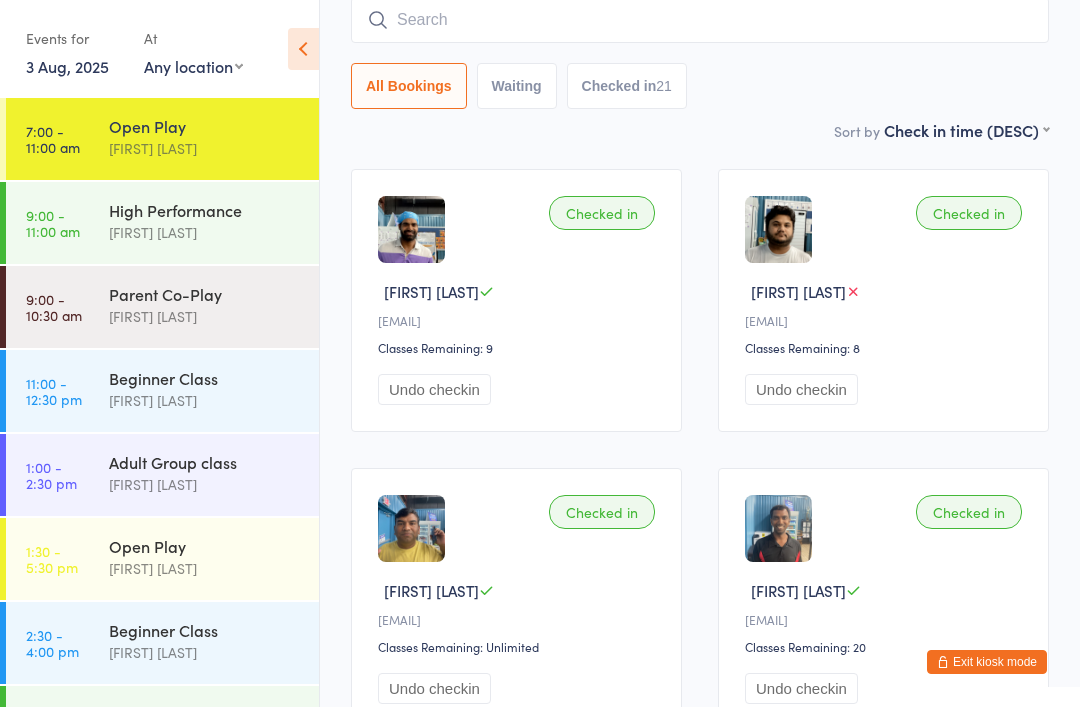 scroll, scrollTop: 161, scrollLeft: 0, axis: vertical 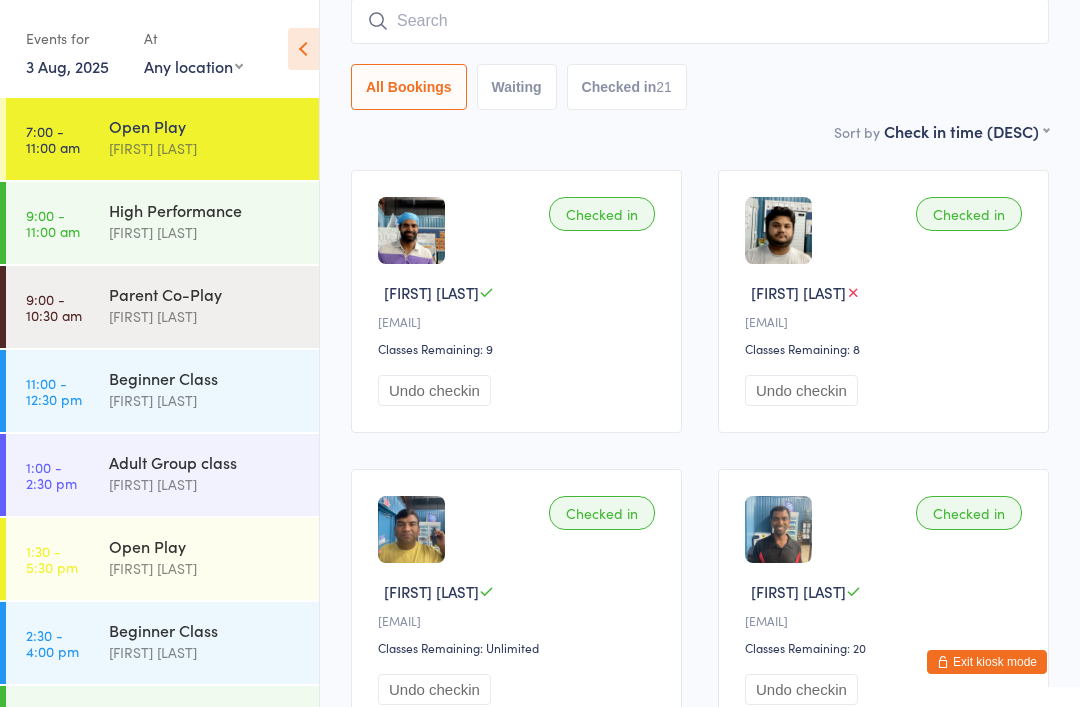 click at bounding box center [700, 21] 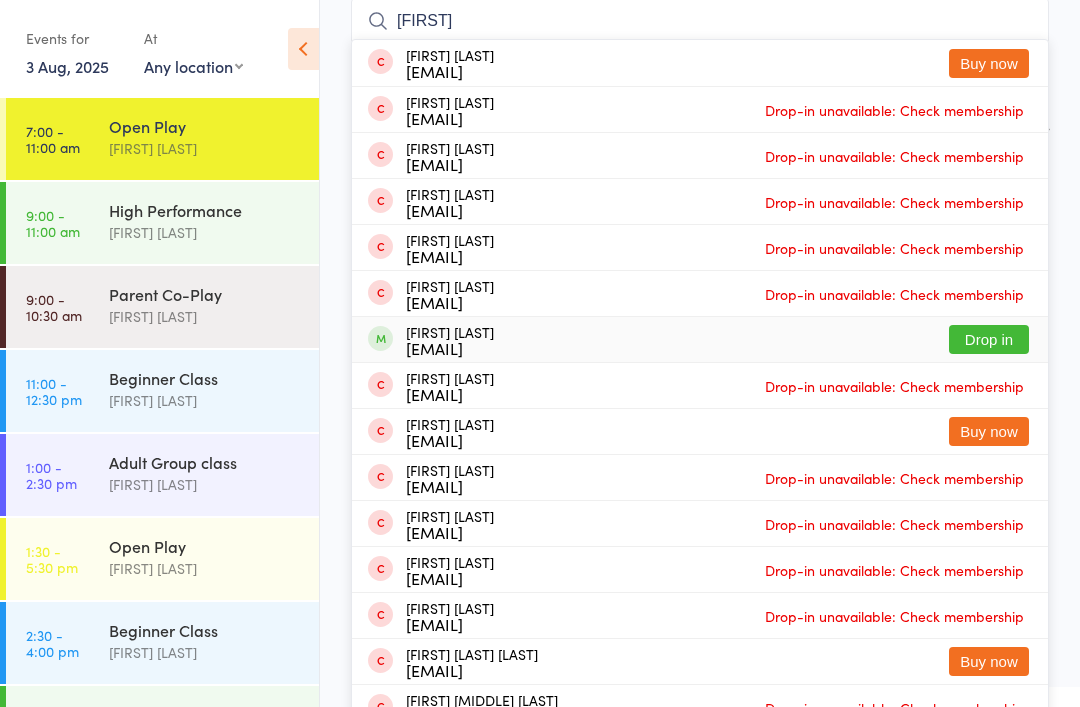type on "Krish" 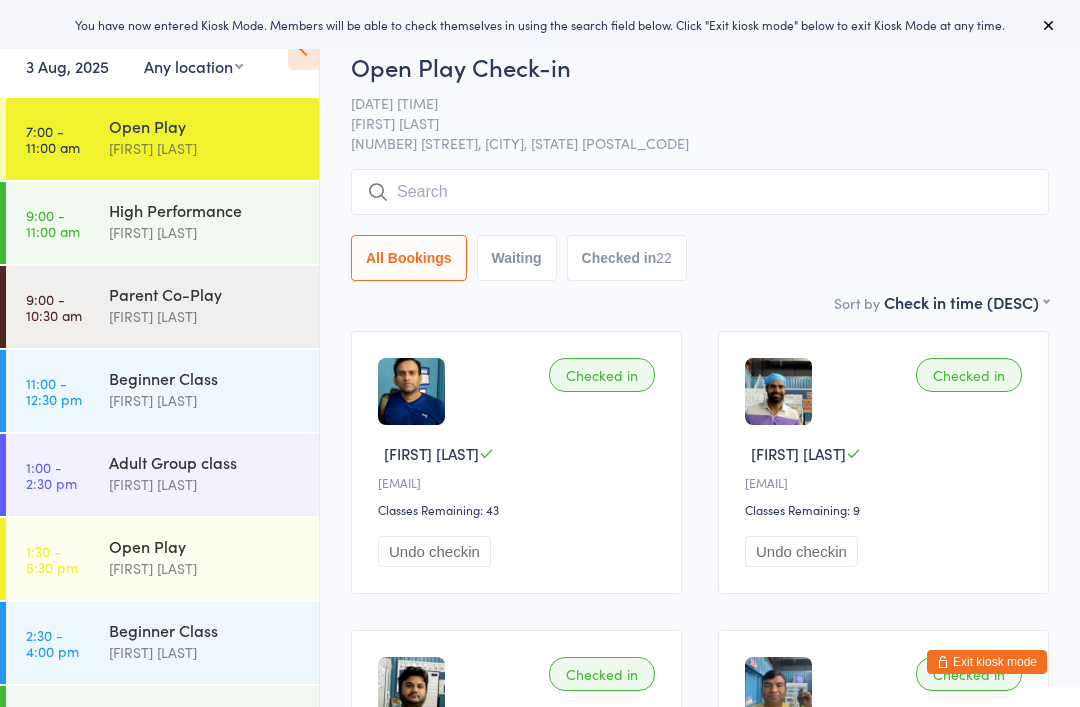 scroll, scrollTop: 106, scrollLeft: 0, axis: vertical 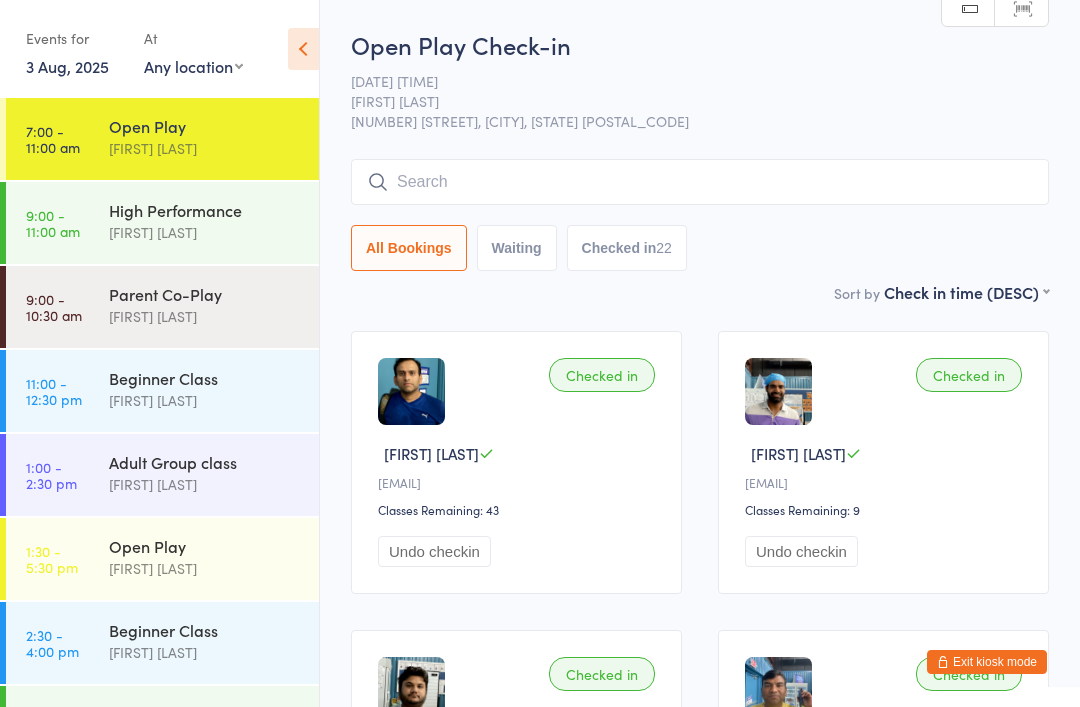 click at bounding box center [700, 182] 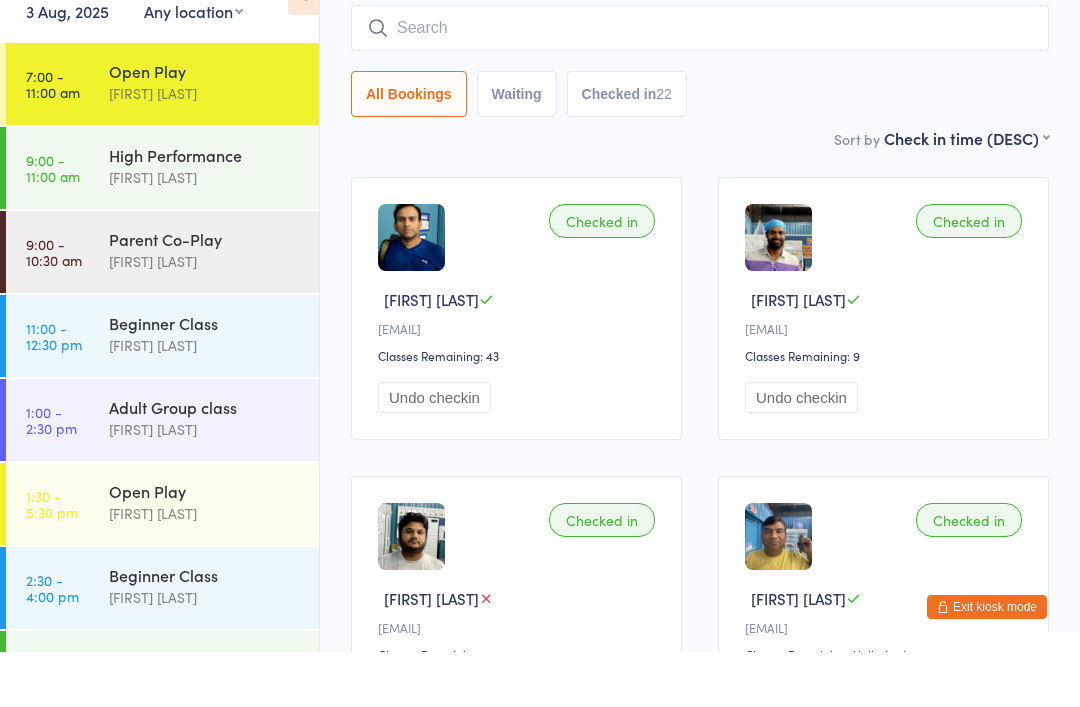 scroll, scrollTop: 106, scrollLeft: 0, axis: vertical 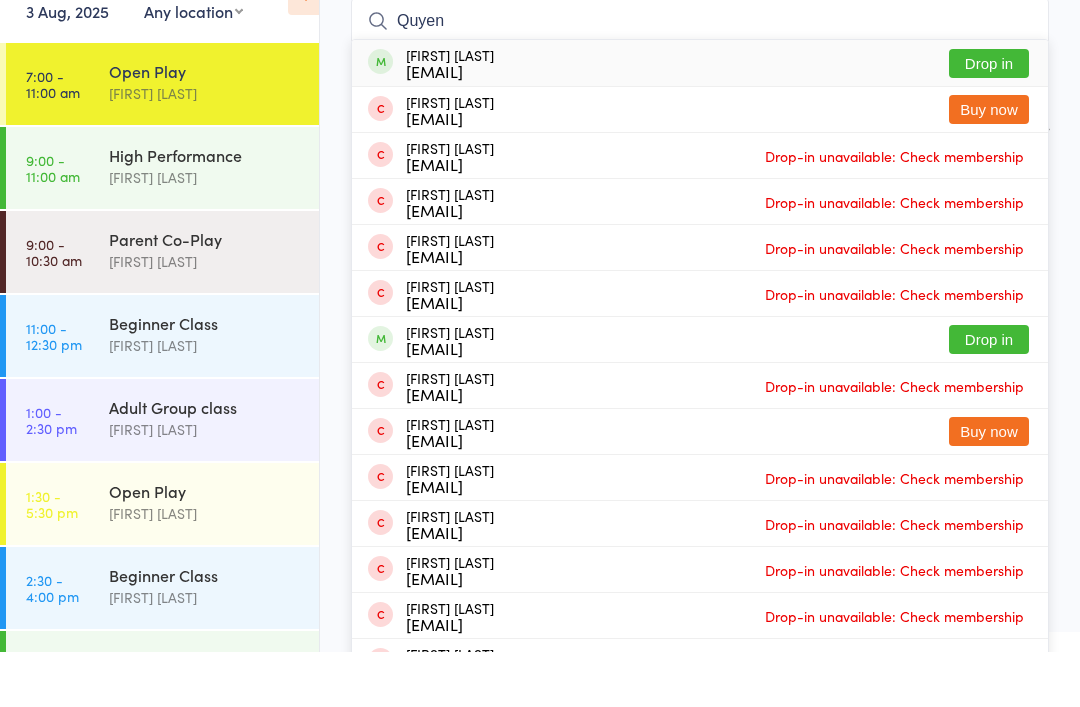 type on "Quyen" 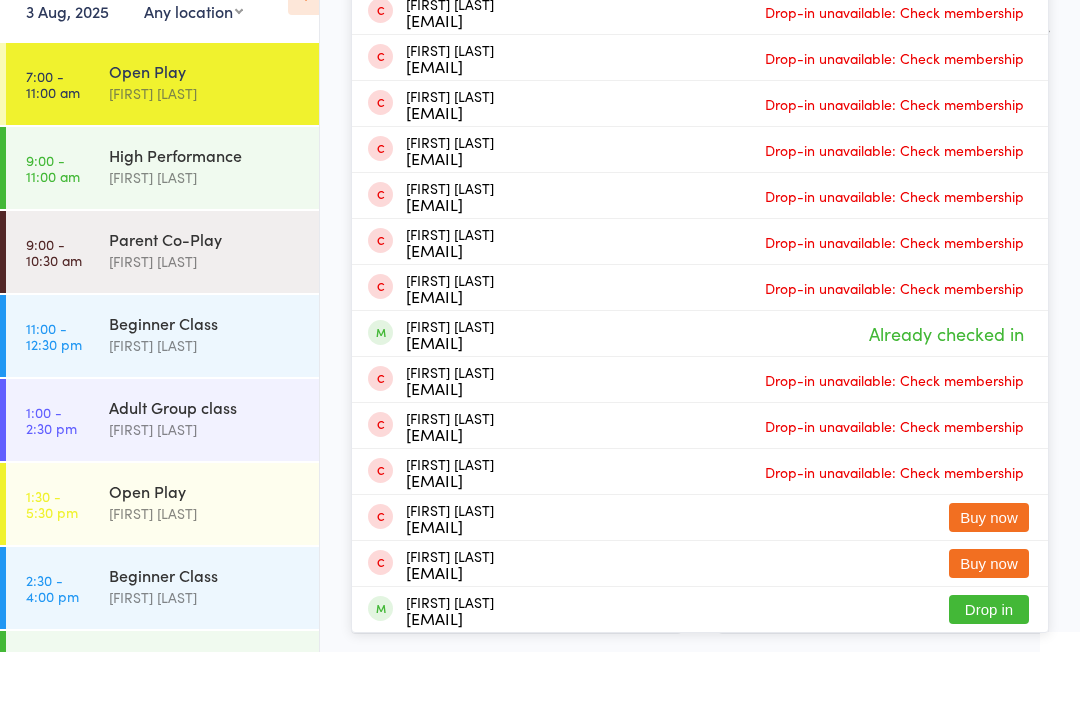 scroll, scrollTop: 231, scrollLeft: 0, axis: vertical 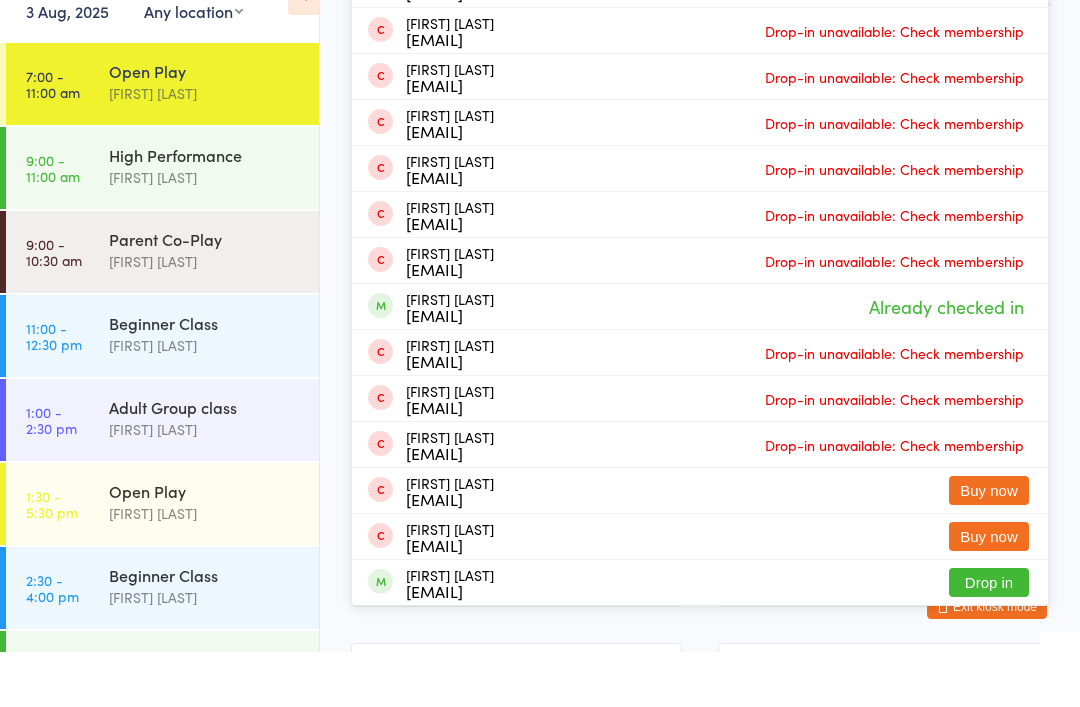type on "Bal krish" 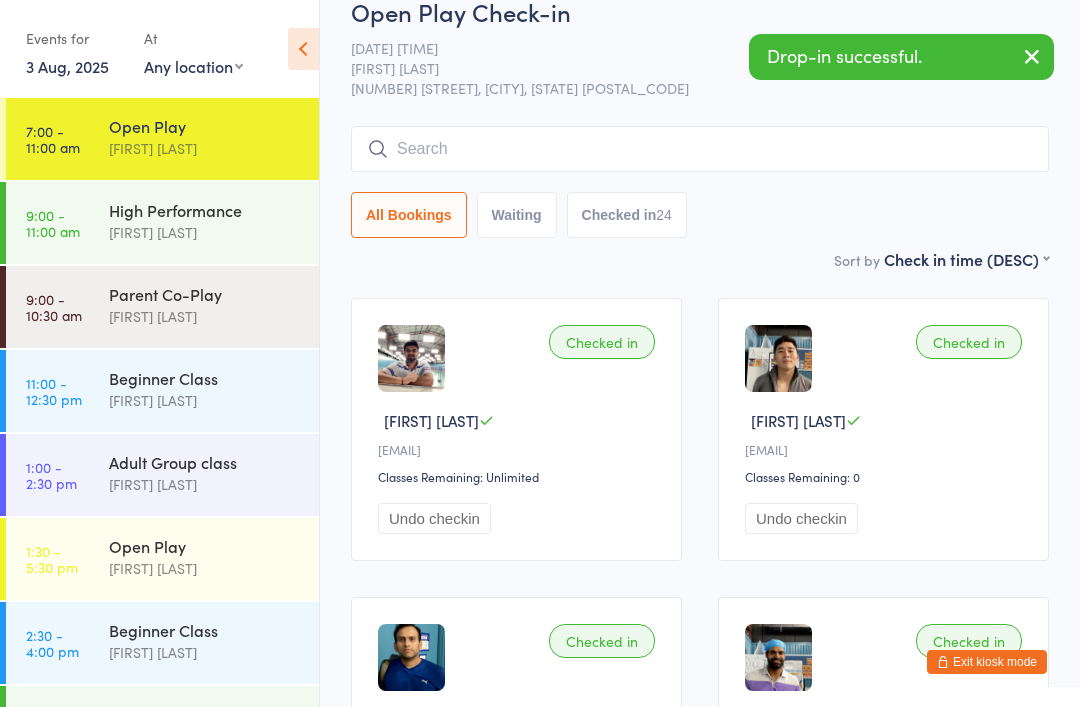 scroll, scrollTop: 0, scrollLeft: 0, axis: both 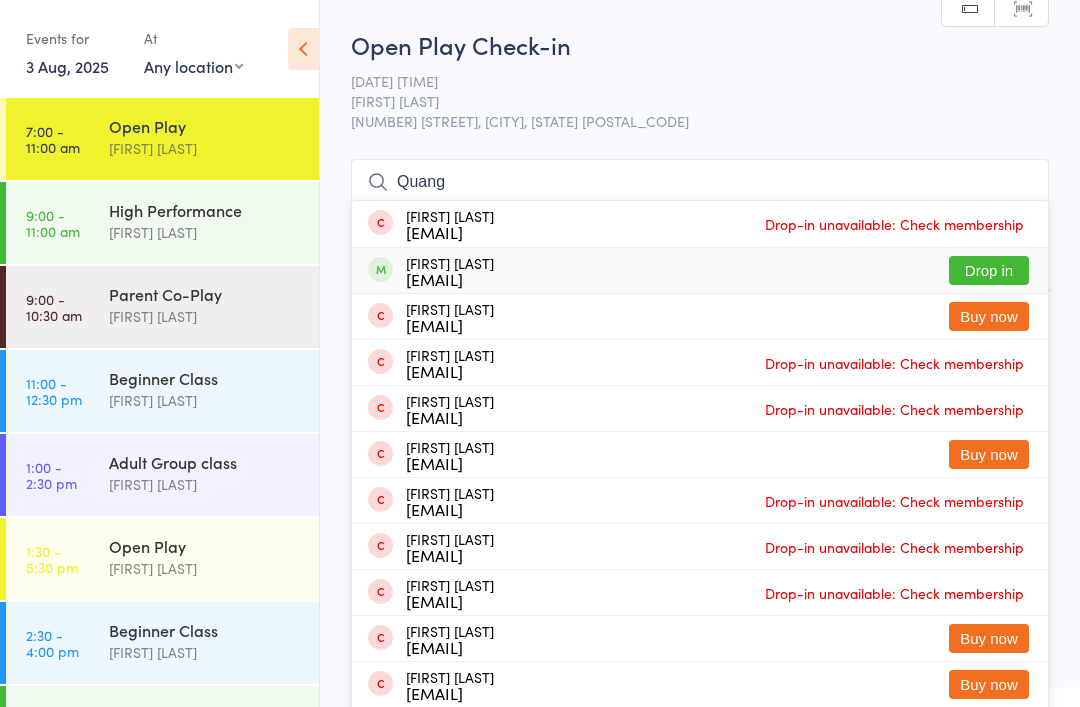 type on "Quang" 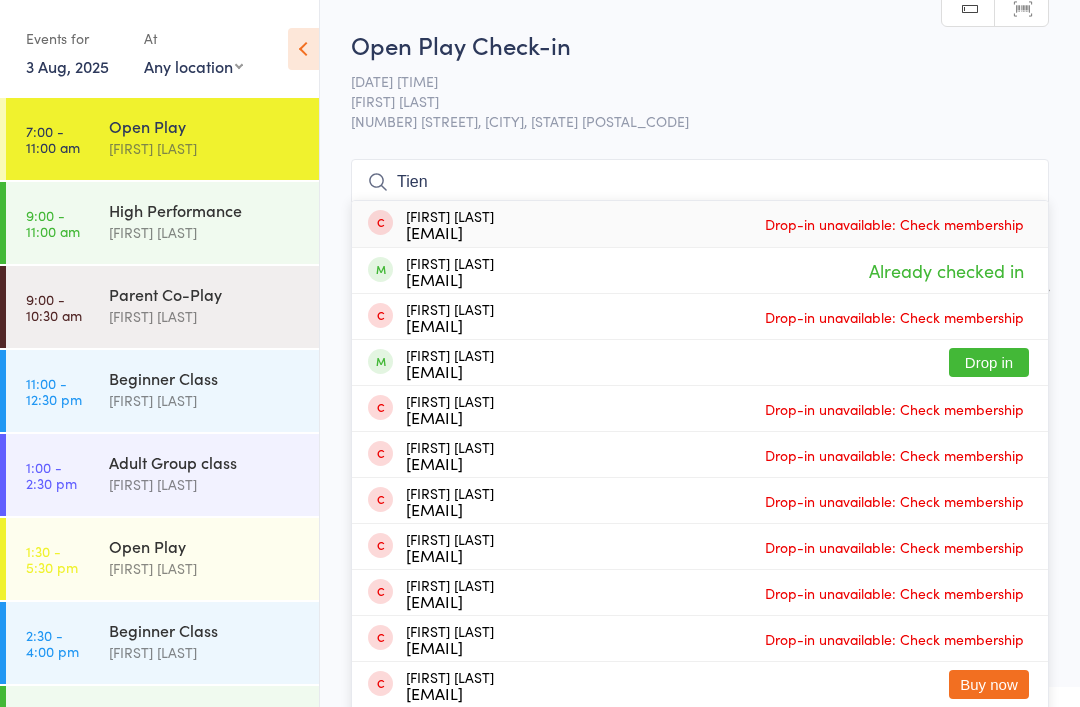 type on "Tien" 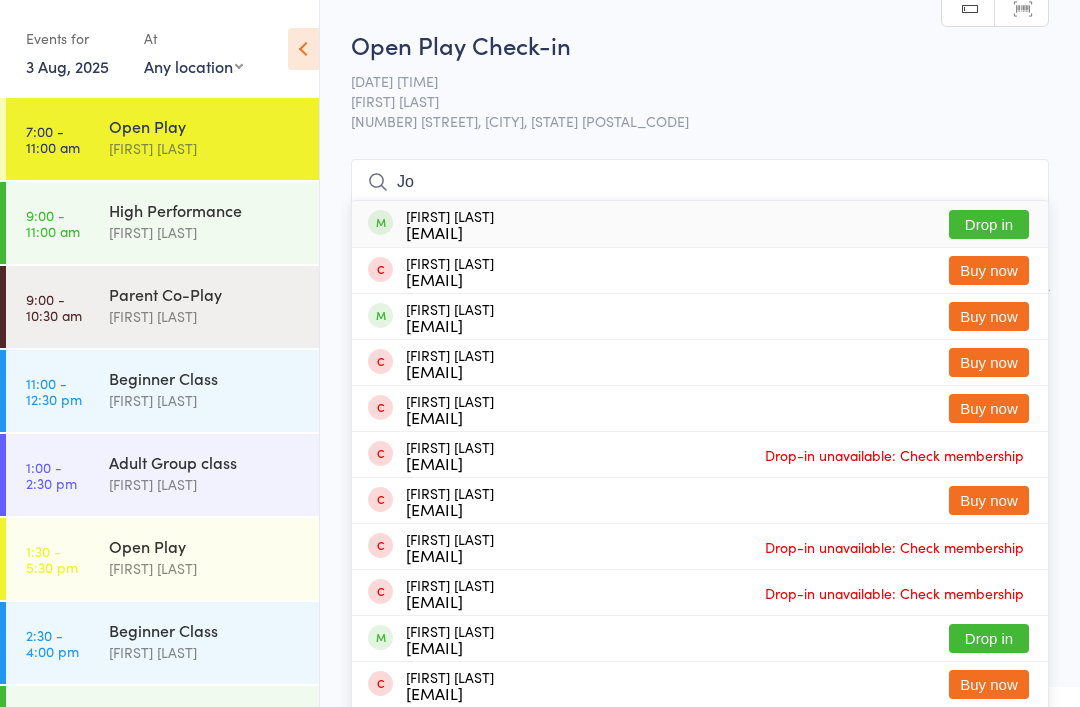 type on "Jo" 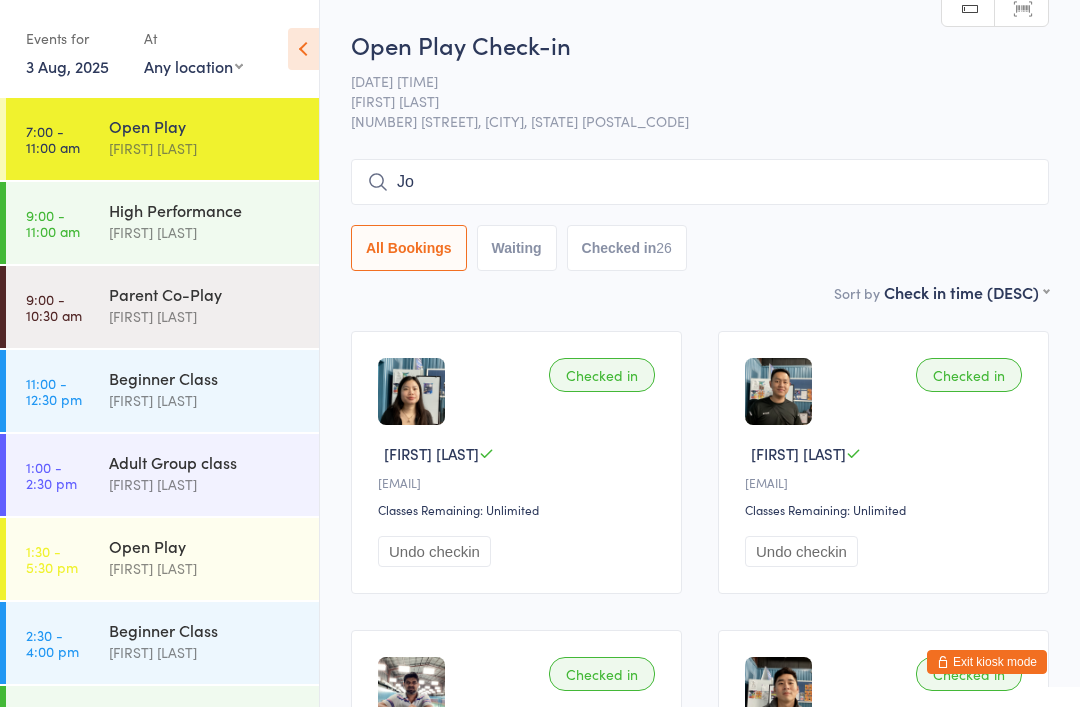 type 